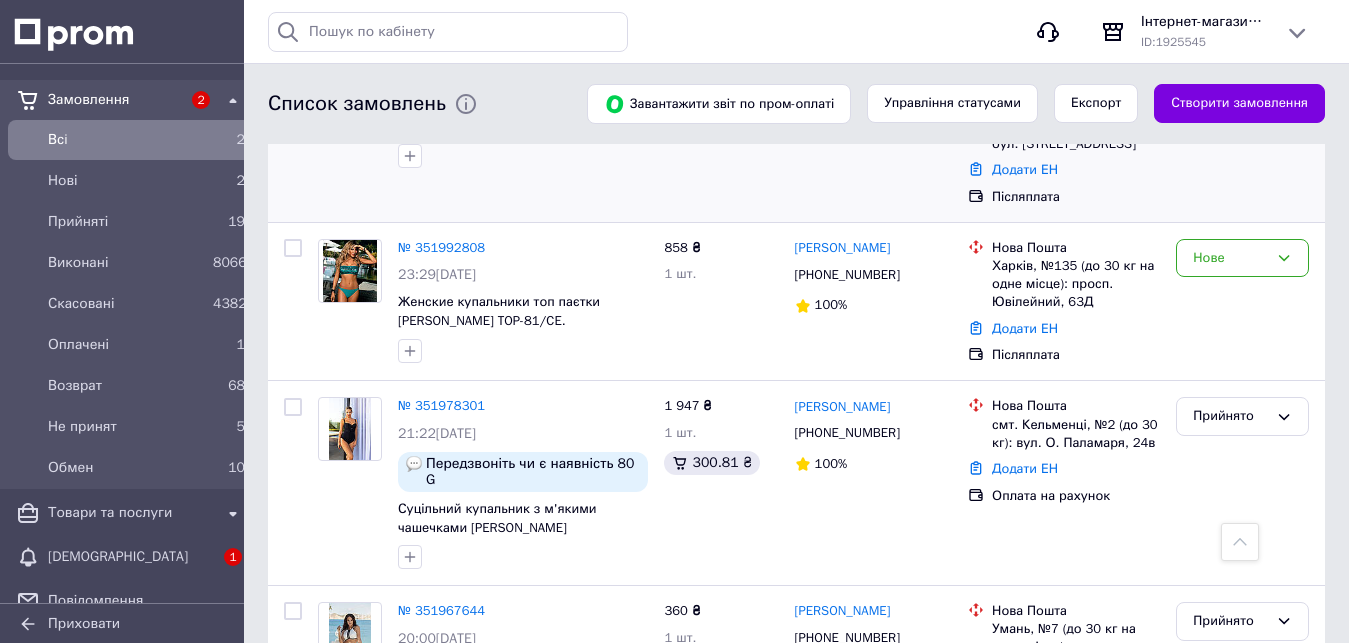 scroll, scrollTop: 612, scrollLeft: 0, axis: vertical 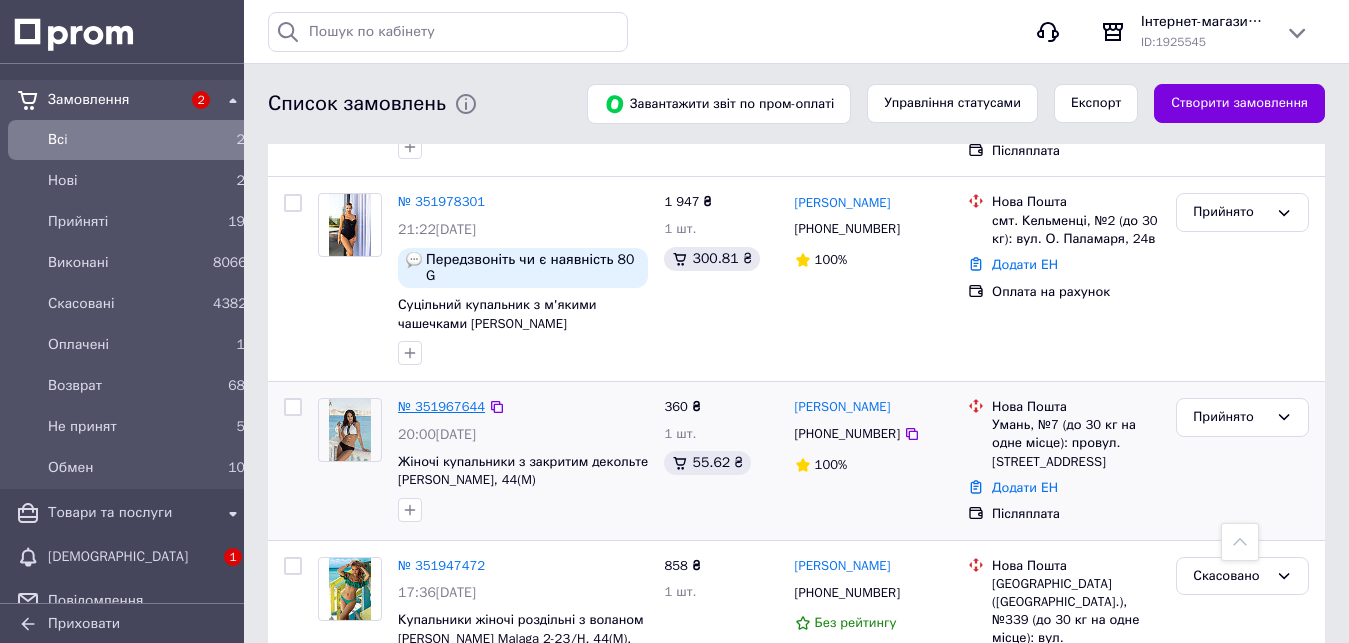 click on "№ 351967644" at bounding box center [441, 406] 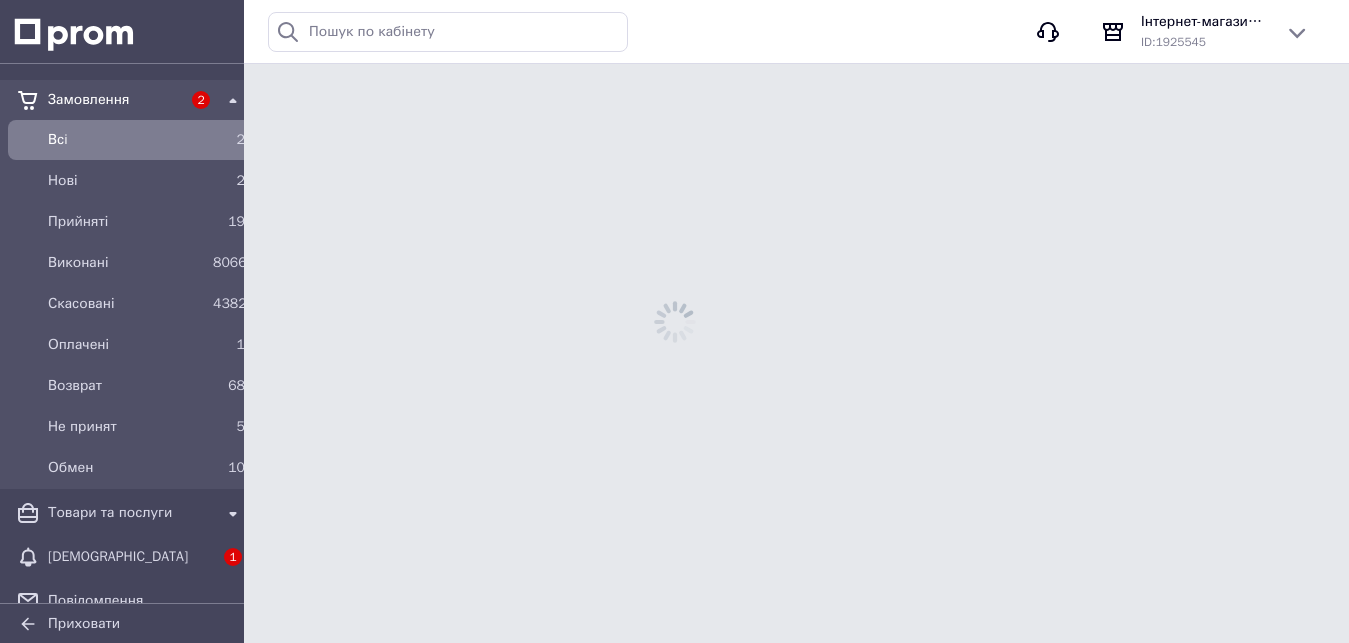 scroll, scrollTop: 0, scrollLeft: 0, axis: both 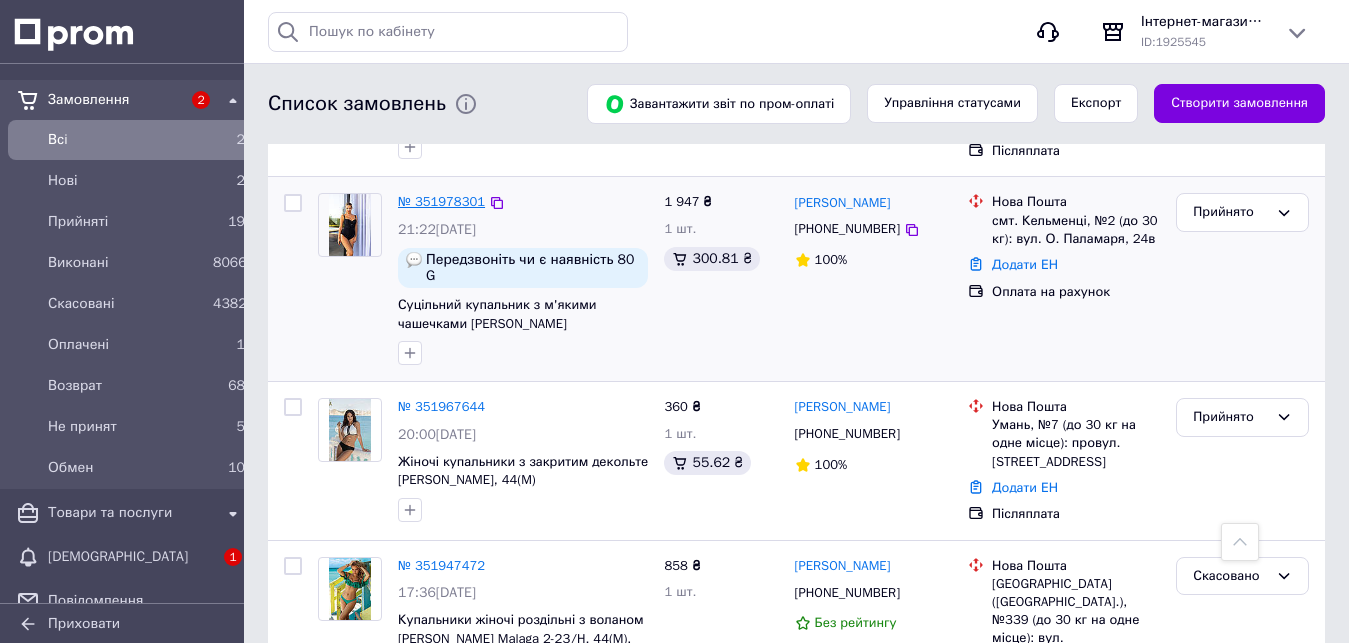 click on "№ 351978301" at bounding box center [441, 201] 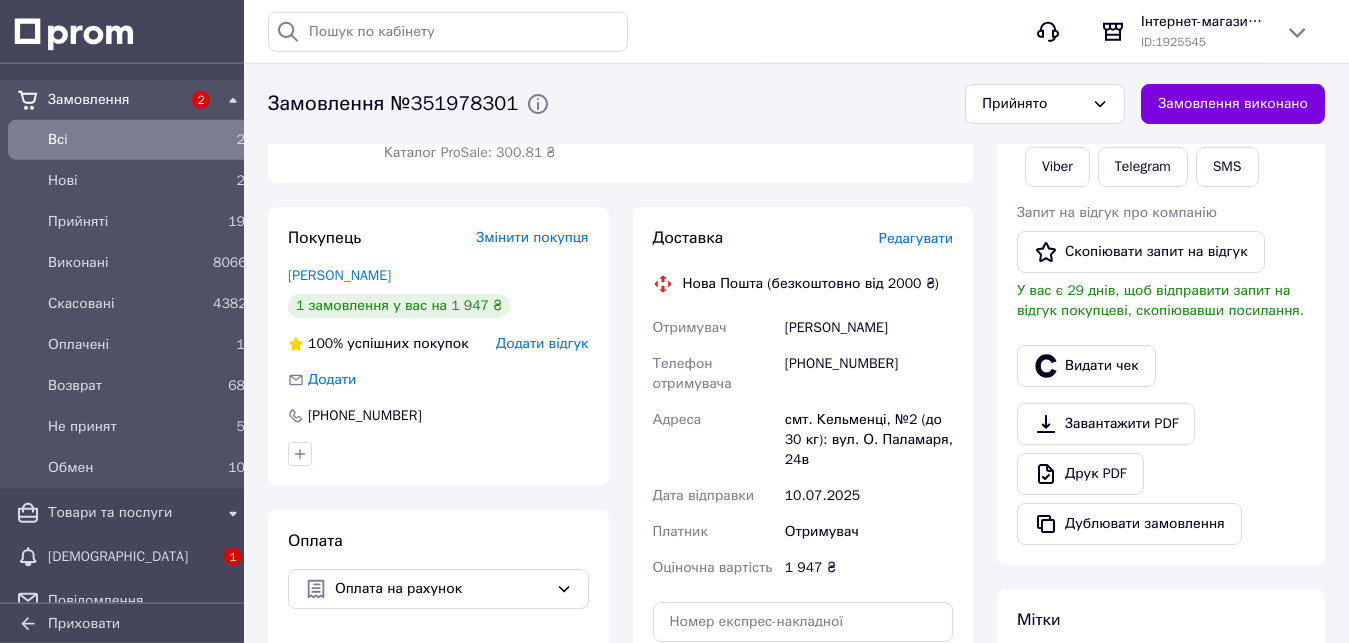 scroll, scrollTop: 408, scrollLeft: 0, axis: vertical 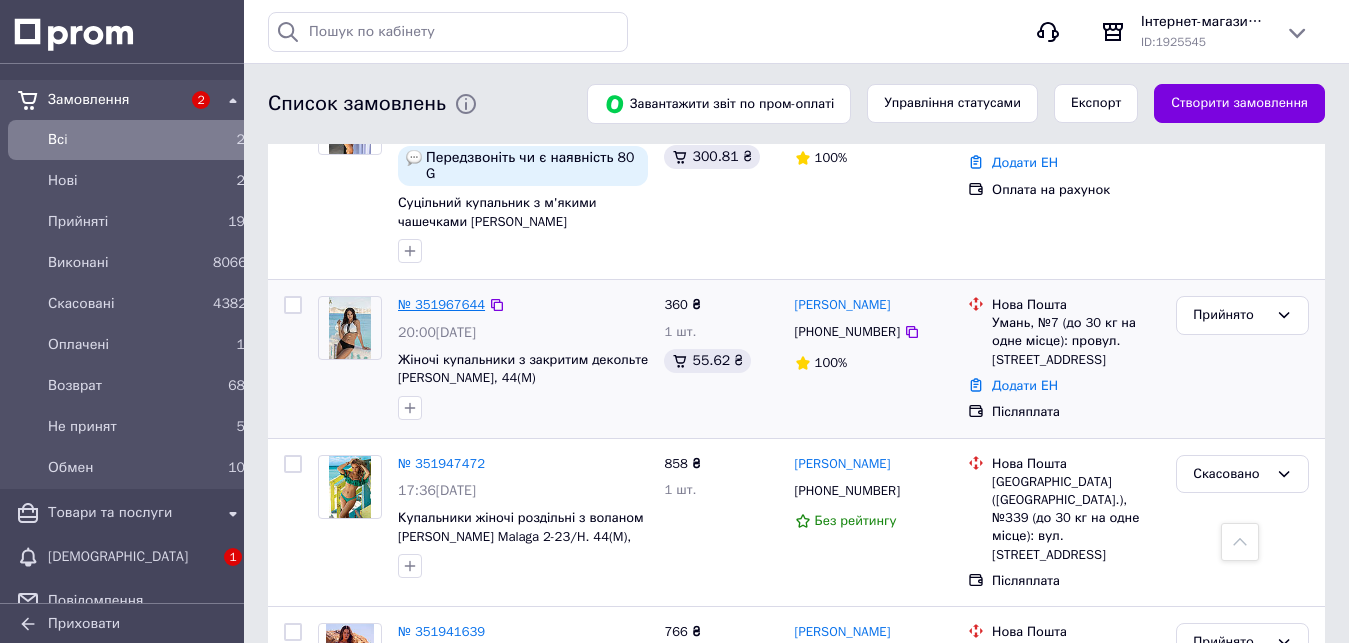 click on "№ 351967644" at bounding box center [441, 304] 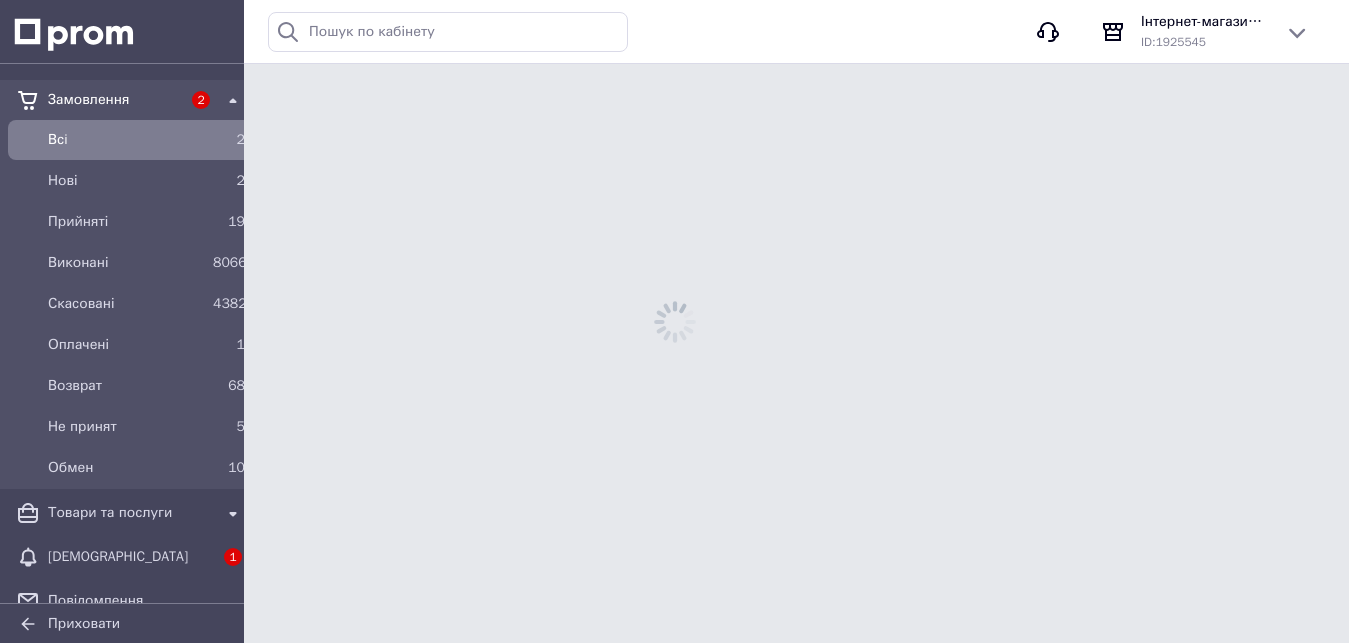 scroll, scrollTop: 0, scrollLeft: 0, axis: both 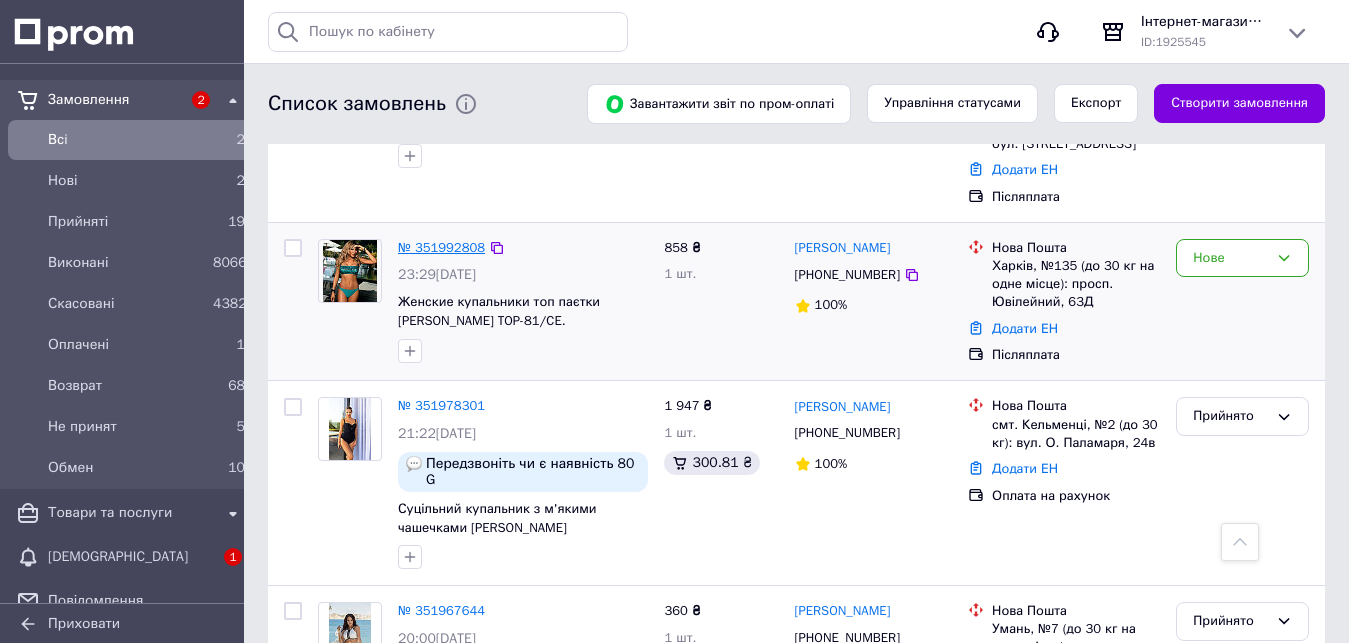 click on "№ 351992808" at bounding box center [441, 247] 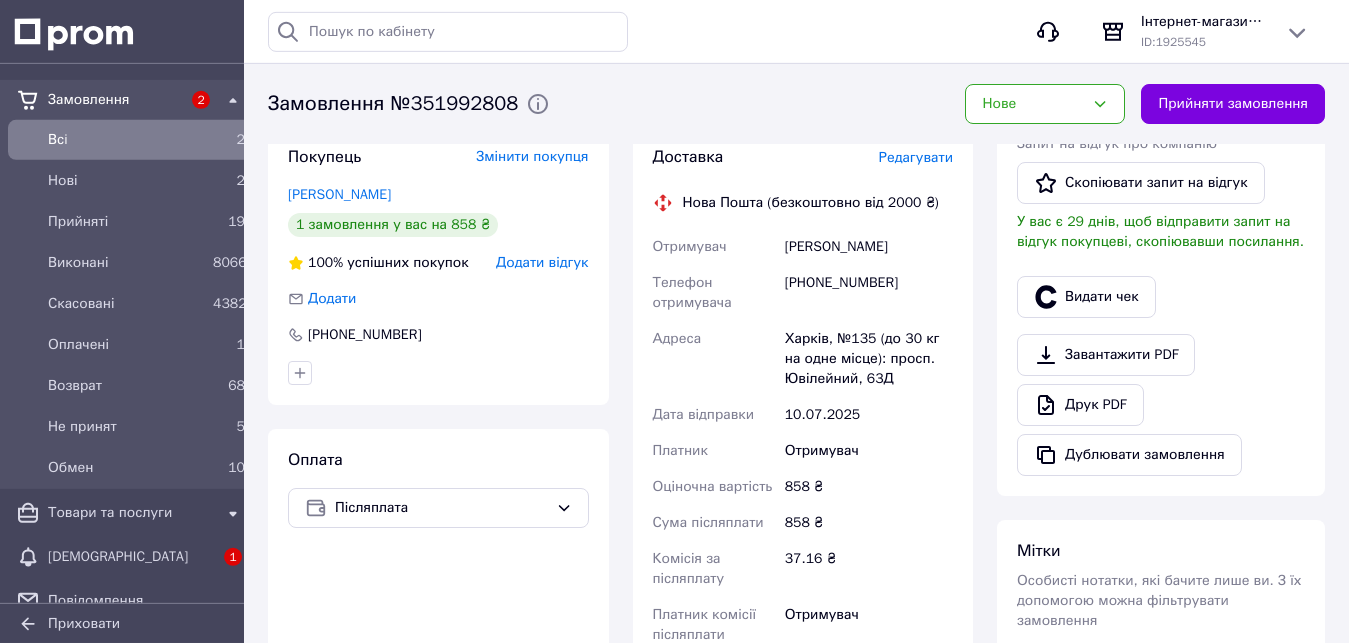 scroll, scrollTop: 408, scrollLeft: 0, axis: vertical 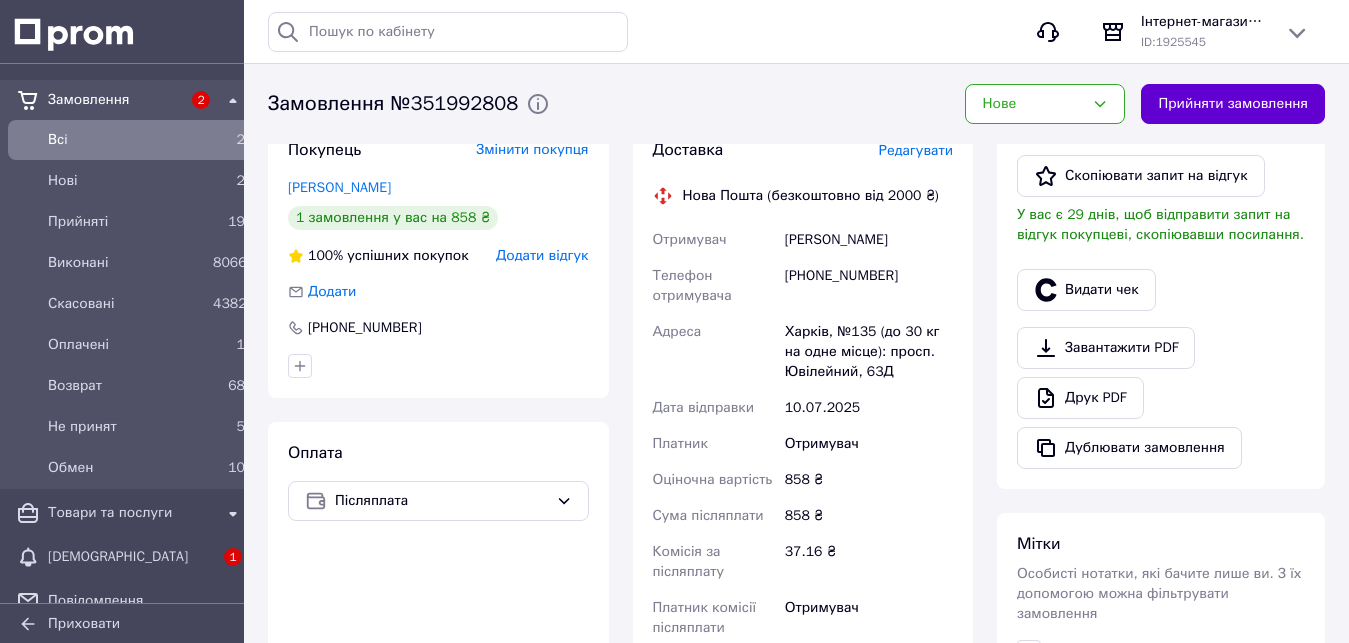 click on "Прийняти замовлення" at bounding box center [1233, 104] 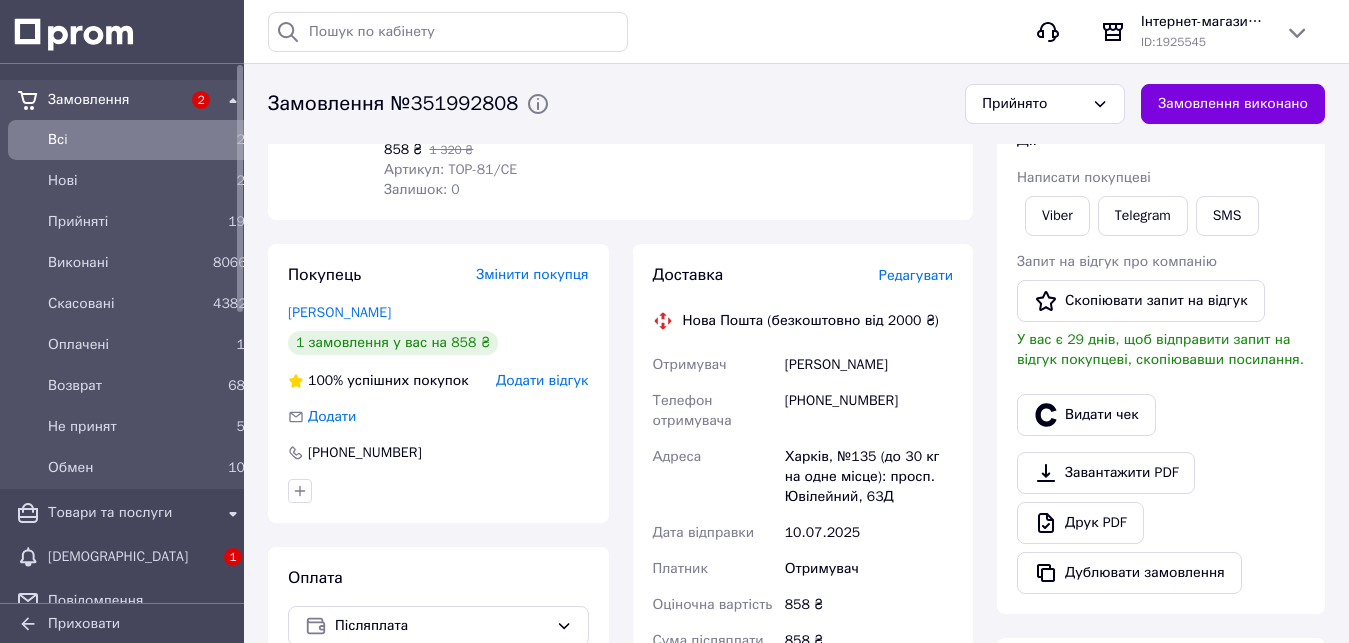 scroll, scrollTop: 306, scrollLeft: 0, axis: vertical 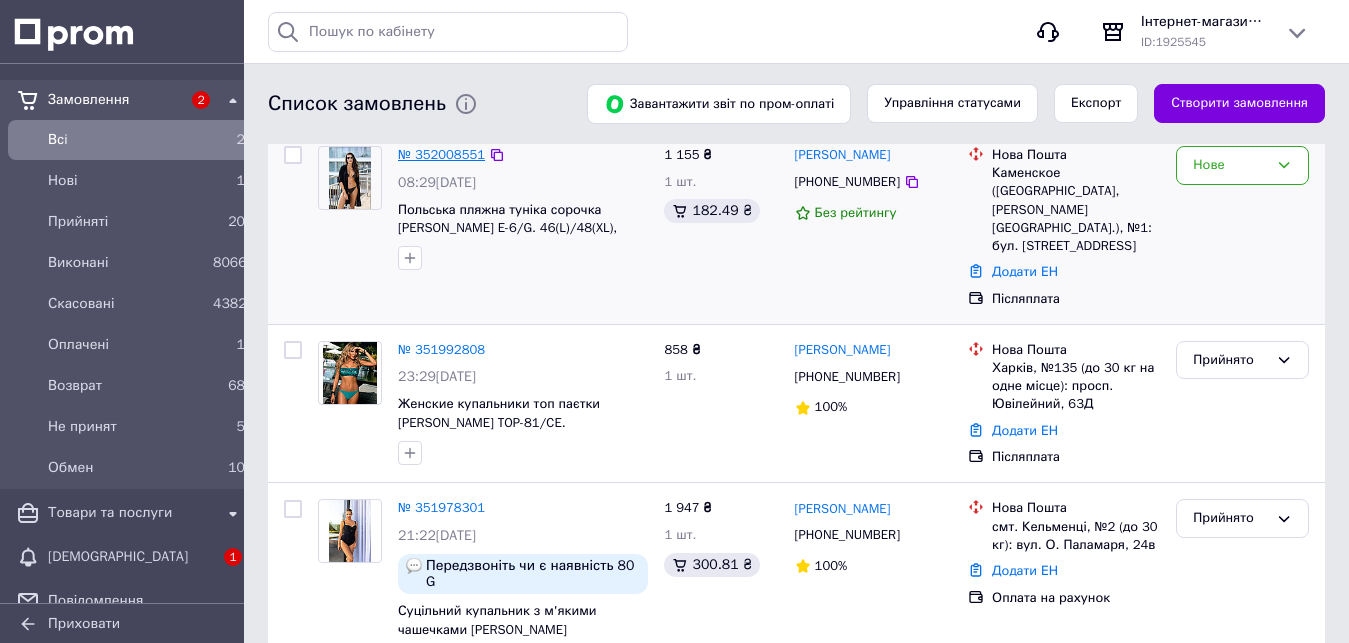 click on "№ 352008551" at bounding box center [441, 154] 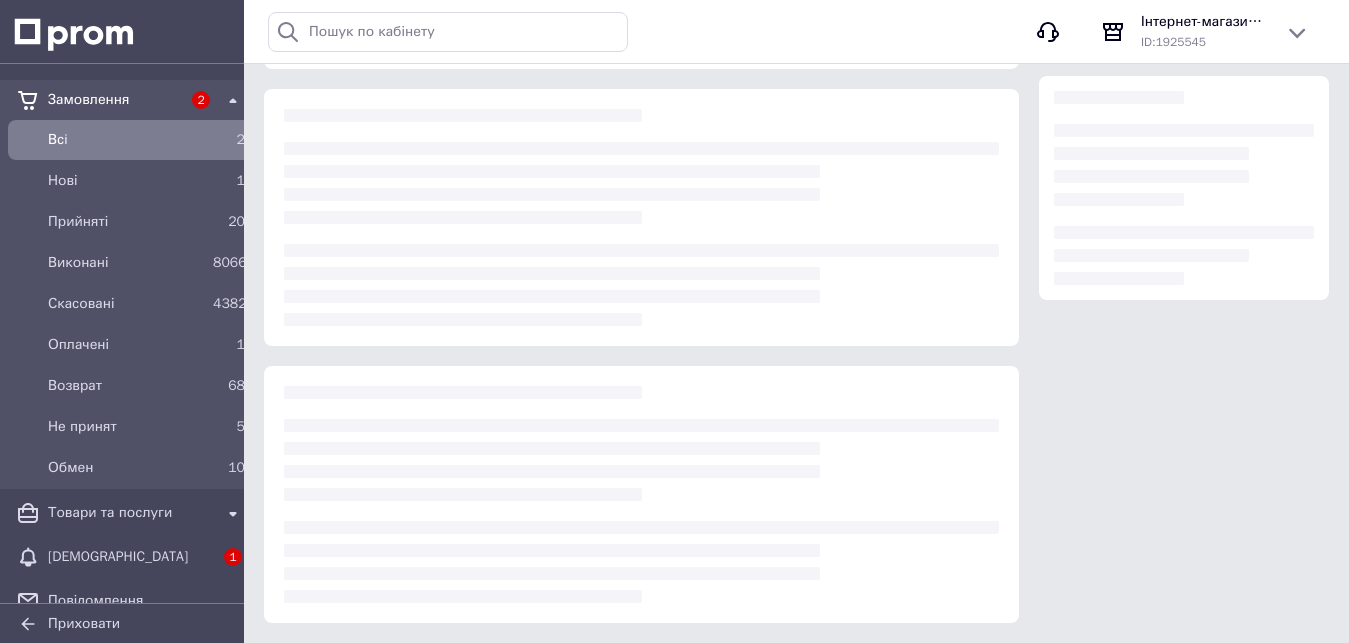 scroll, scrollTop: 275, scrollLeft: 0, axis: vertical 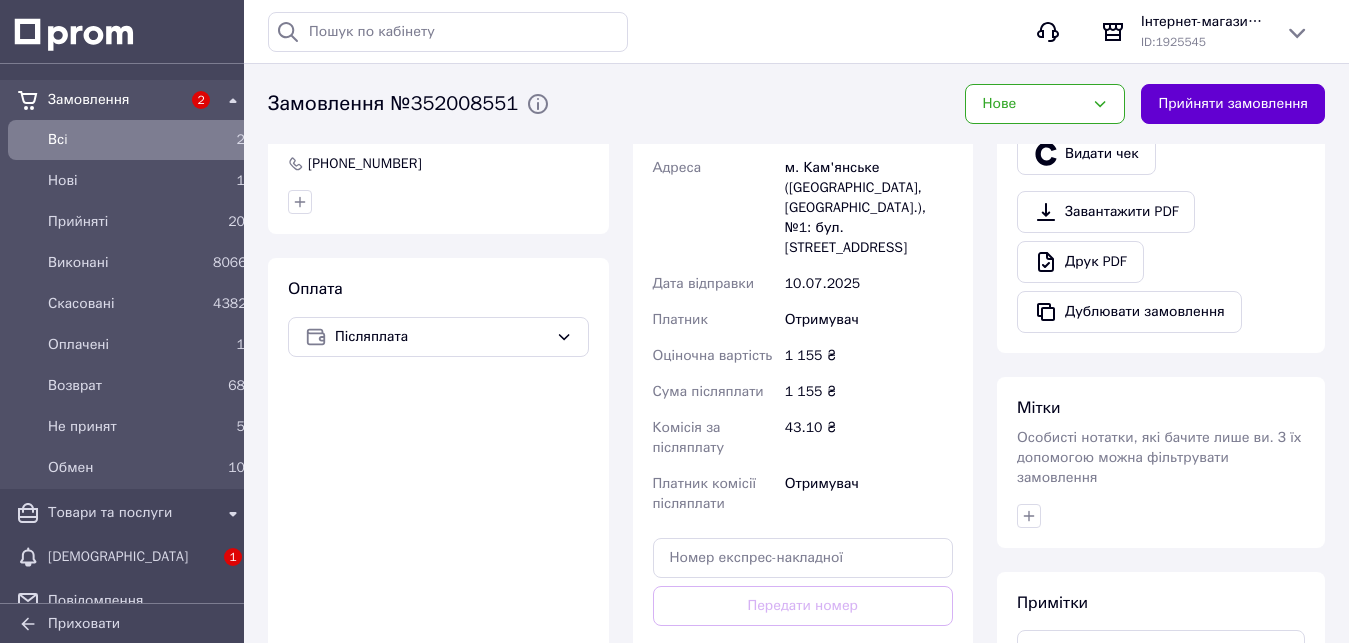 click on "Прийняти замовлення" at bounding box center [1233, 104] 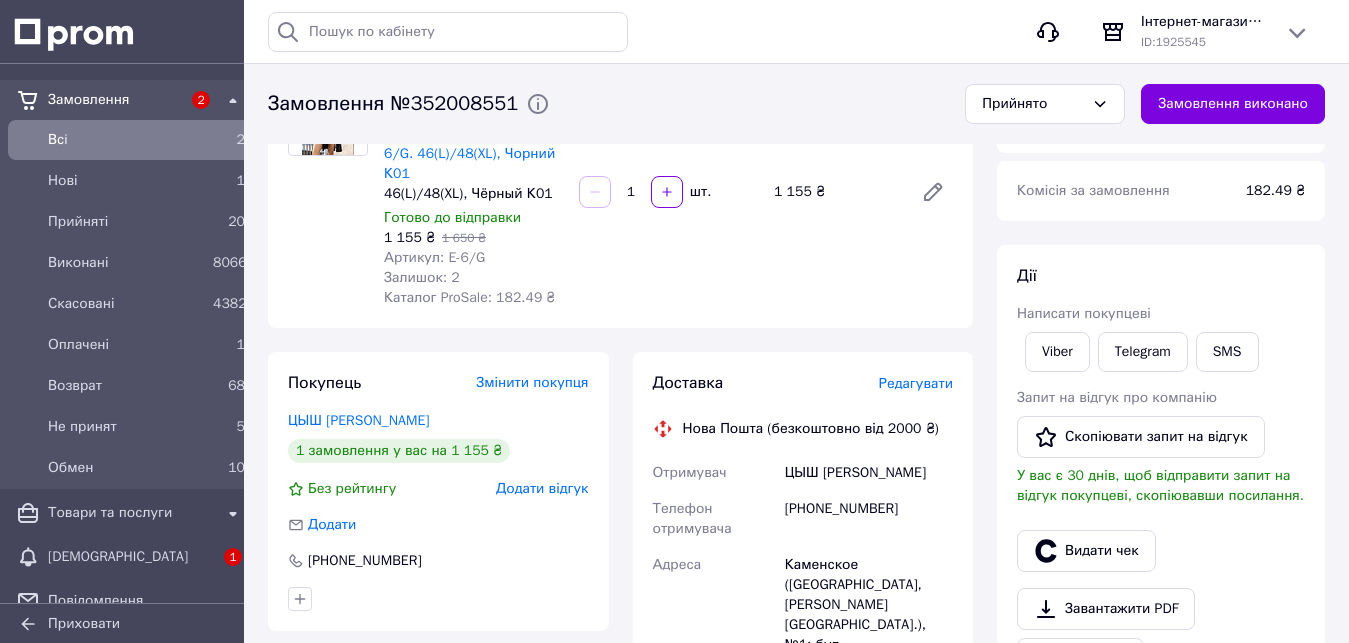 scroll, scrollTop: 306, scrollLeft: 0, axis: vertical 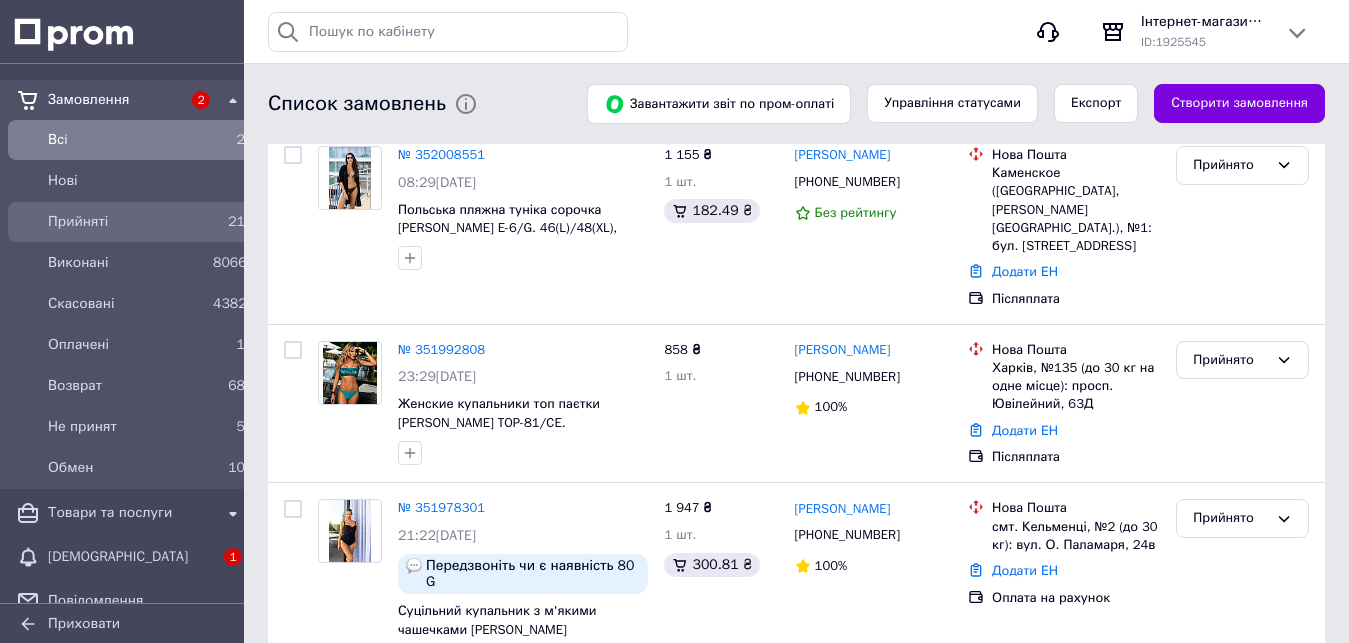 click on "Прийняті" at bounding box center (126, 222) 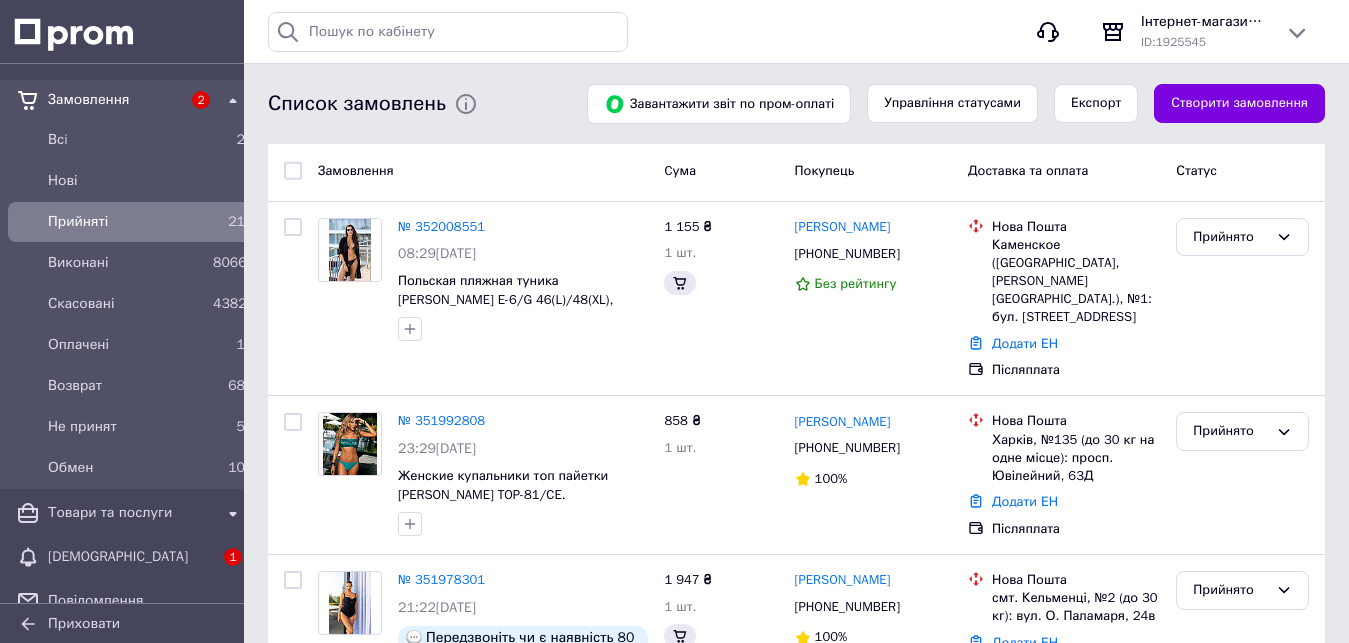 scroll, scrollTop: 0, scrollLeft: 0, axis: both 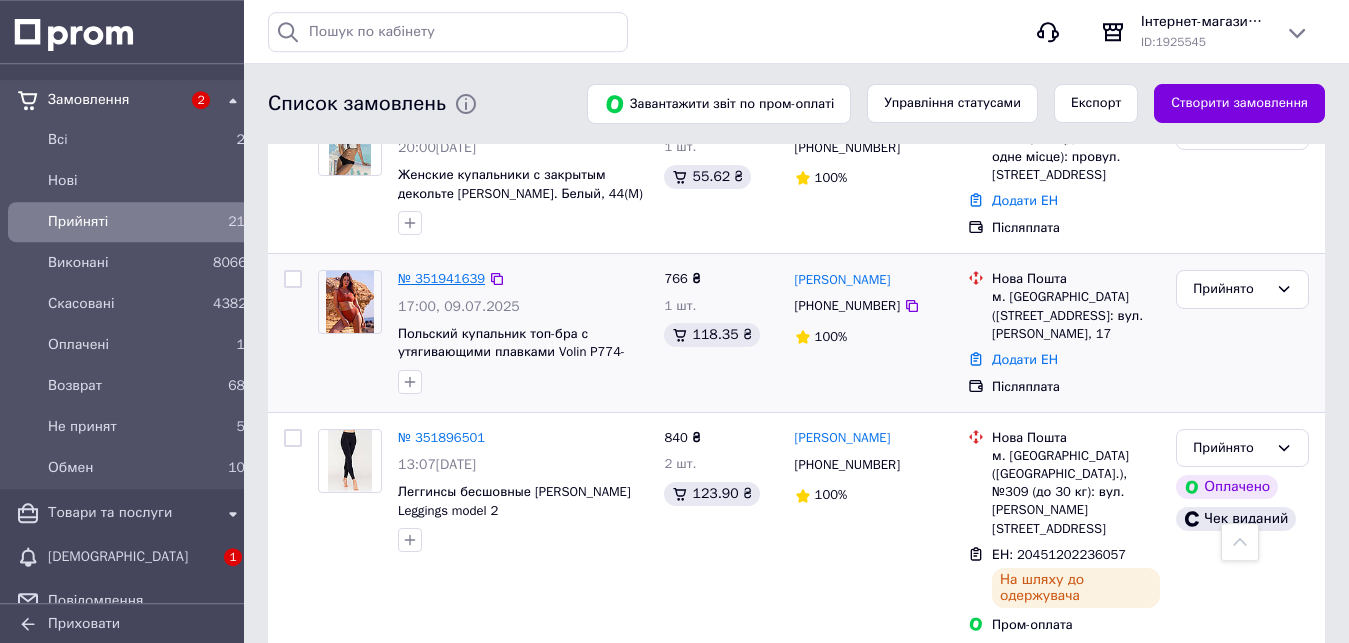 click on "№ 351941639" at bounding box center [441, 278] 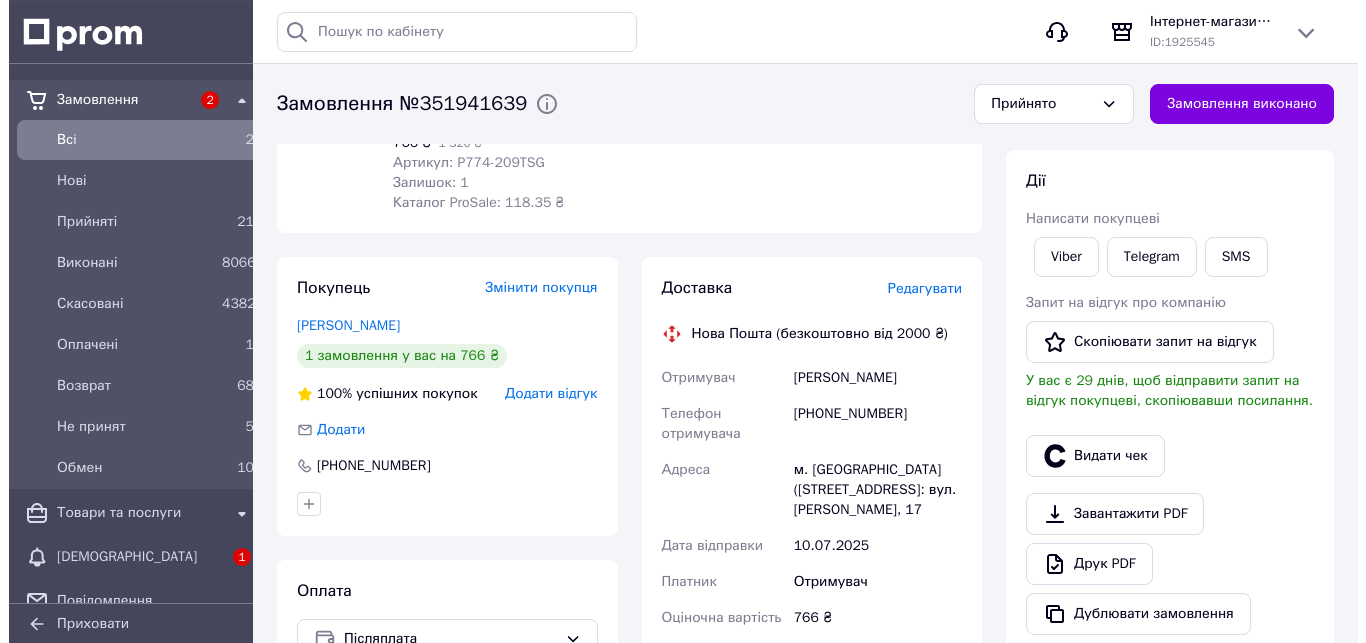 scroll, scrollTop: 408, scrollLeft: 0, axis: vertical 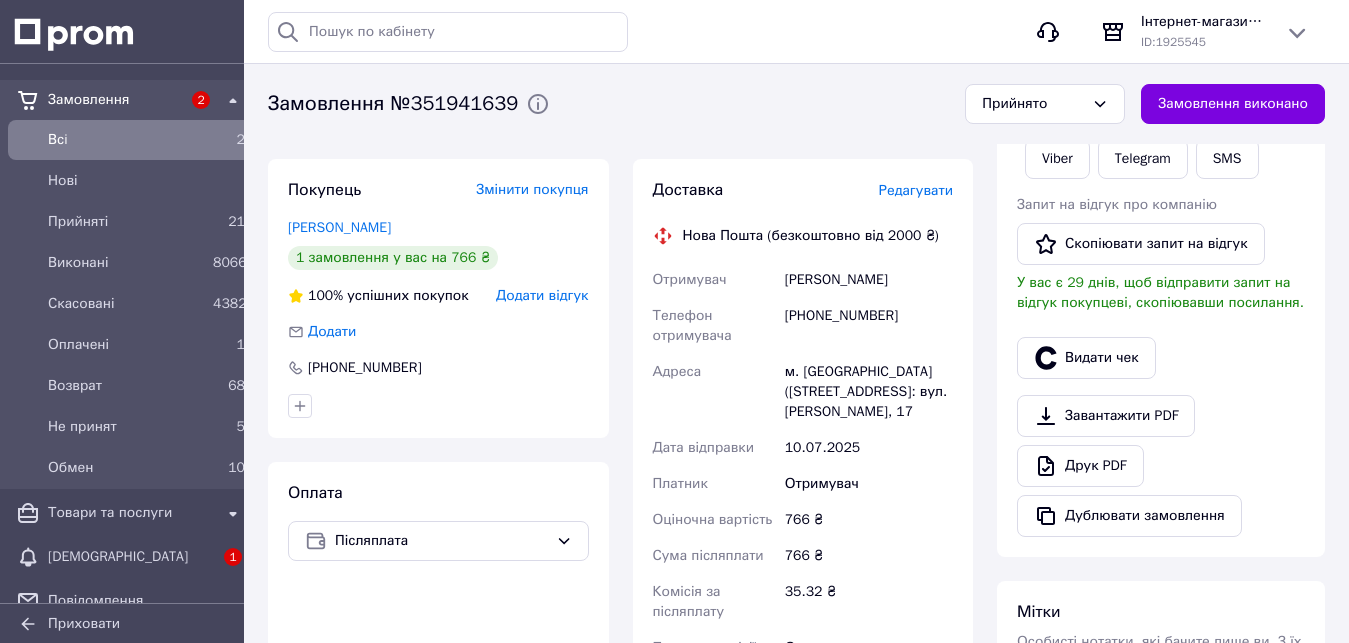 click on "Редагувати" at bounding box center (916, 190) 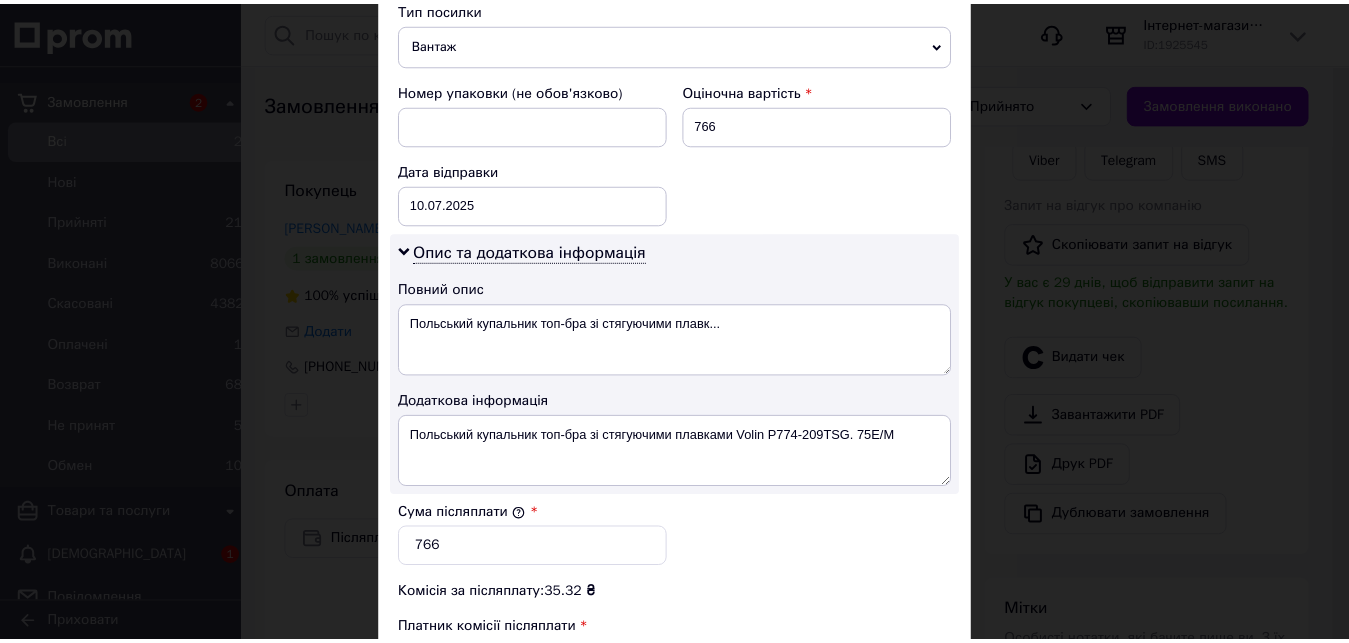 scroll, scrollTop: 1140, scrollLeft: 0, axis: vertical 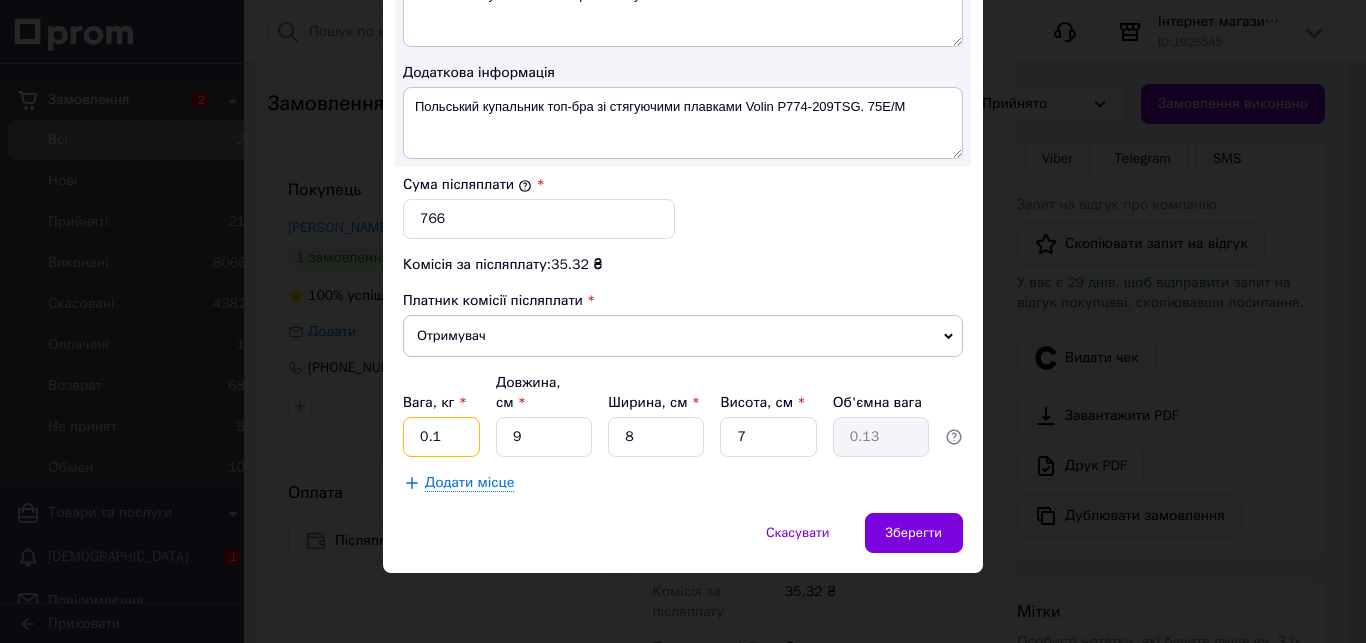 click on "0.1" at bounding box center (441, 437) 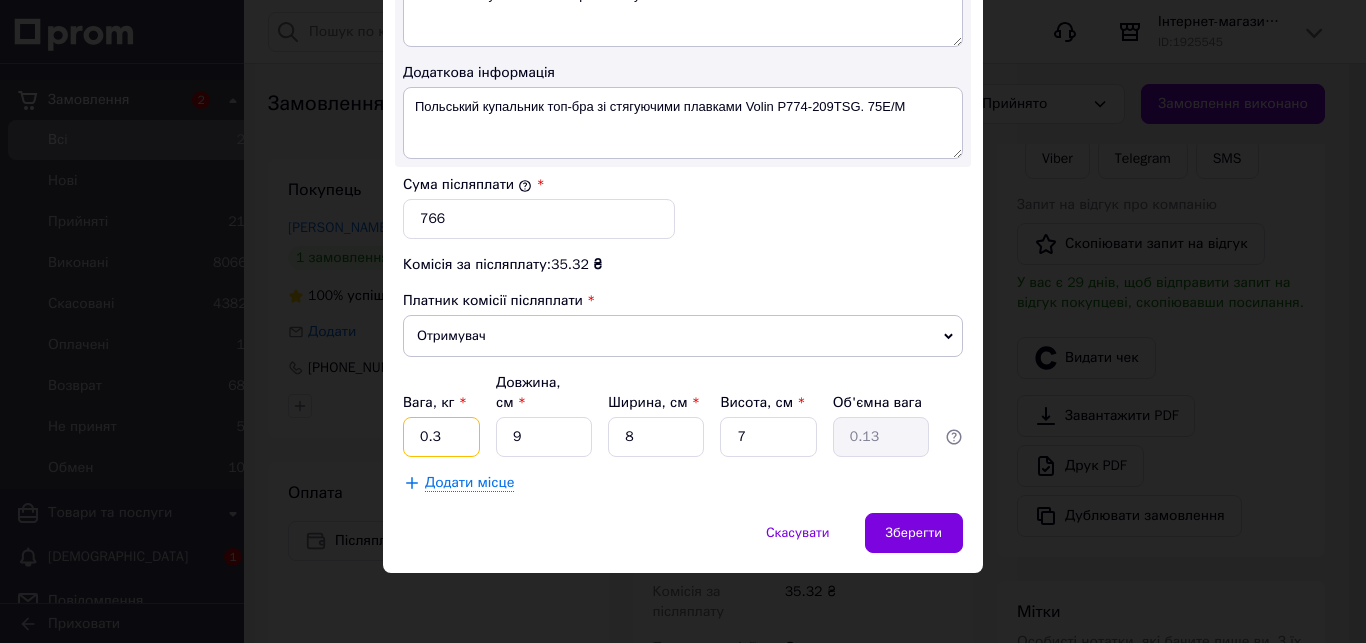 type on "0.3" 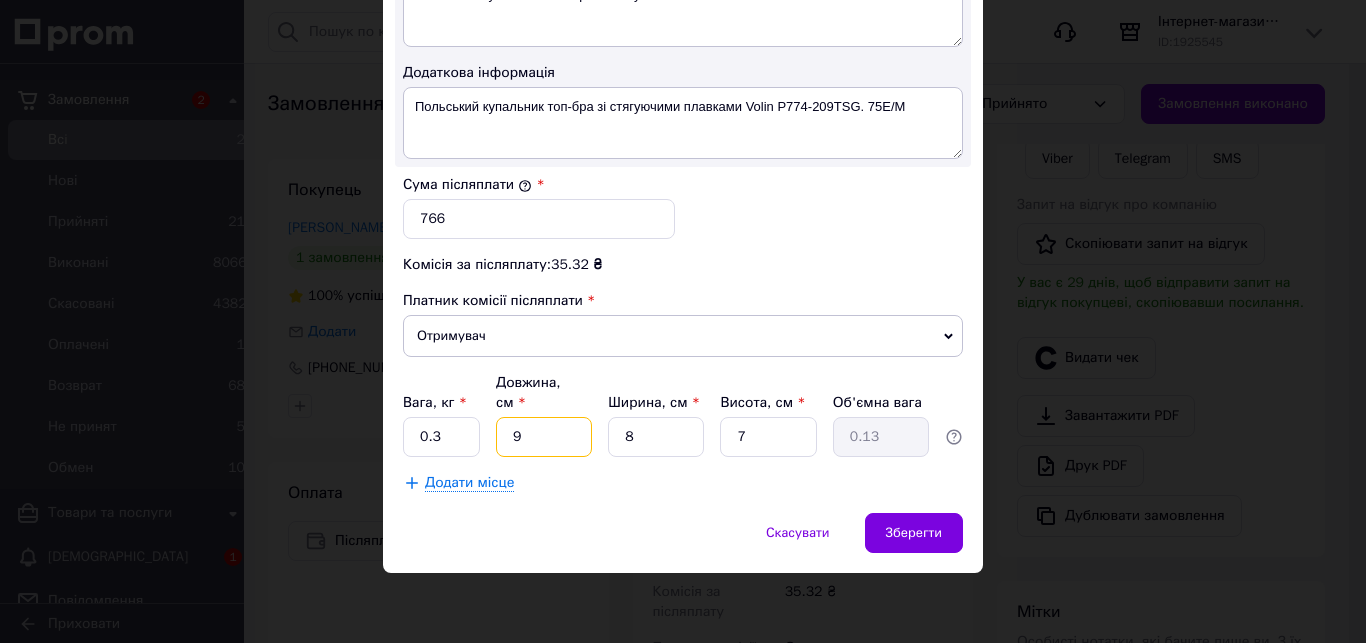 click on "9" at bounding box center (544, 437) 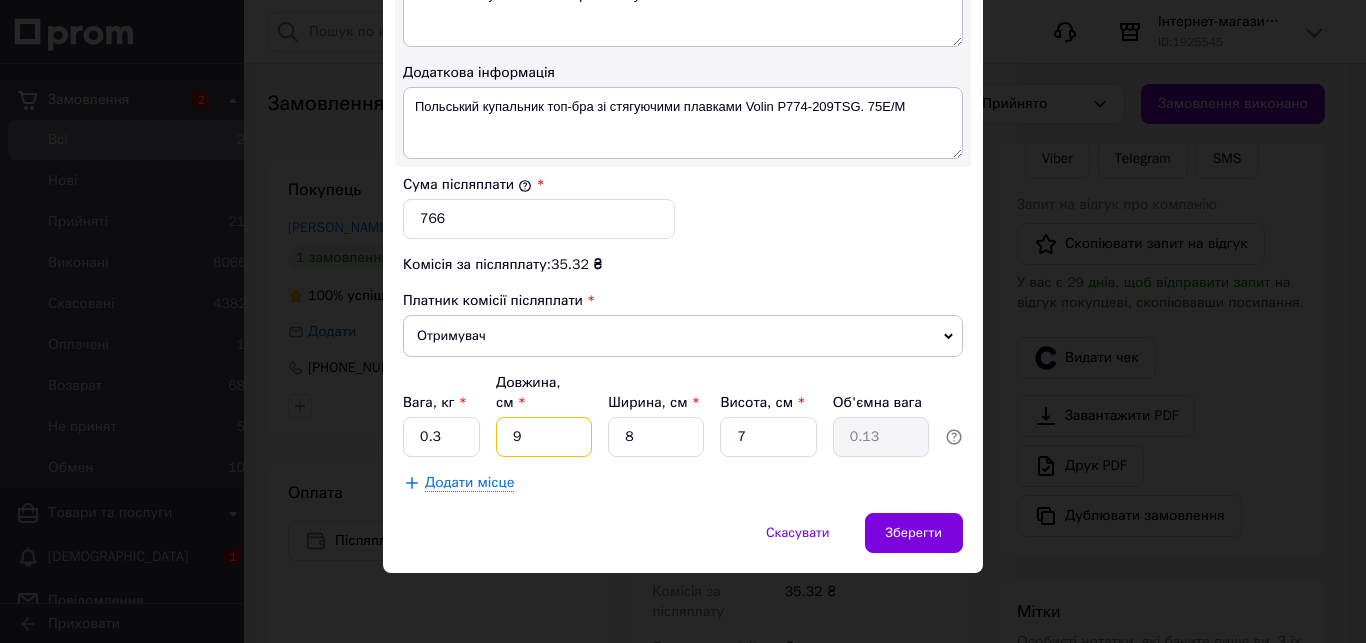 type 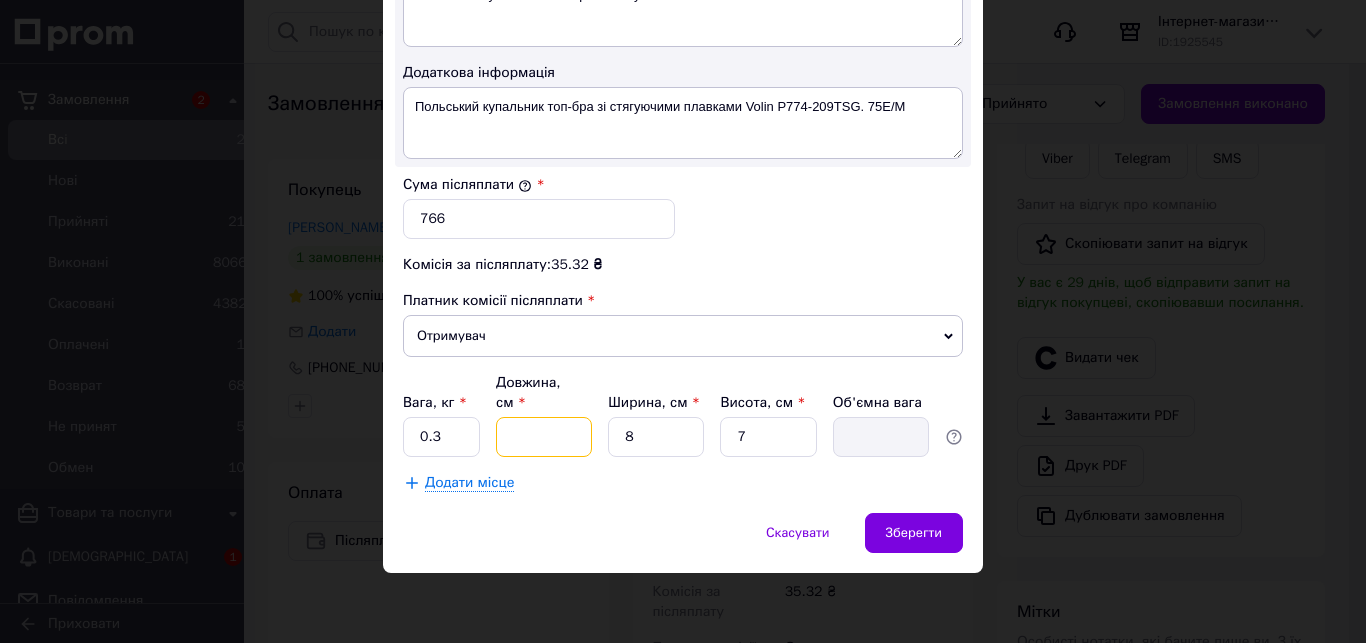 type on "3" 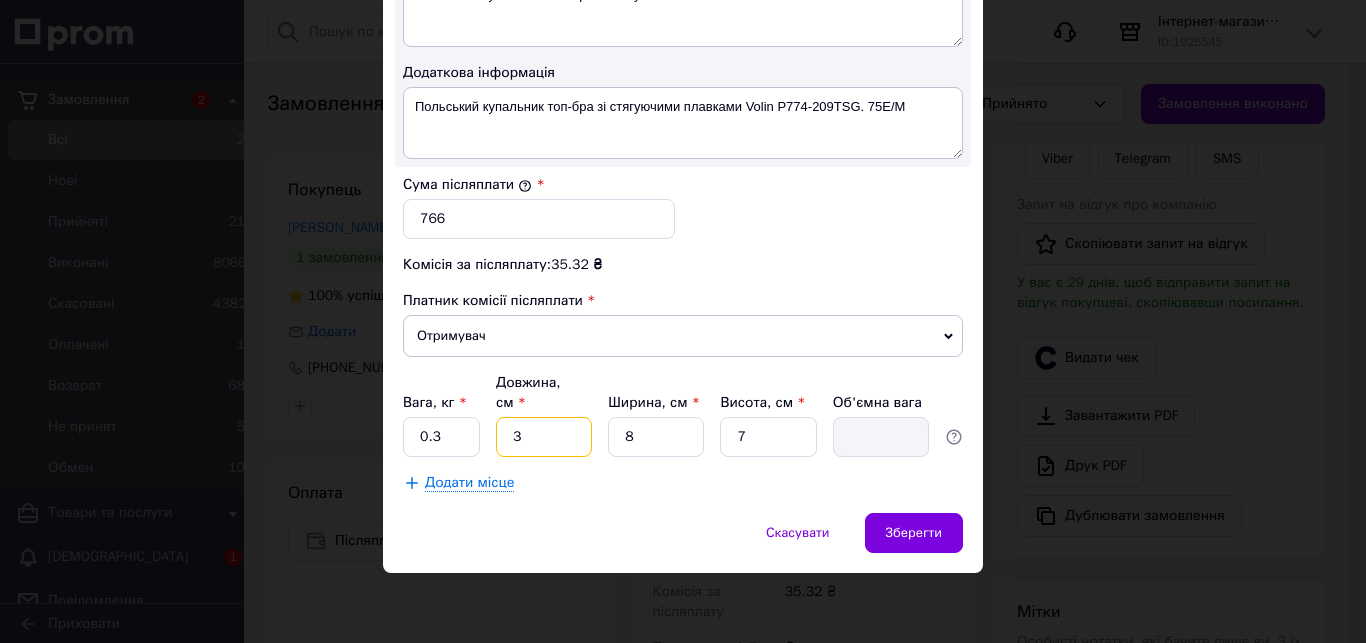 type on "0.1" 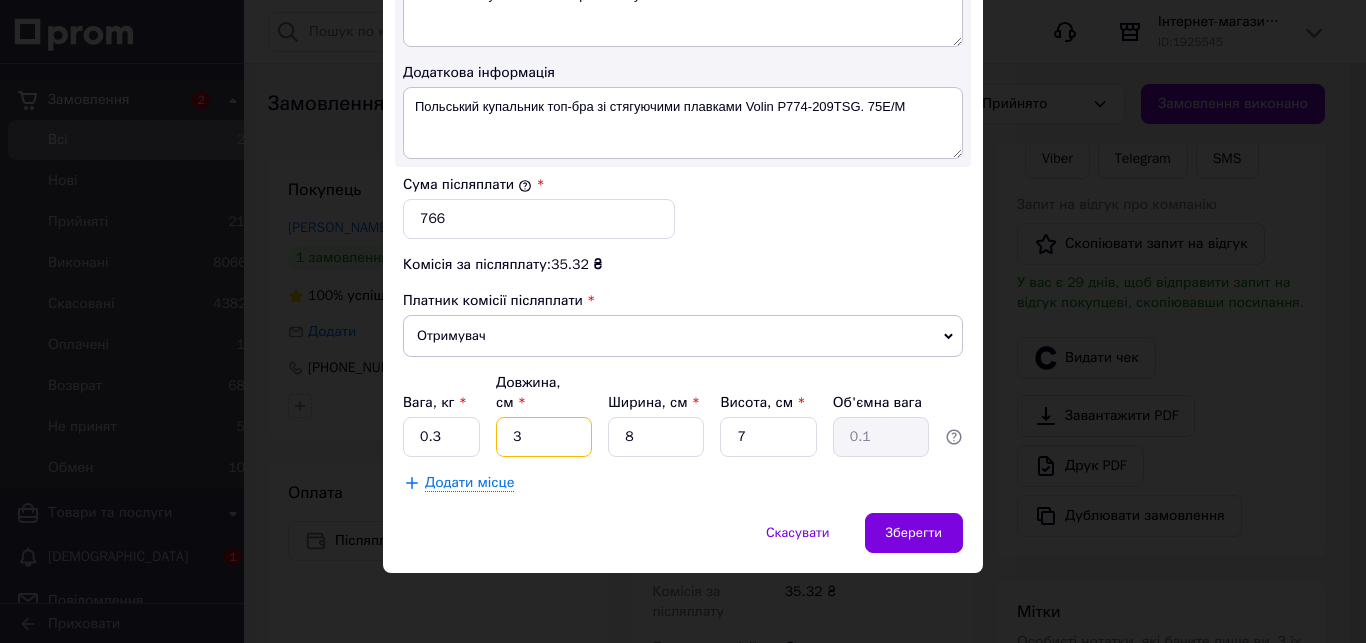 type on "34" 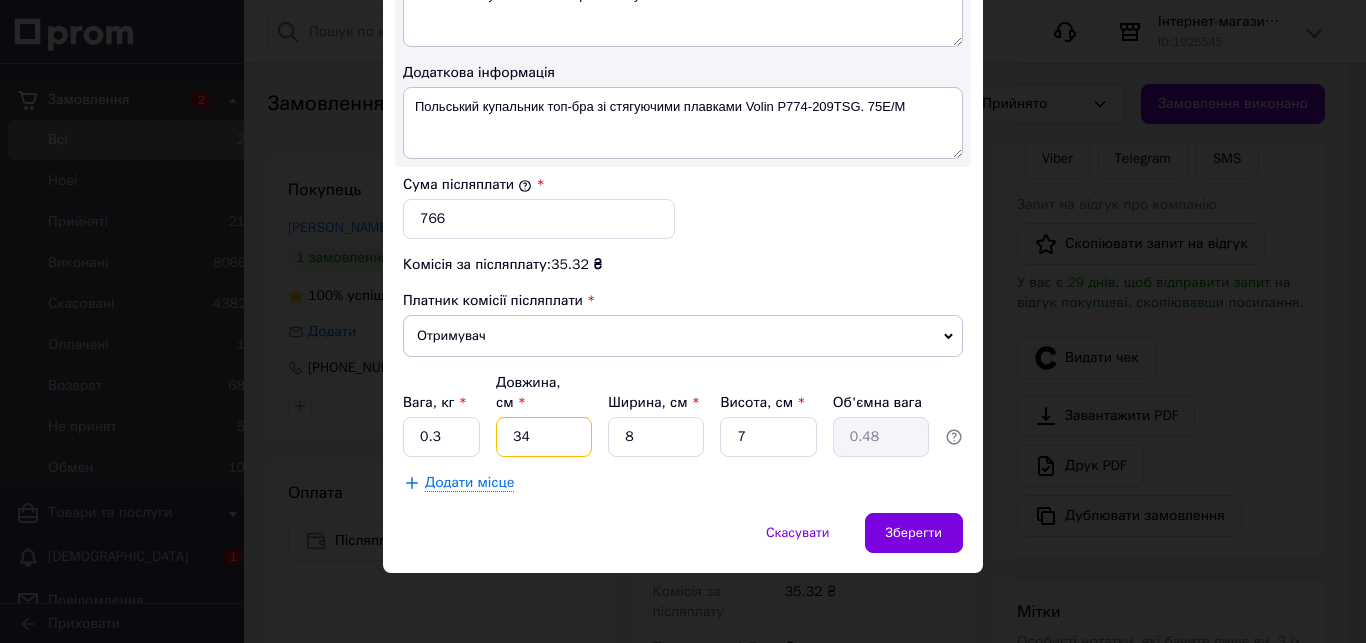 type on "34" 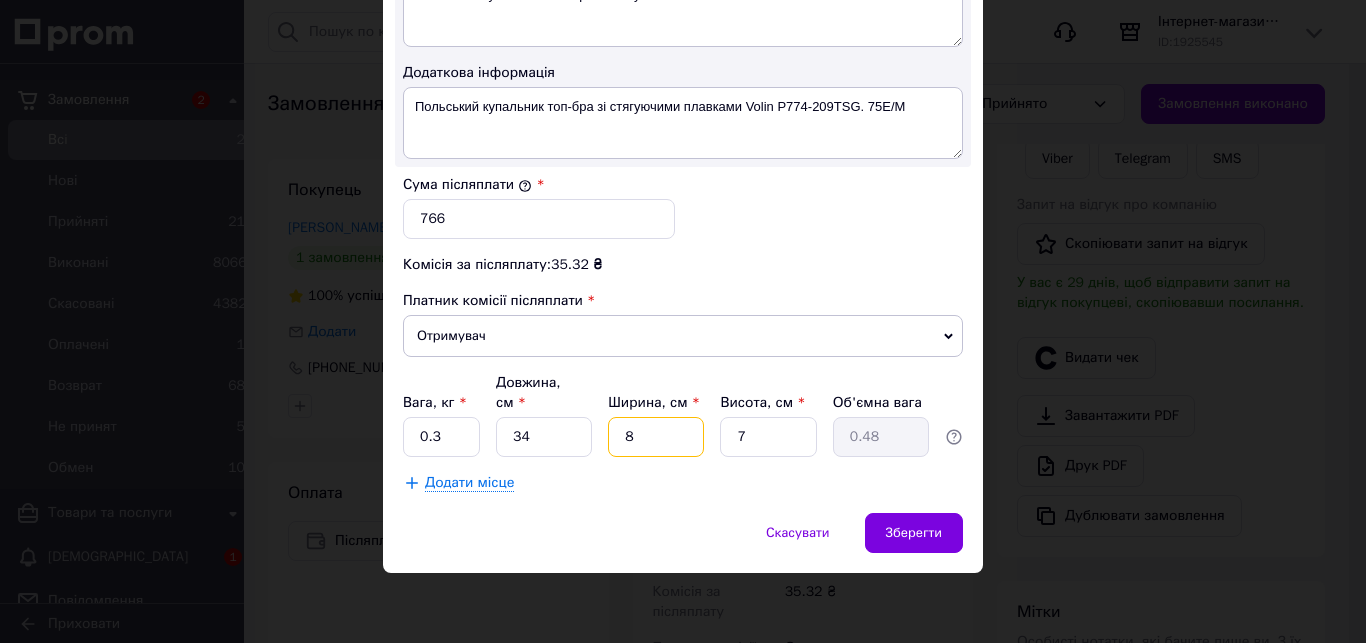 click on "8" at bounding box center (656, 437) 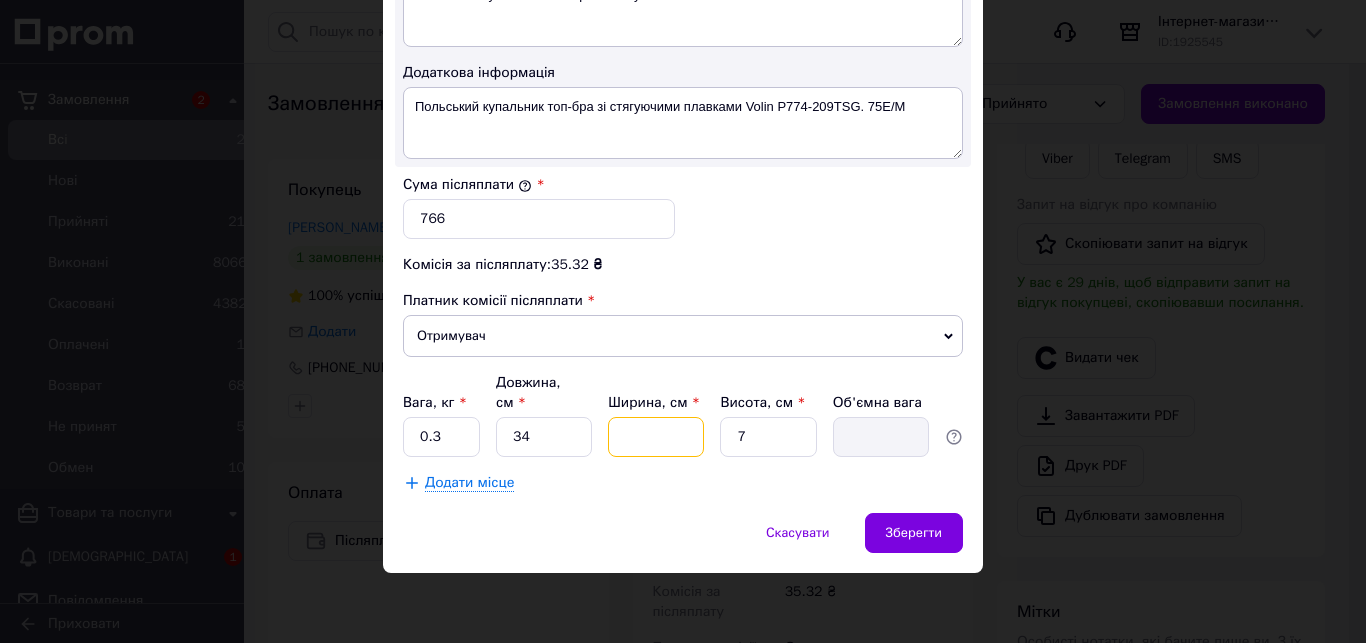 type on "2" 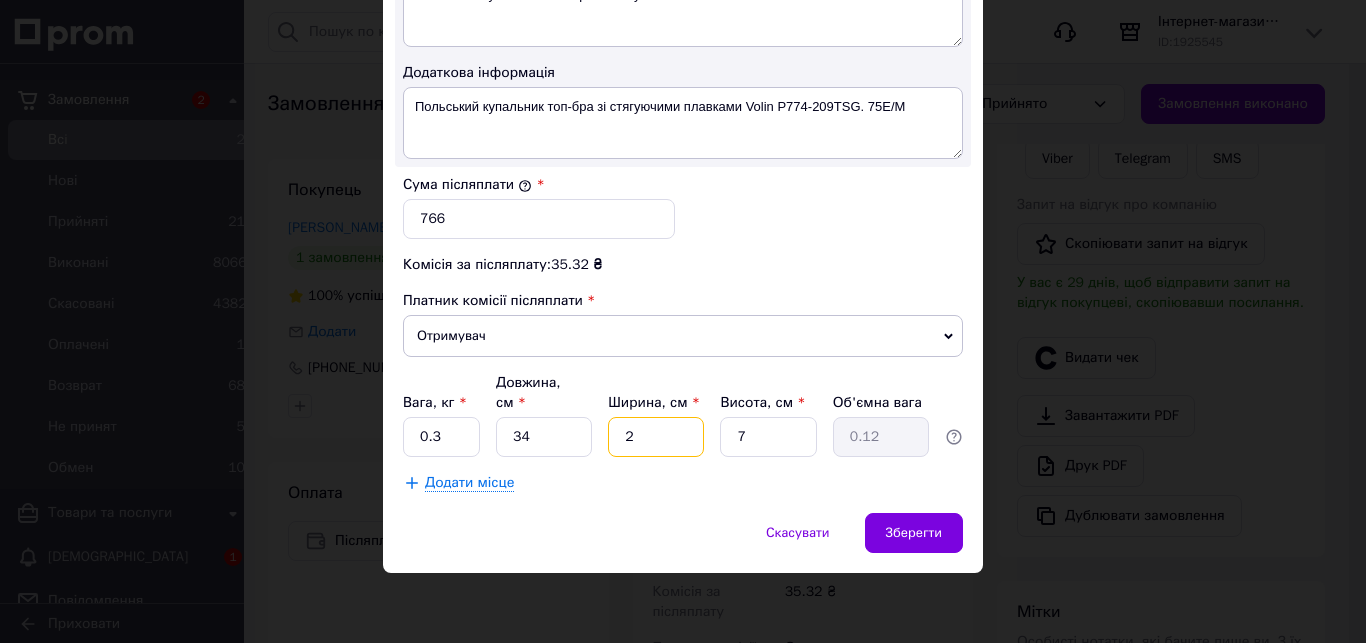 type on "24" 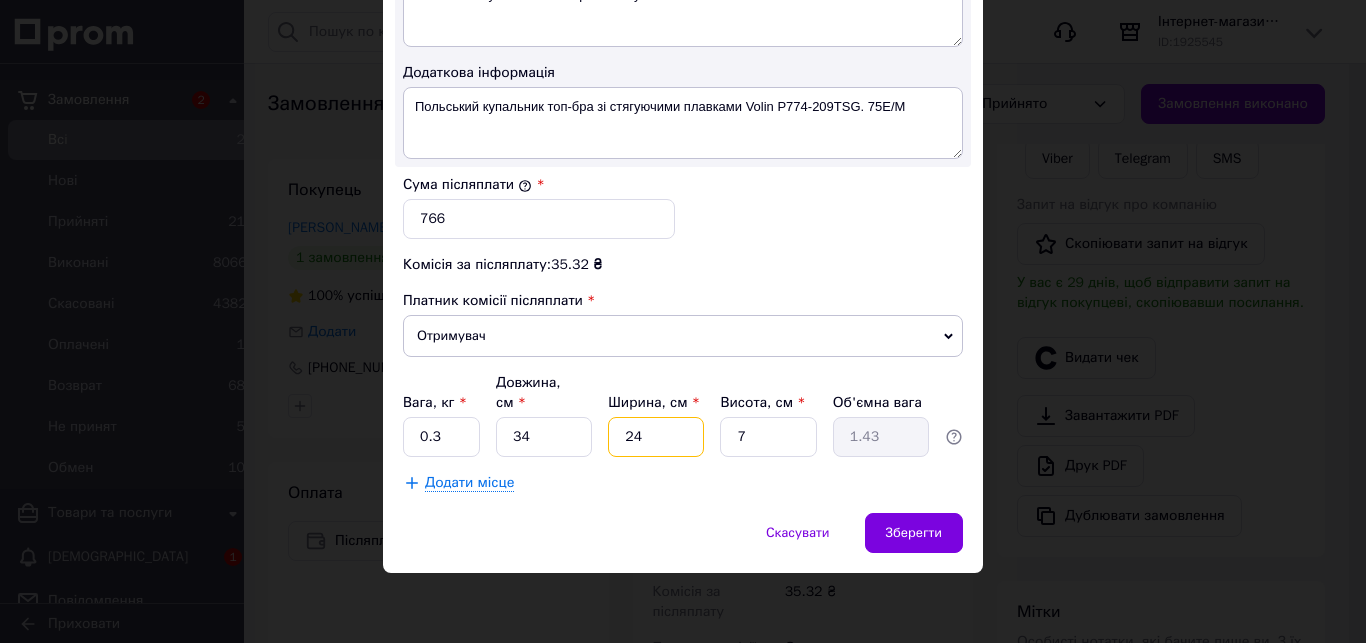 type on "24" 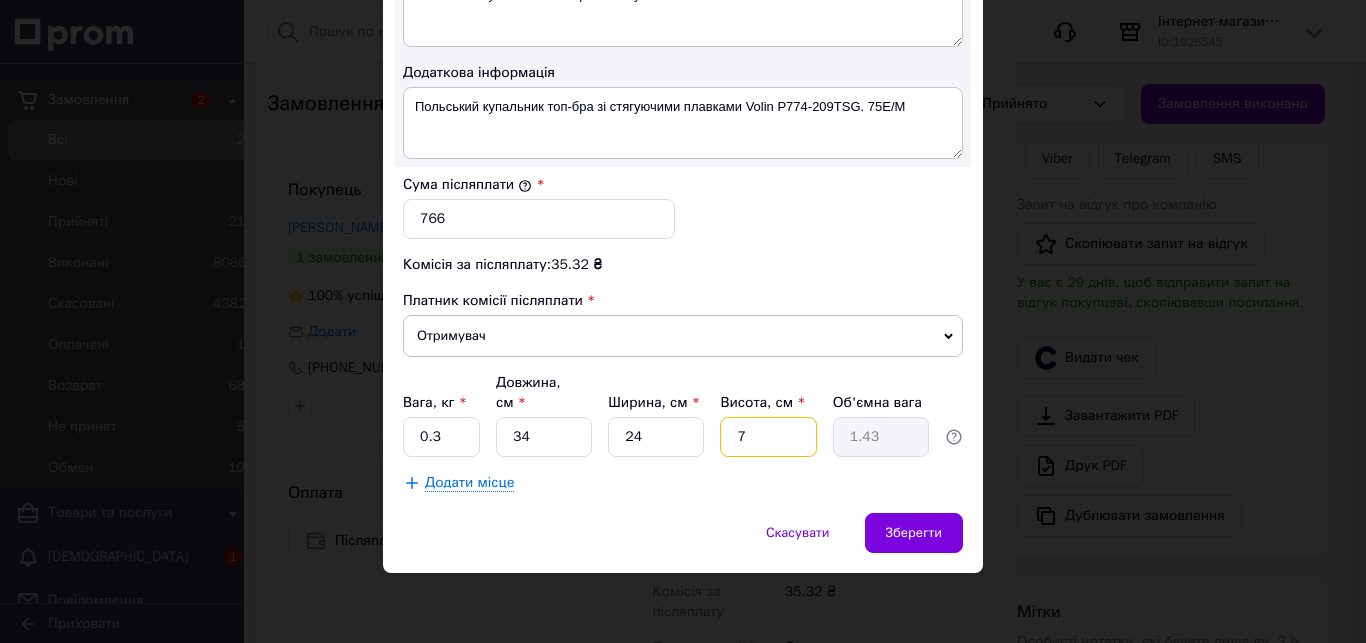 click on "7" at bounding box center [768, 437] 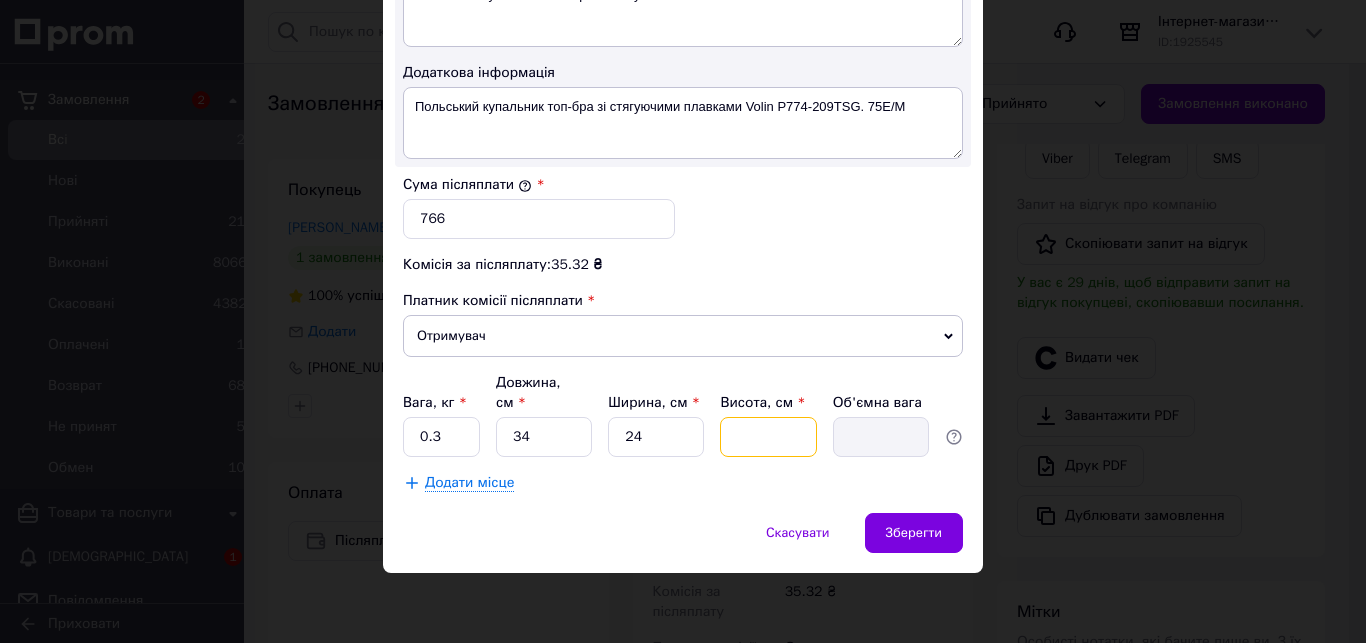 type on "5" 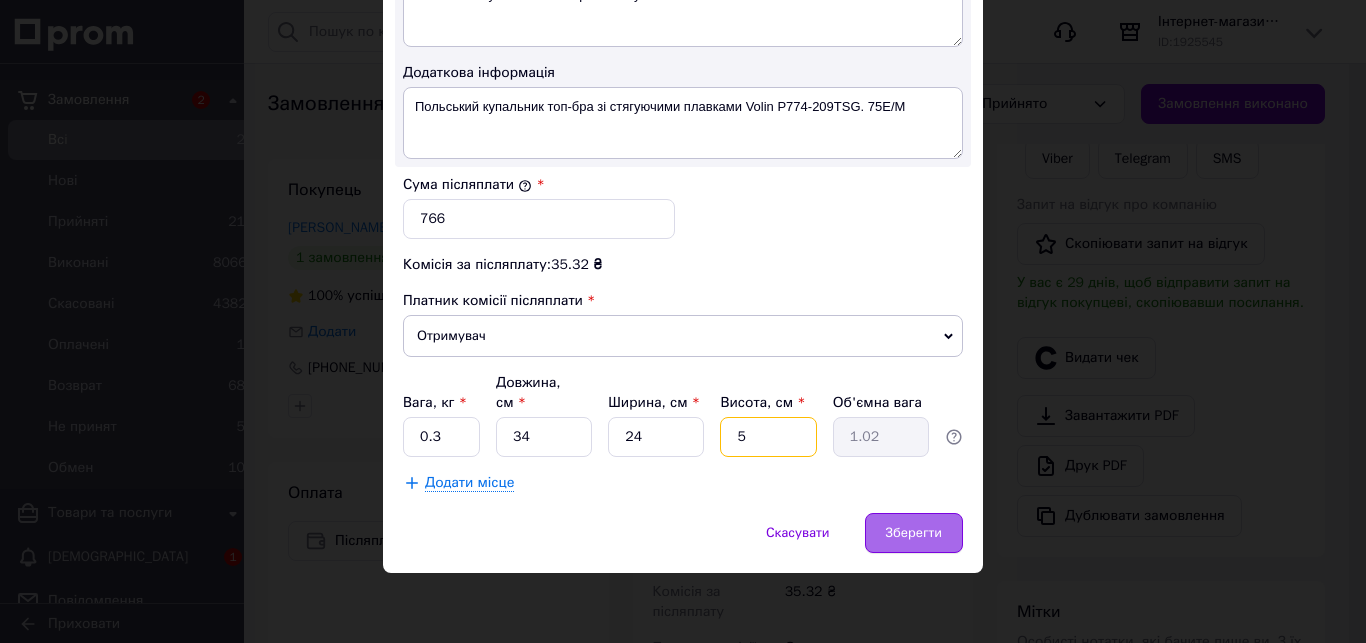 type on "5" 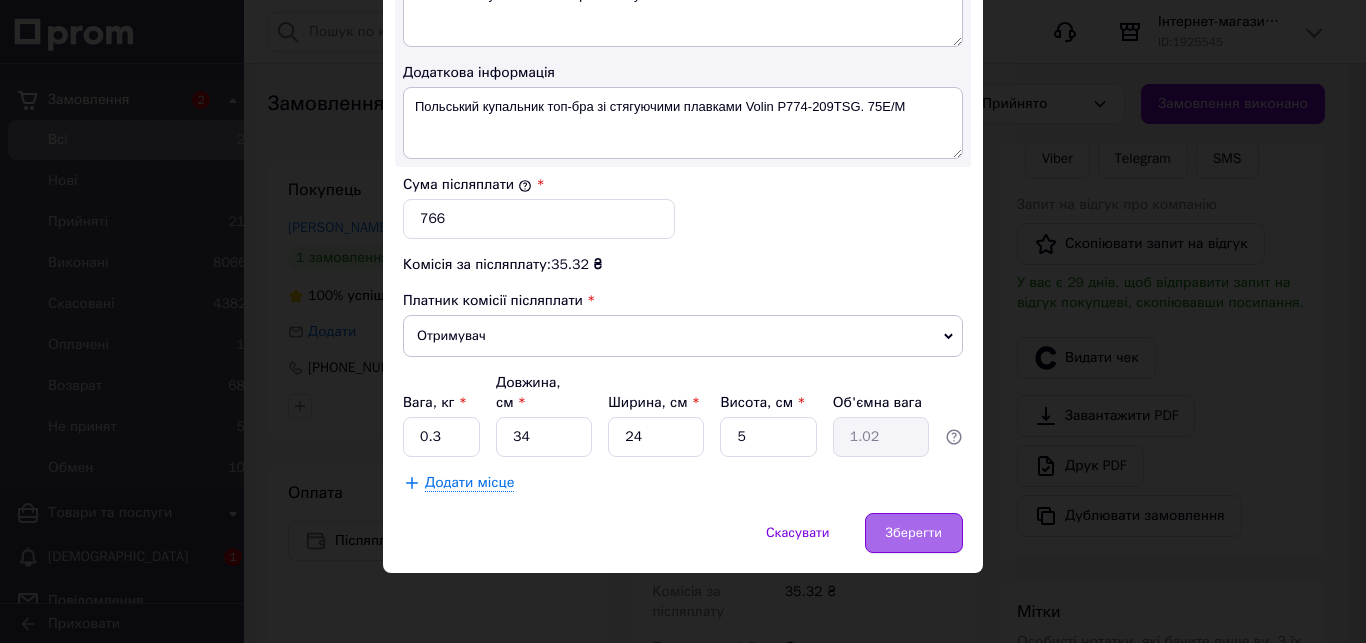 click on "Зберегти" at bounding box center (914, 533) 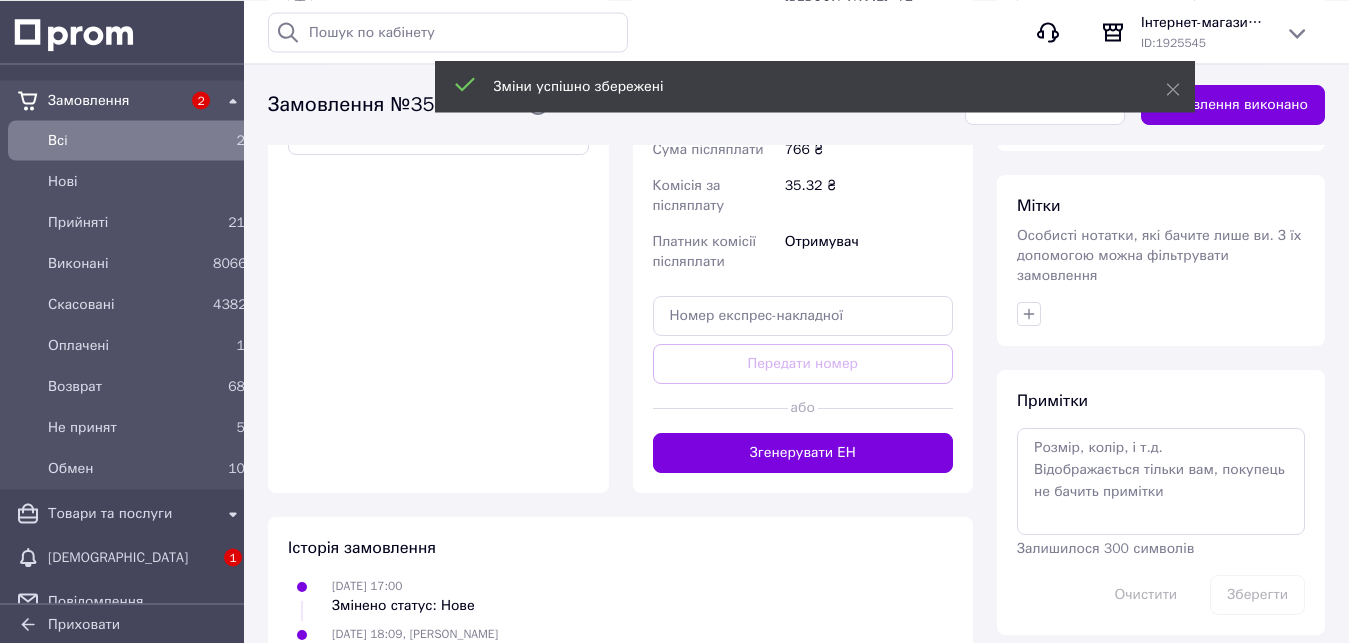 scroll, scrollTop: 816, scrollLeft: 0, axis: vertical 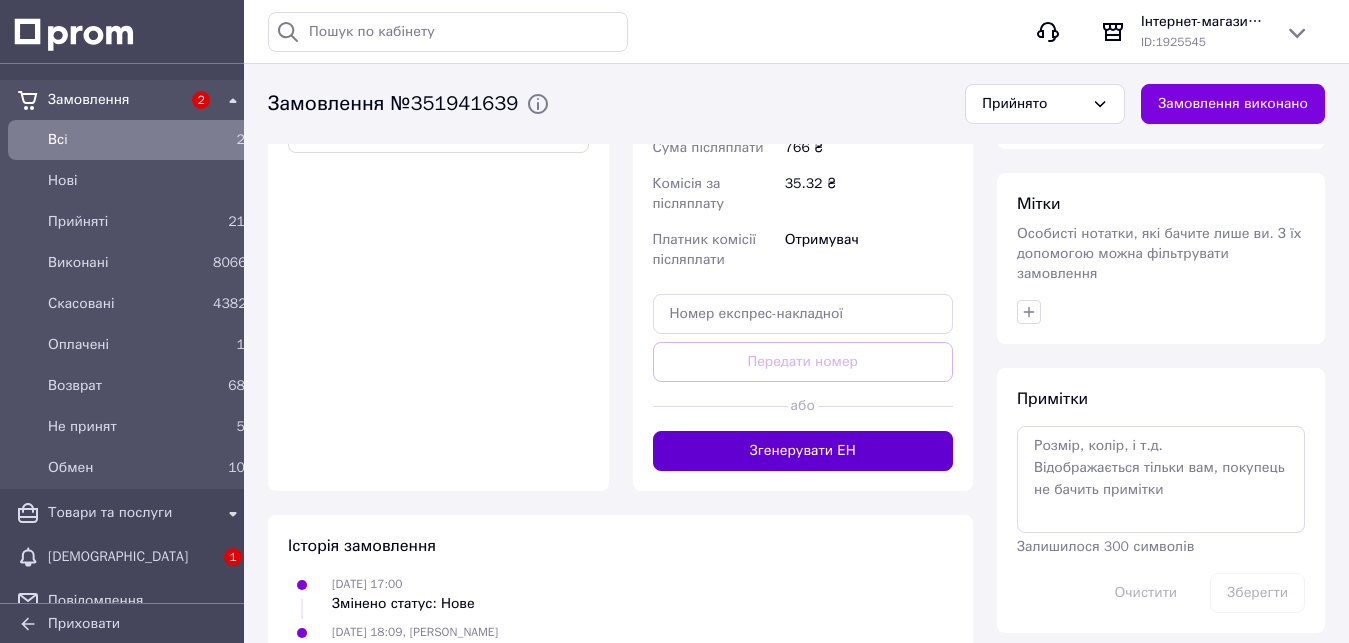 click on "Згенерувати ЕН" at bounding box center [803, 451] 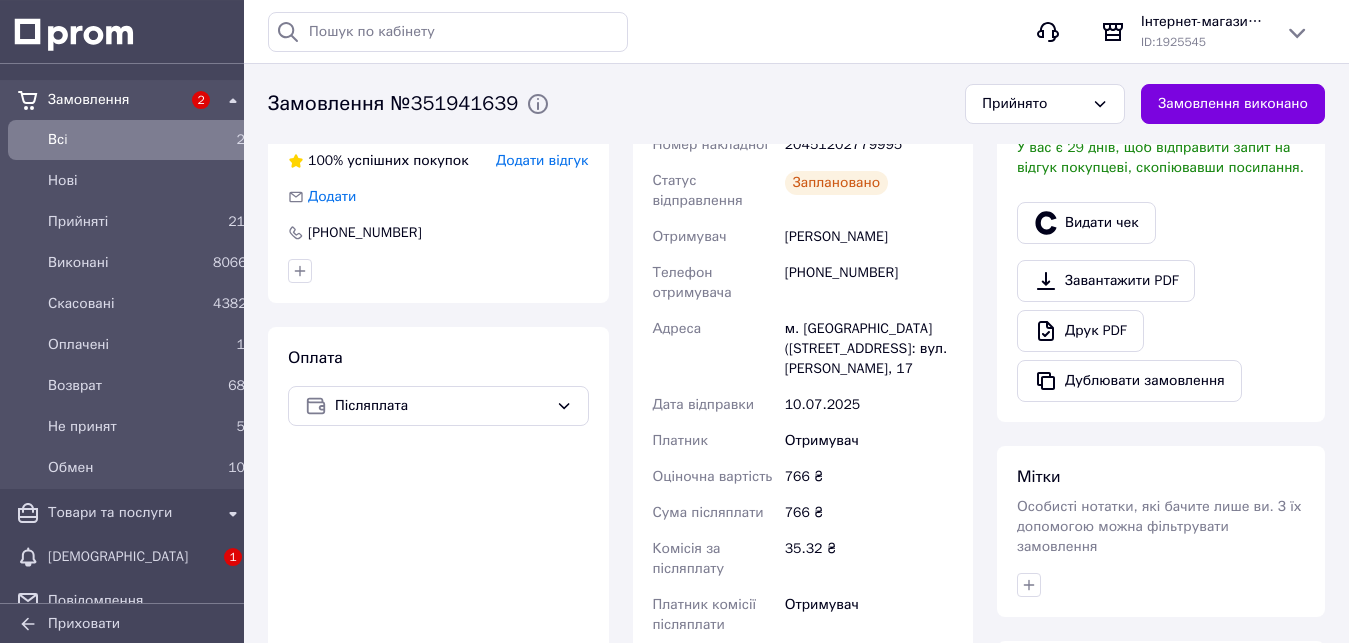 scroll, scrollTop: 510, scrollLeft: 0, axis: vertical 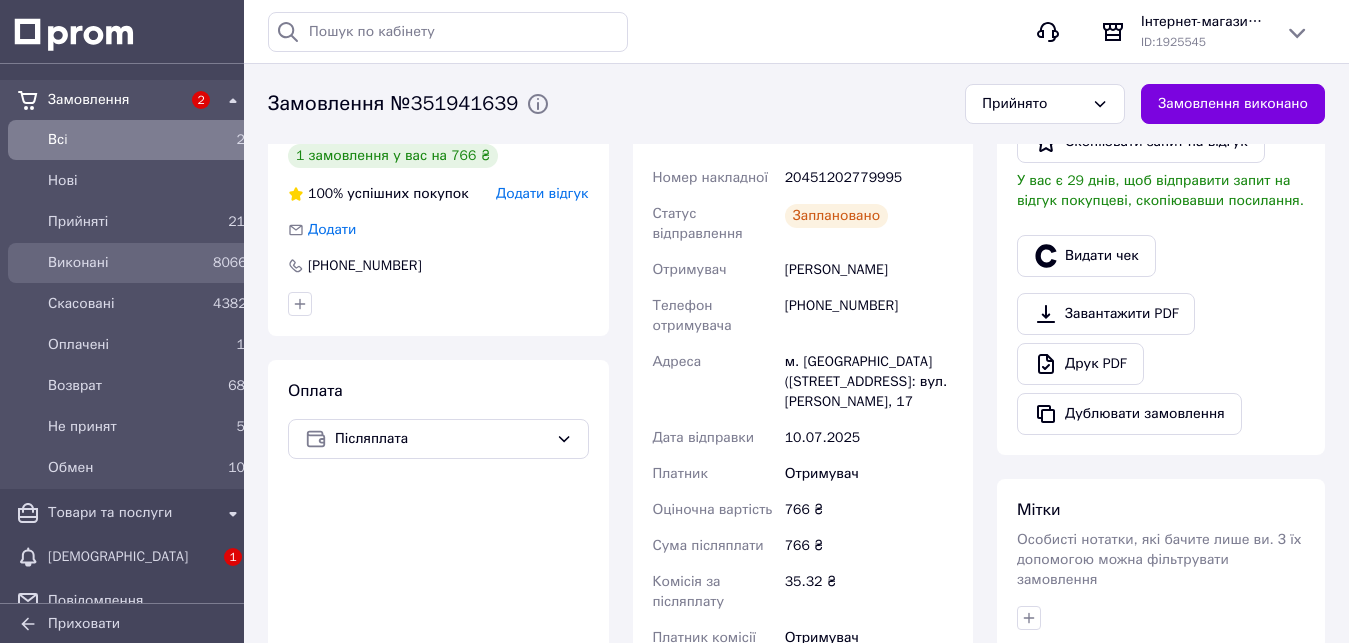 click on "Виконані" at bounding box center (126, 263) 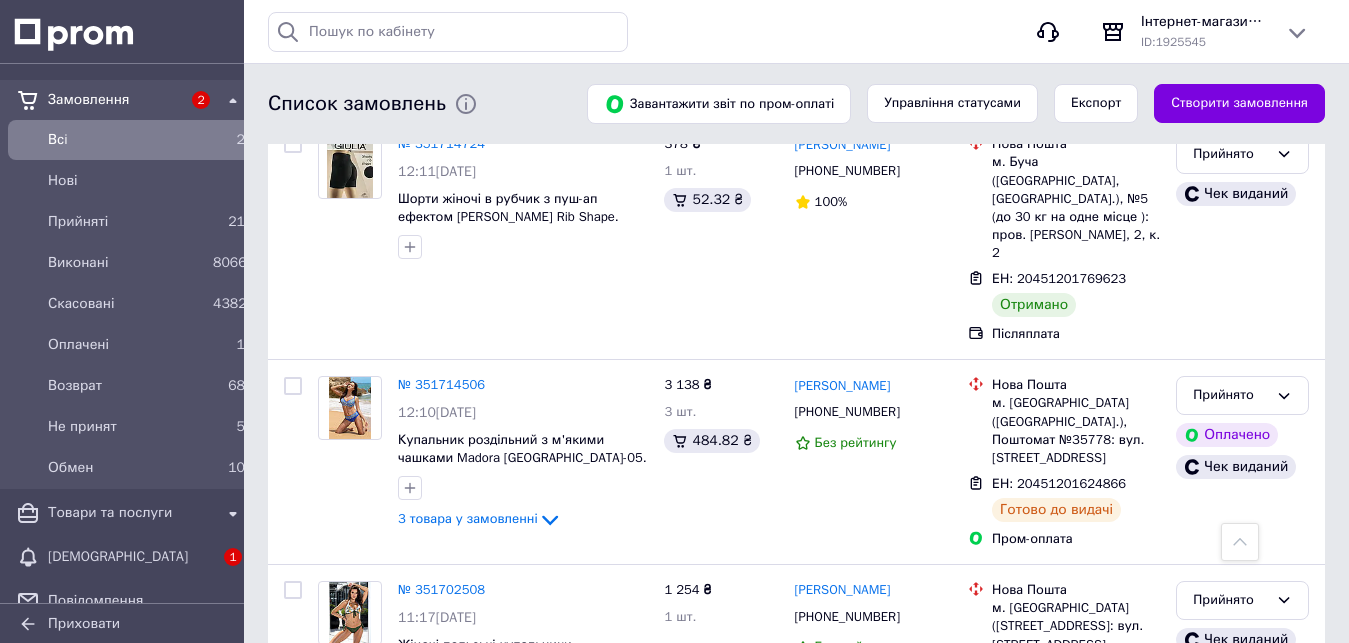 scroll, scrollTop: 3695, scrollLeft: 0, axis: vertical 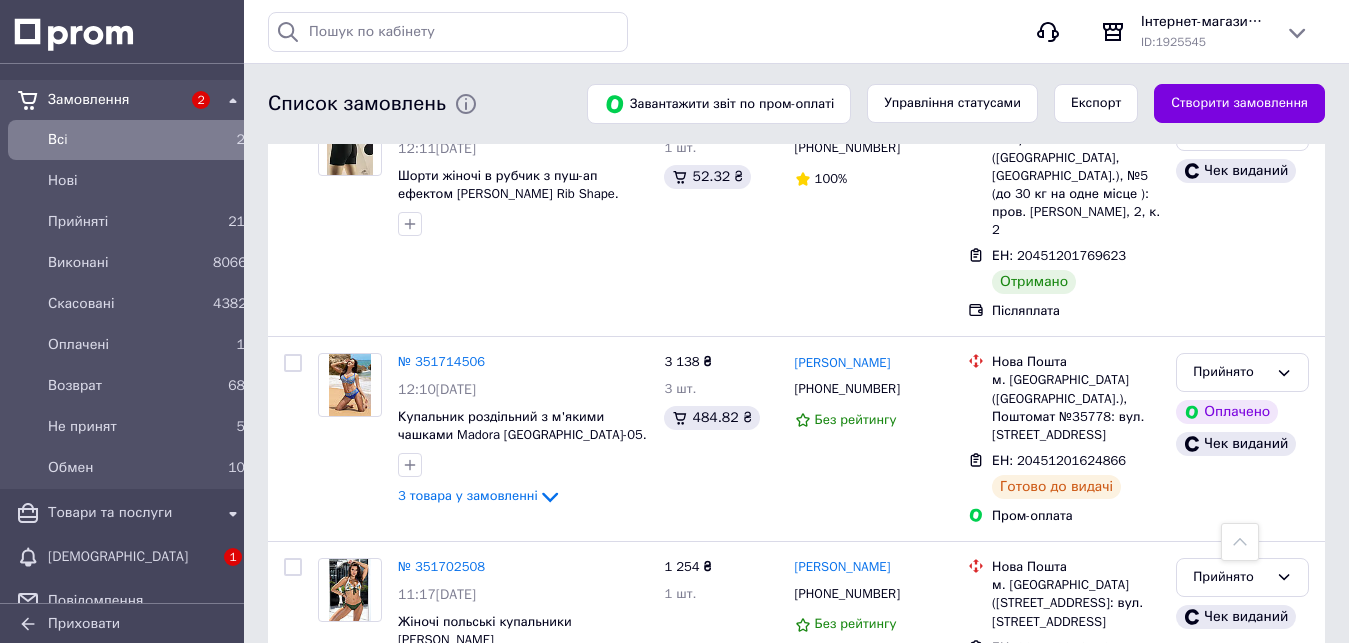 click on "2" at bounding box center (331, 772) 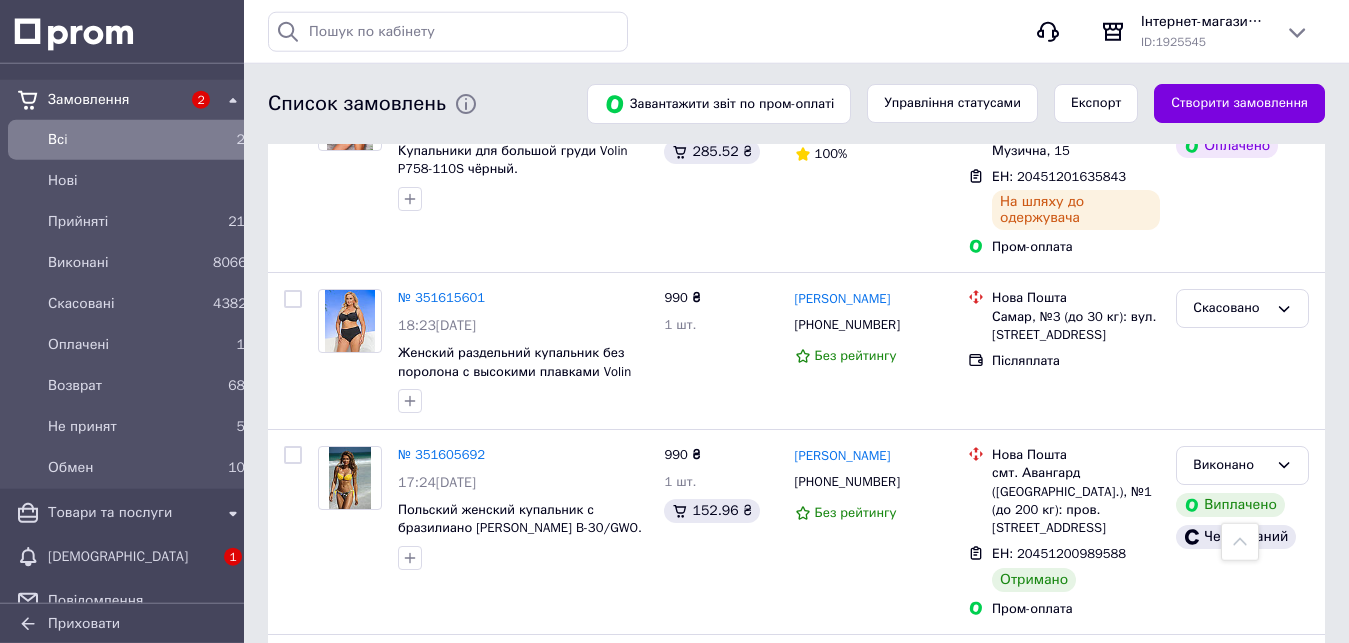 scroll, scrollTop: 0, scrollLeft: 0, axis: both 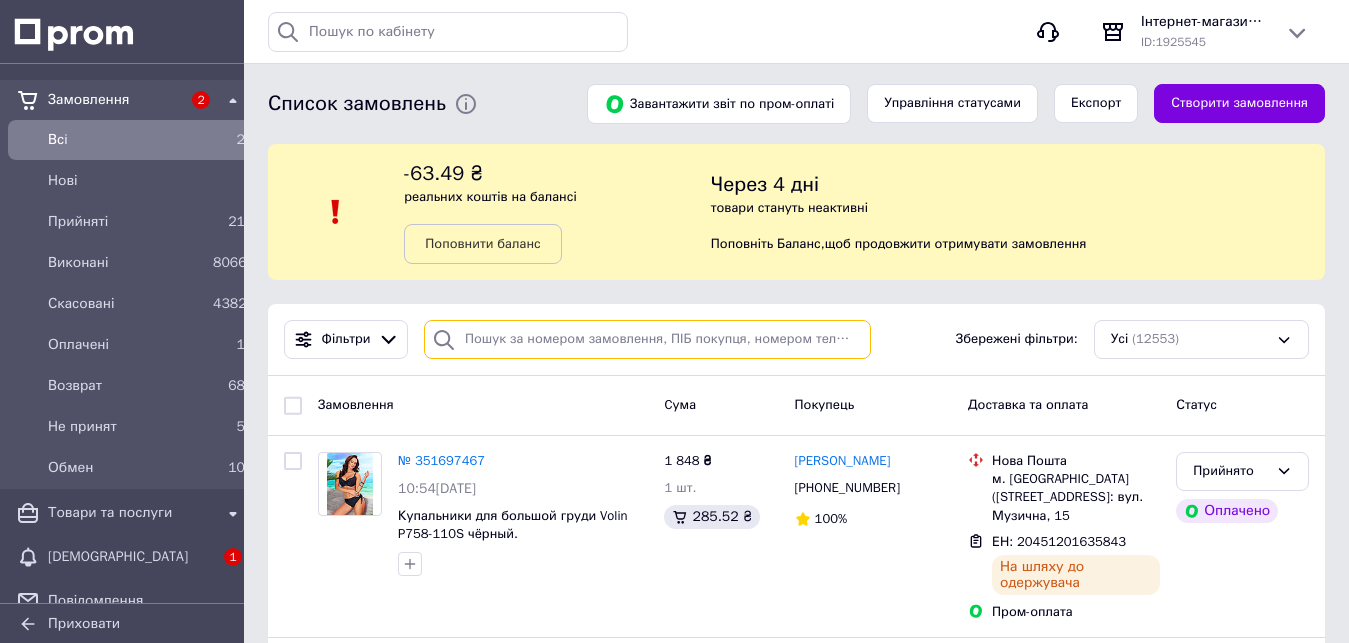 click at bounding box center [647, 339] 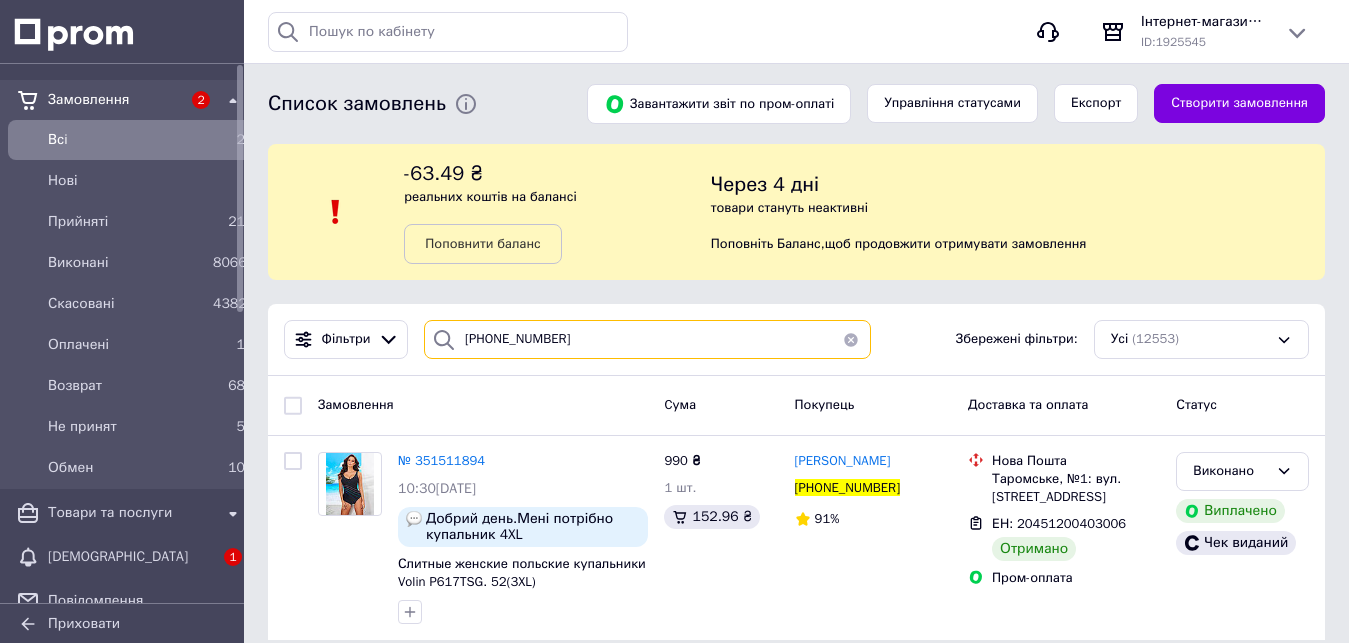 type on "+380985039240" 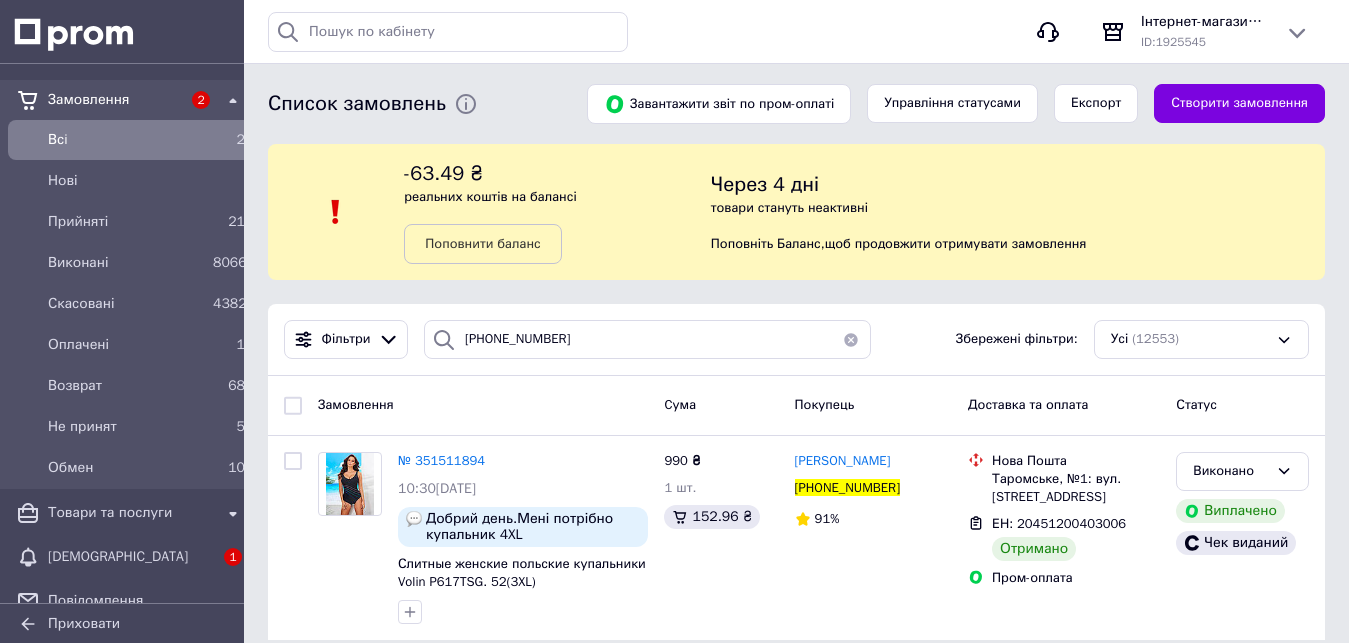 click on "Всi" at bounding box center [126, 140] 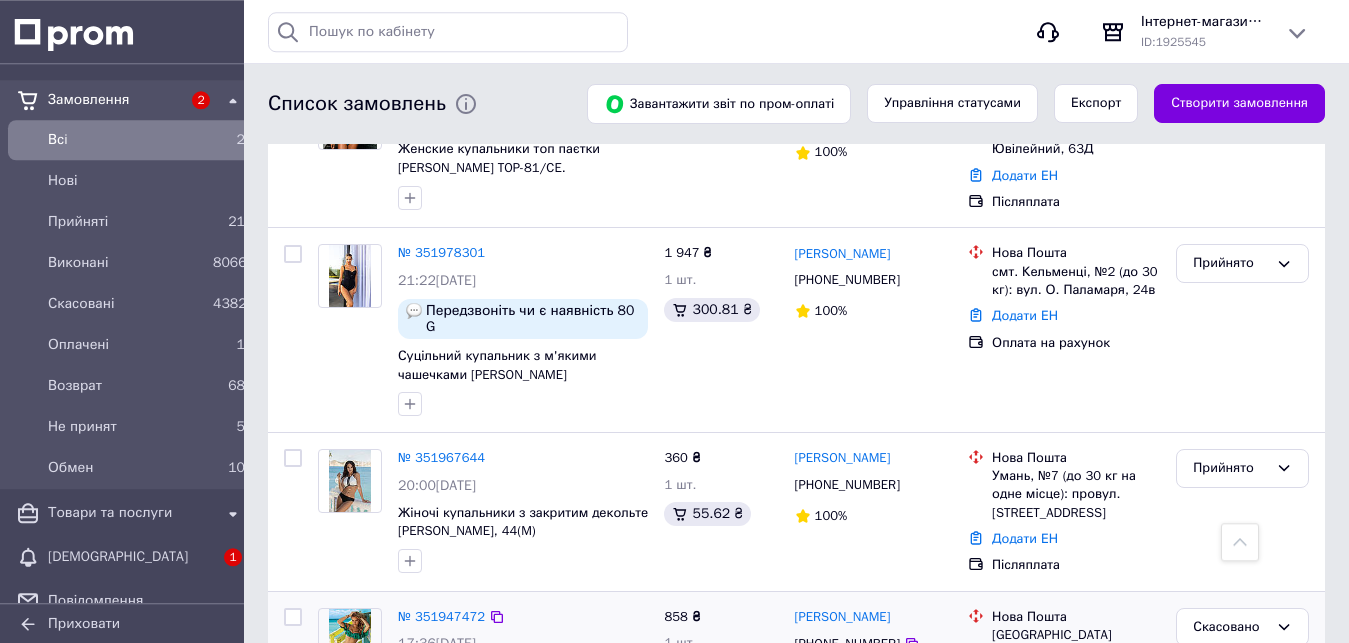 scroll, scrollTop: 510, scrollLeft: 0, axis: vertical 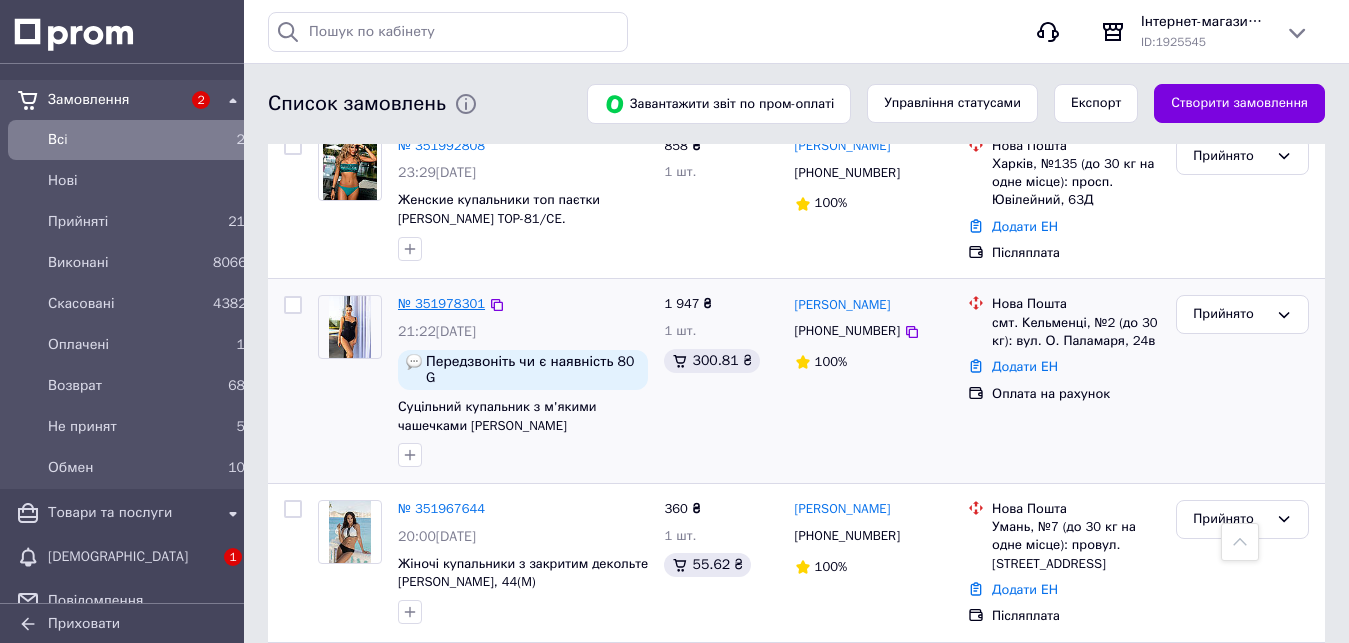 click on "№ 351978301" at bounding box center [441, 303] 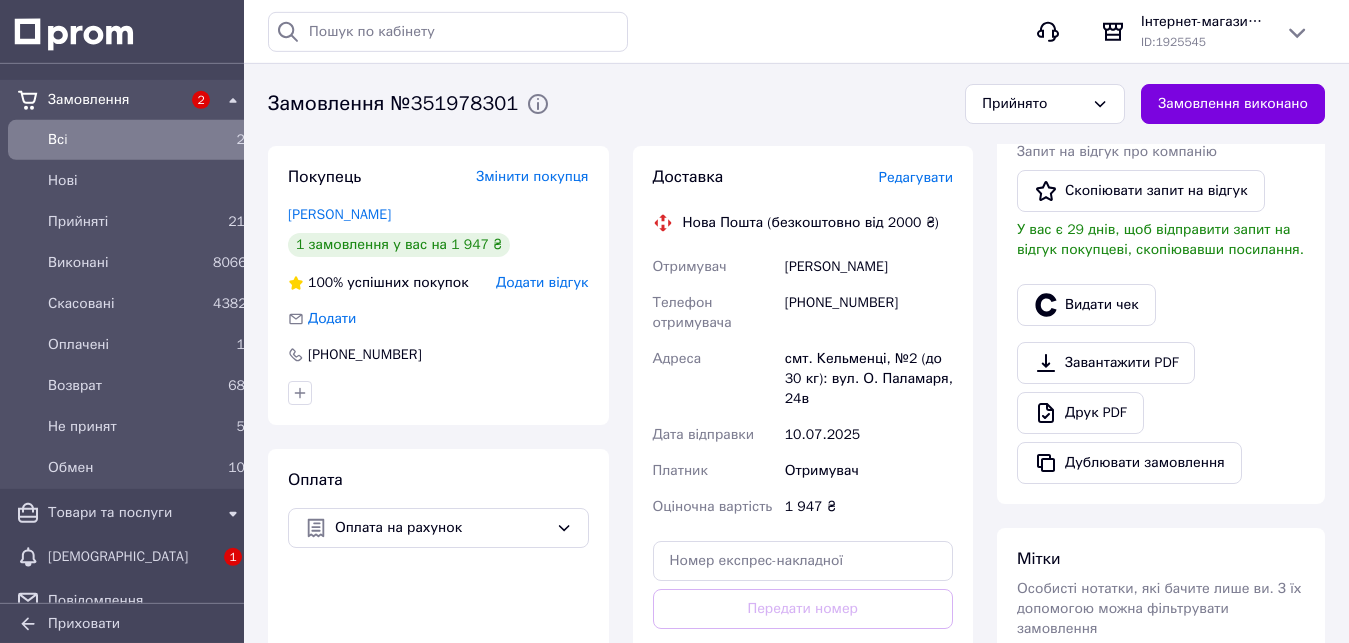 scroll, scrollTop: 479, scrollLeft: 0, axis: vertical 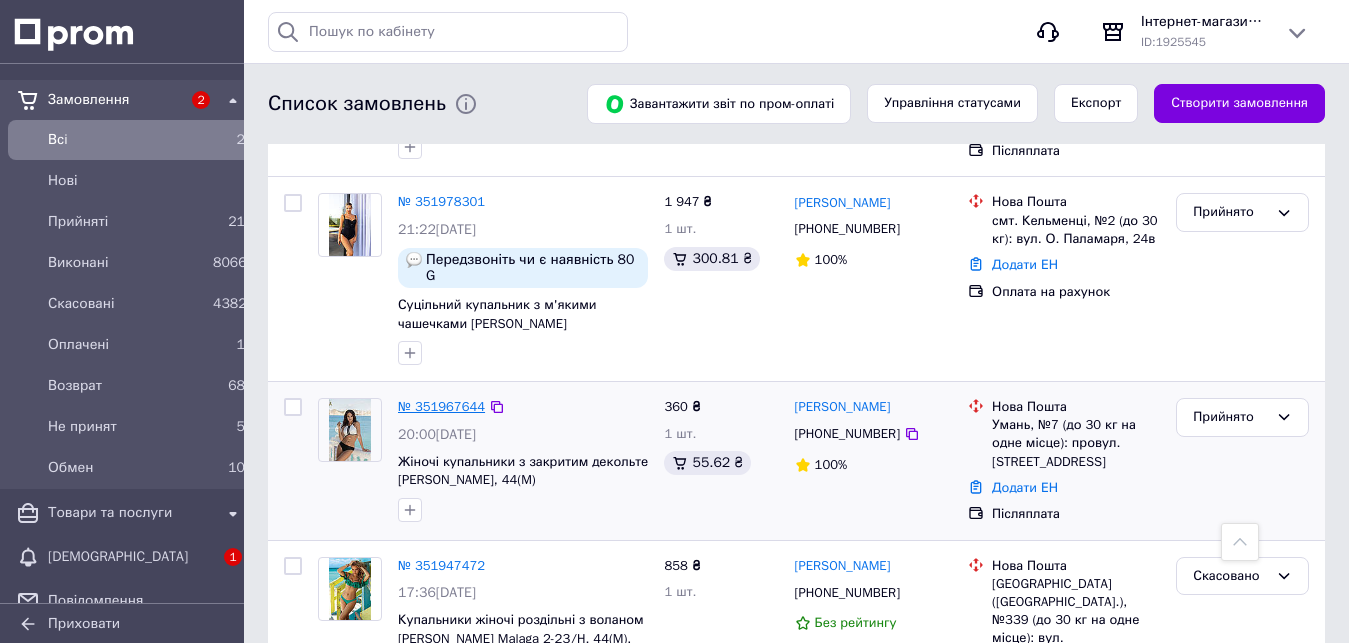 click on "№ 351967644" at bounding box center (441, 406) 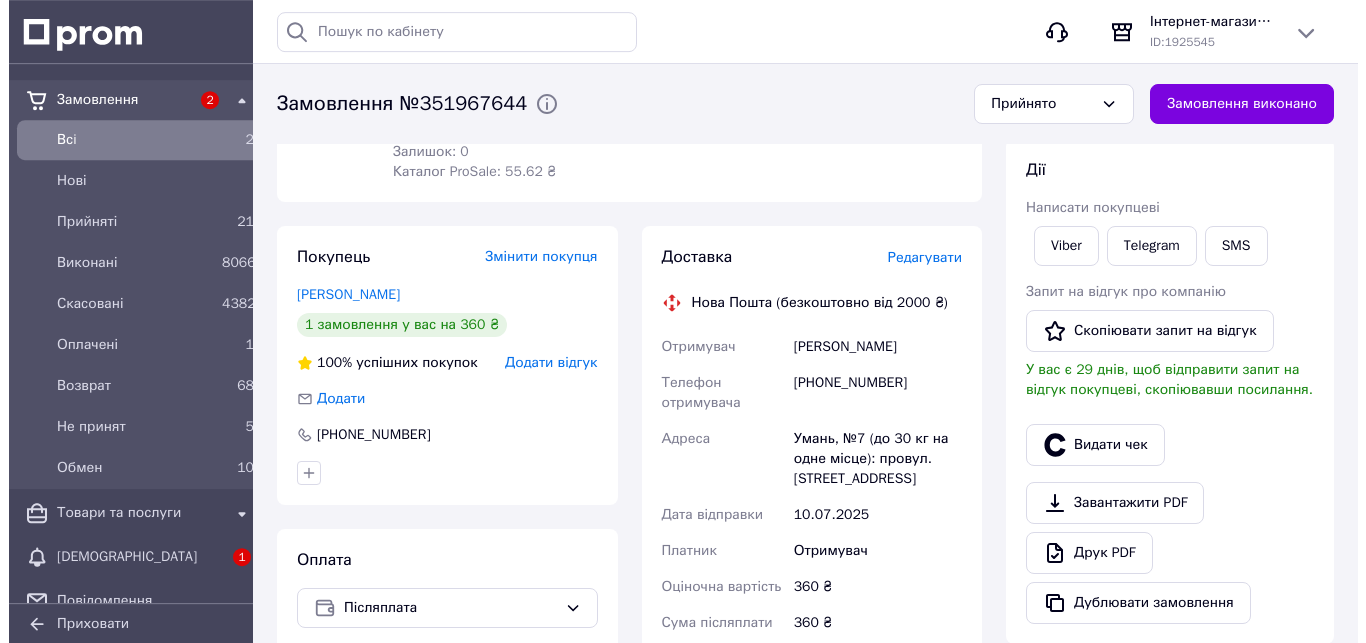 scroll, scrollTop: 377, scrollLeft: 0, axis: vertical 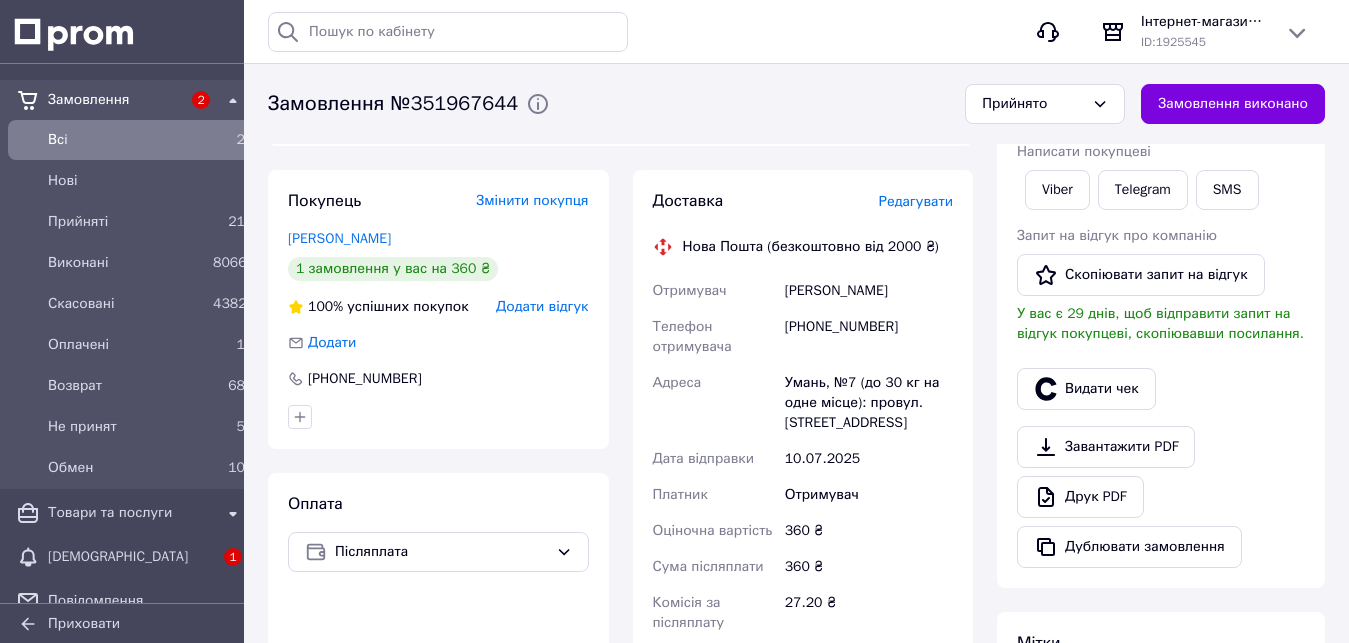 click on "Редагувати" at bounding box center (916, 201) 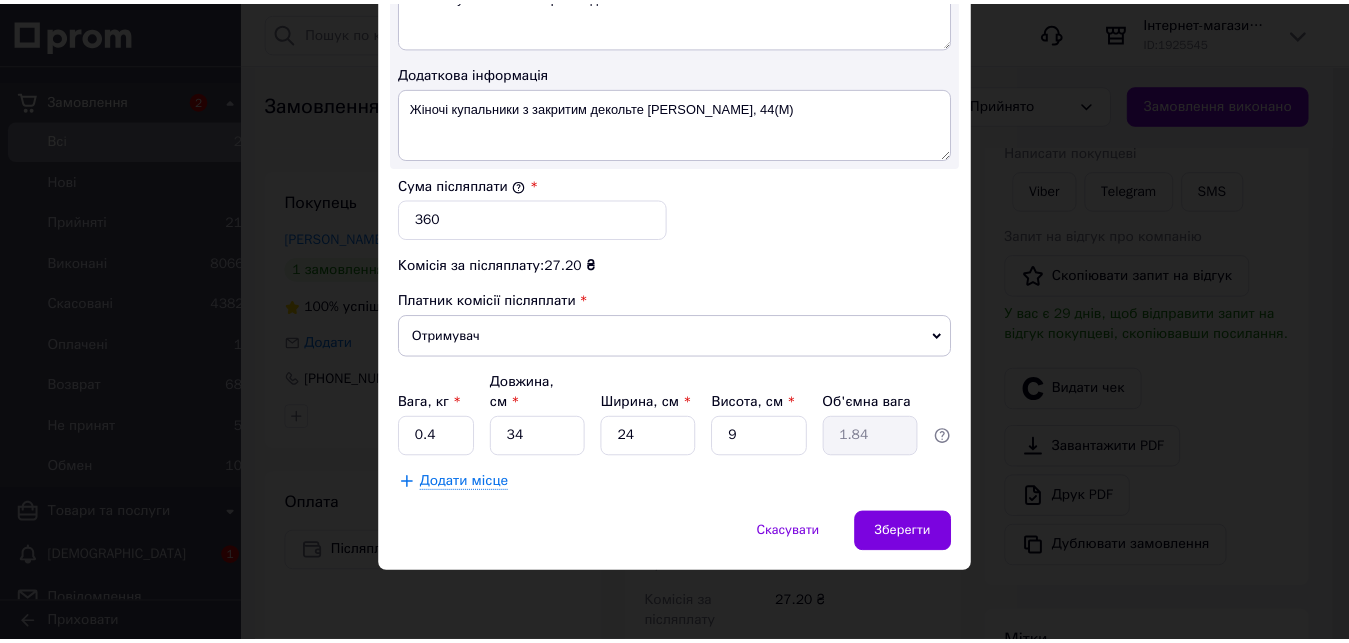 scroll, scrollTop: 1141, scrollLeft: 0, axis: vertical 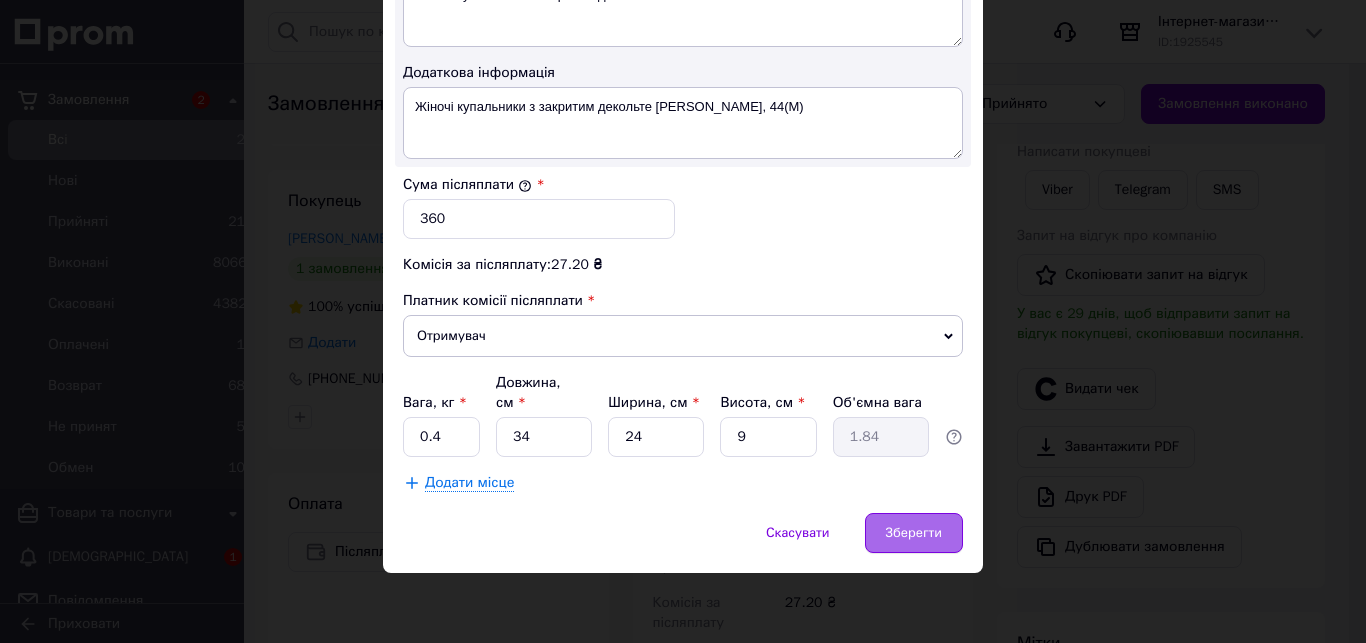click on "Зберегти" at bounding box center (914, 533) 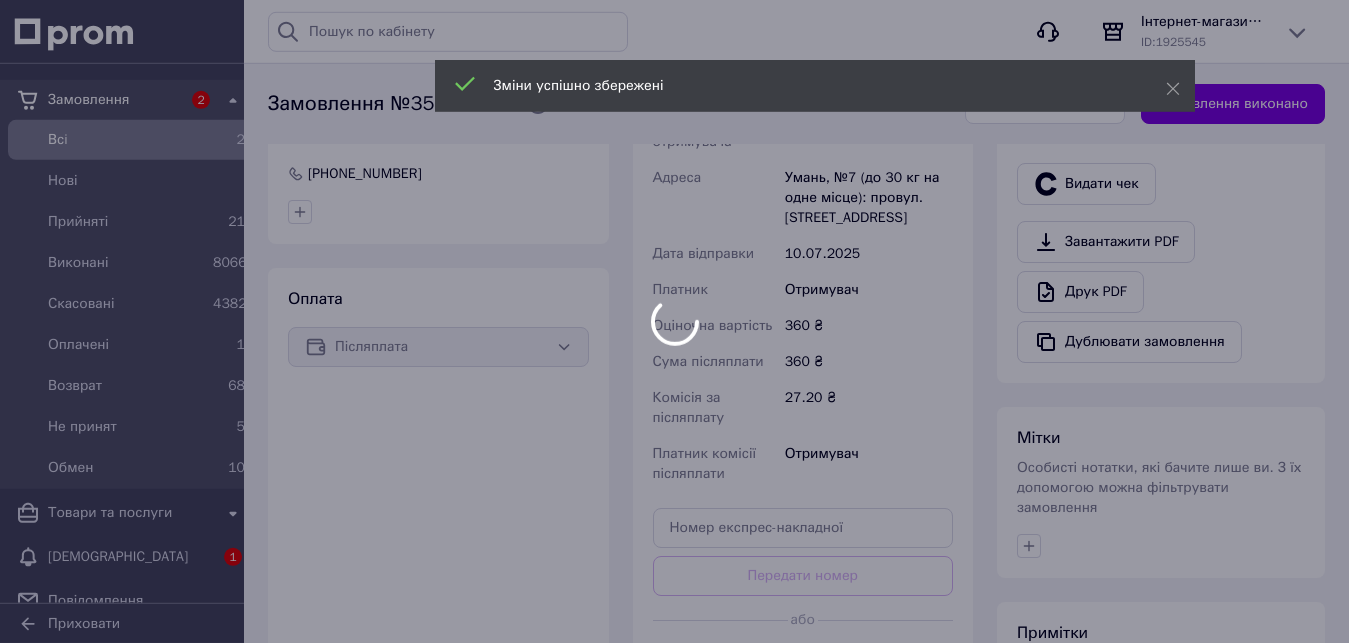 scroll, scrollTop: 683, scrollLeft: 0, axis: vertical 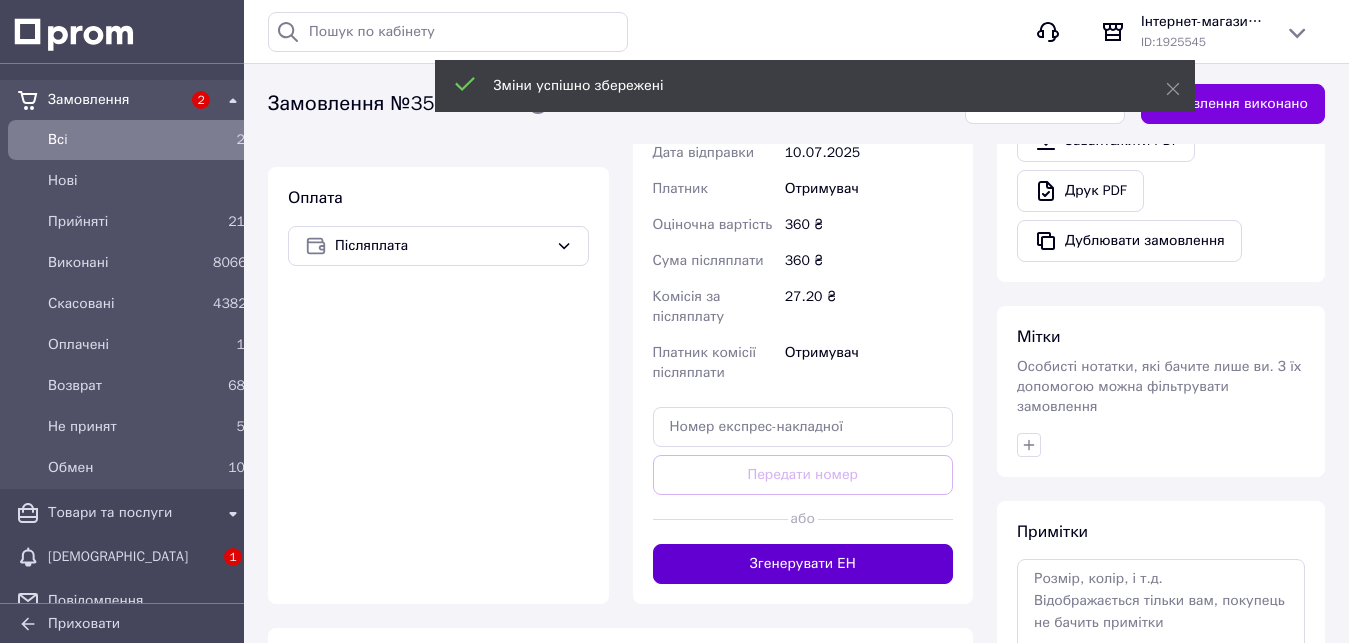 click on "Згенерувати ЕН" at bounding box center (803, 564) 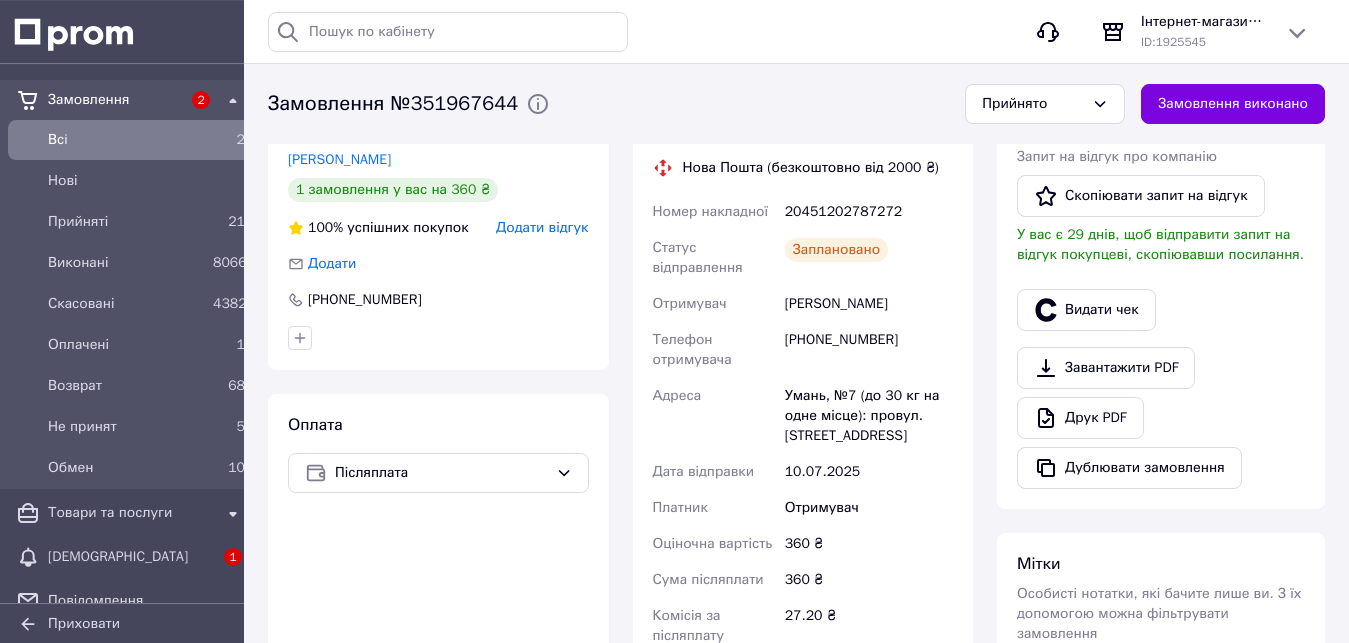 scroll, scrollTop: 377, scrollLeft: 0, axis: vertical 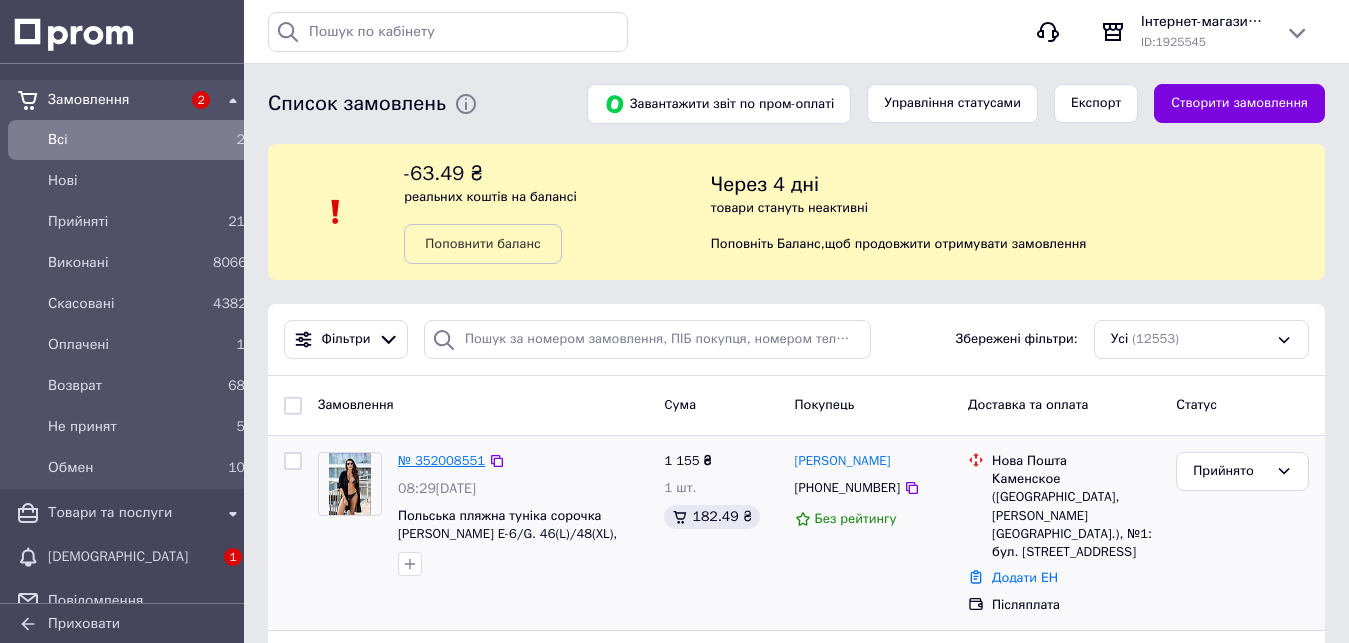 click on "№ 352008551" at bounding box center [441, 460] 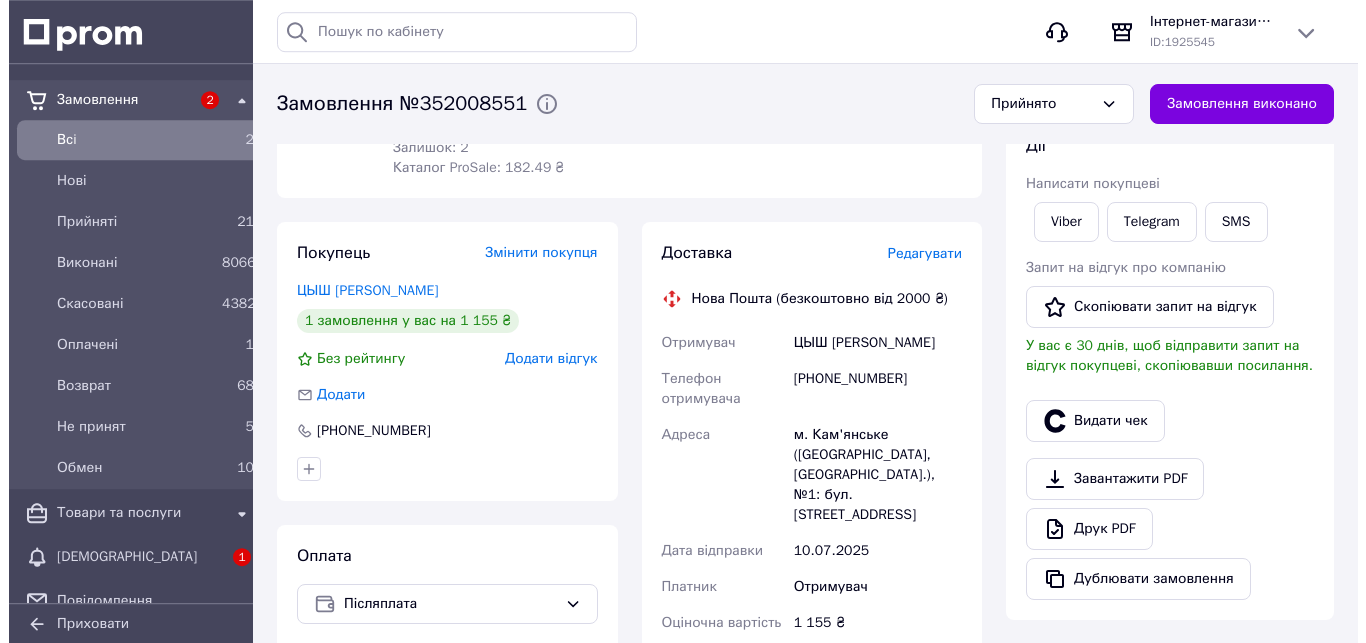 scroll, scrollTop: 306, scrollLeft: 0, axis: vertical 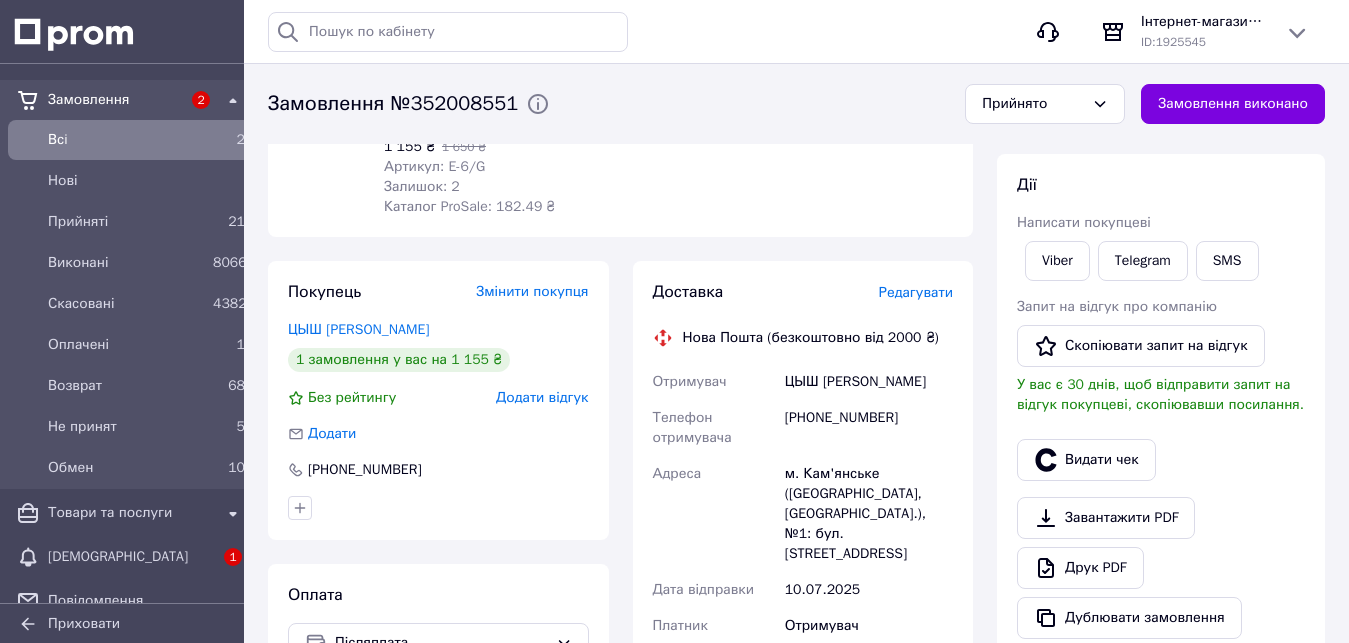 click on "Редагувати" at bounding box center [916, 292] 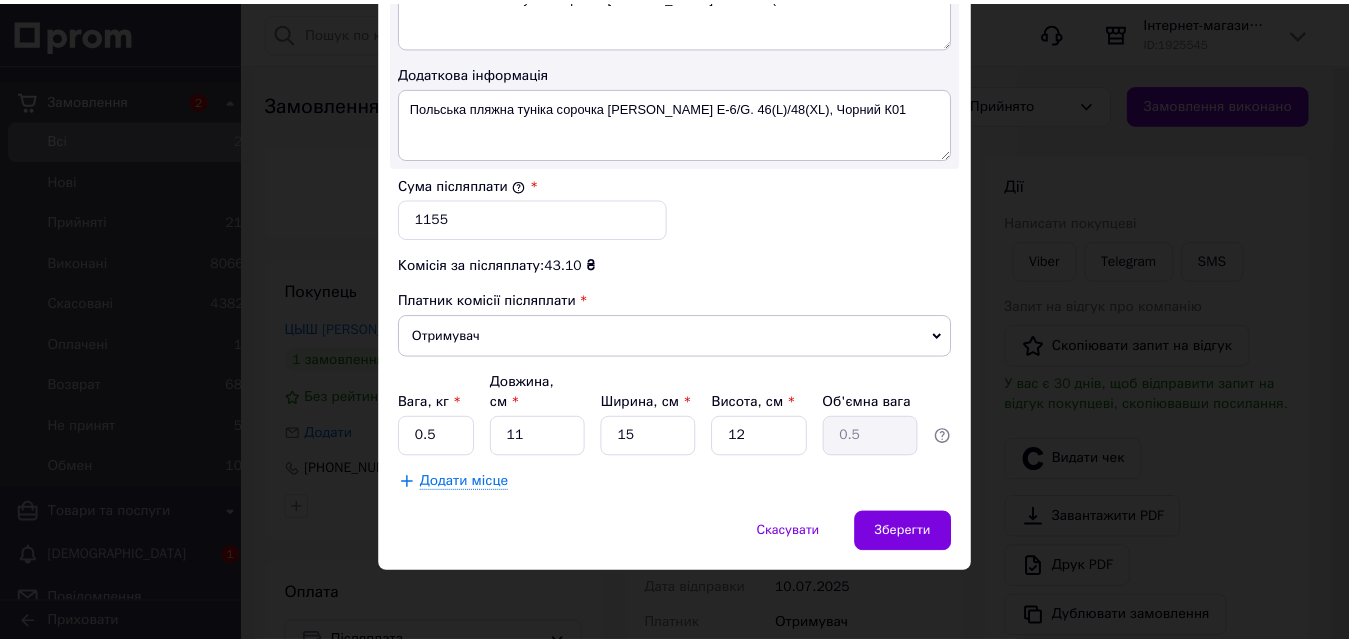 scroll, scrollTop: 1141, scrollLeft: 0, axis: vertical 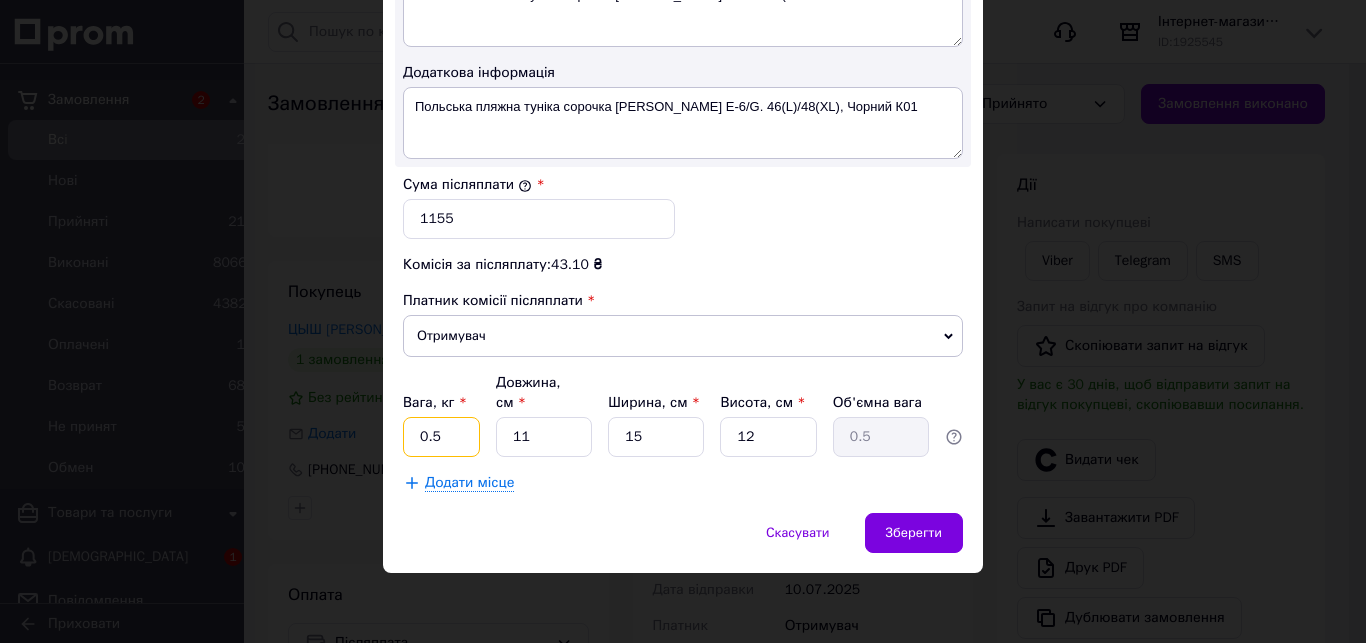click on "0.5" at bounding box center (441, 437) 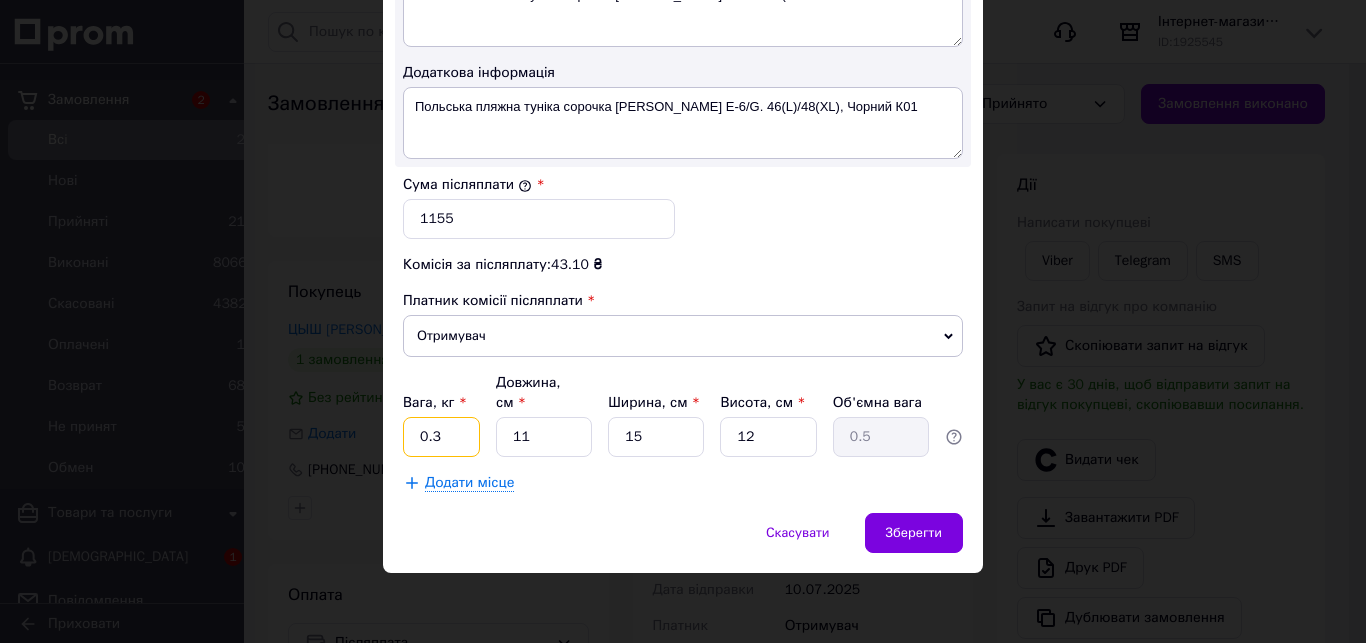 type on "0.3" 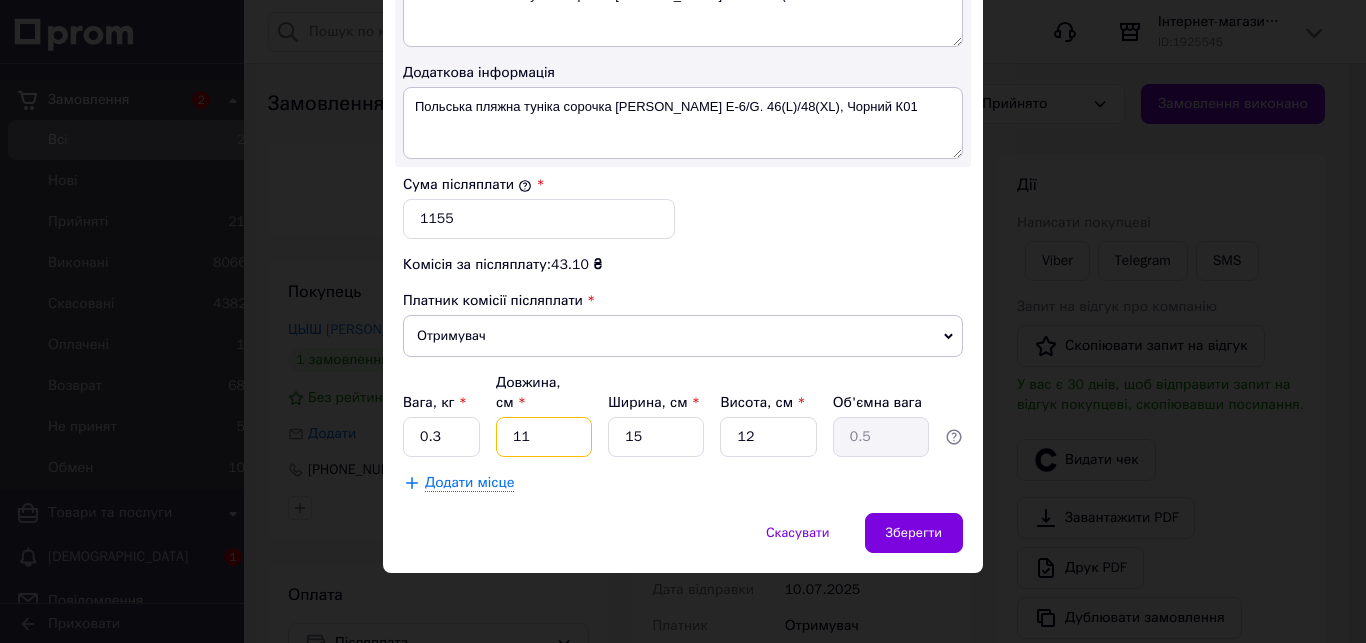 click on "11" at bounding box center (544, 437) 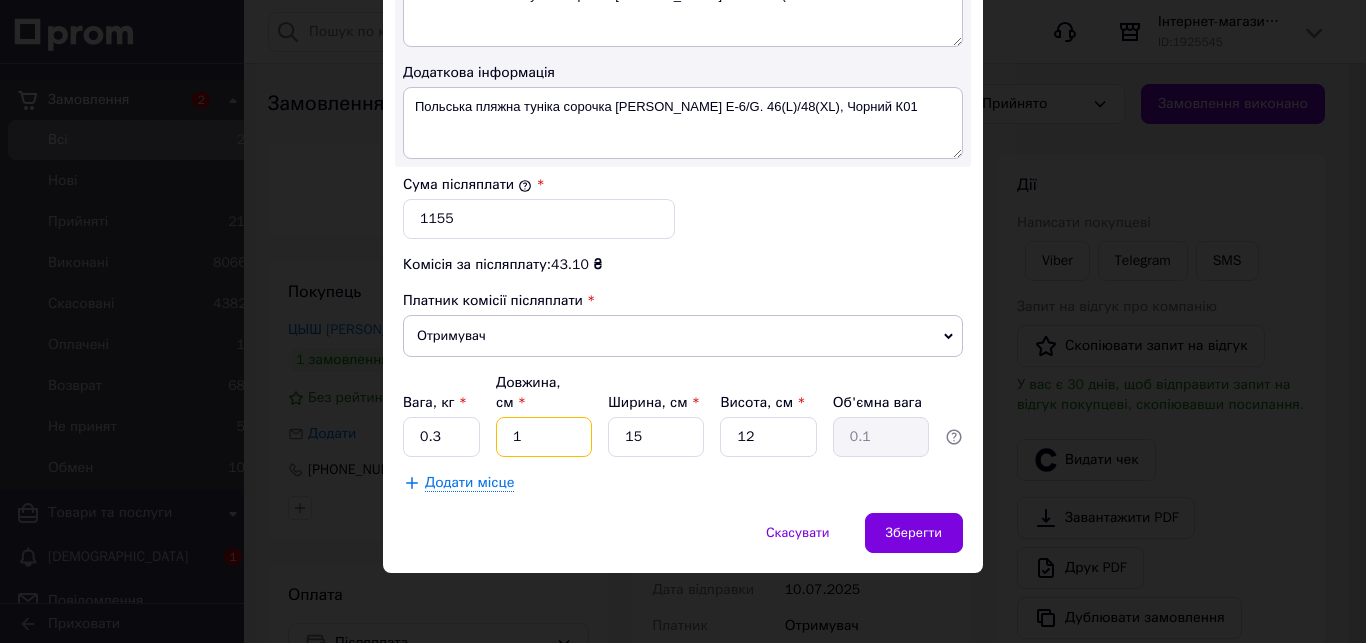 type 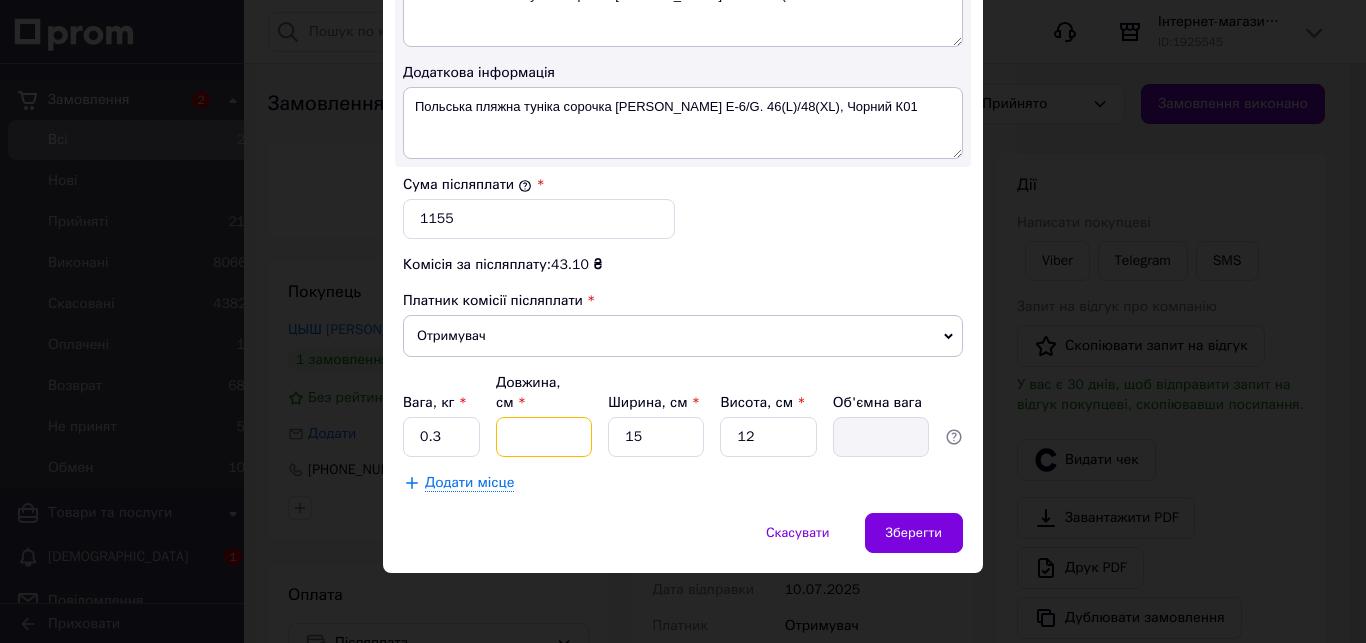 type on "3" 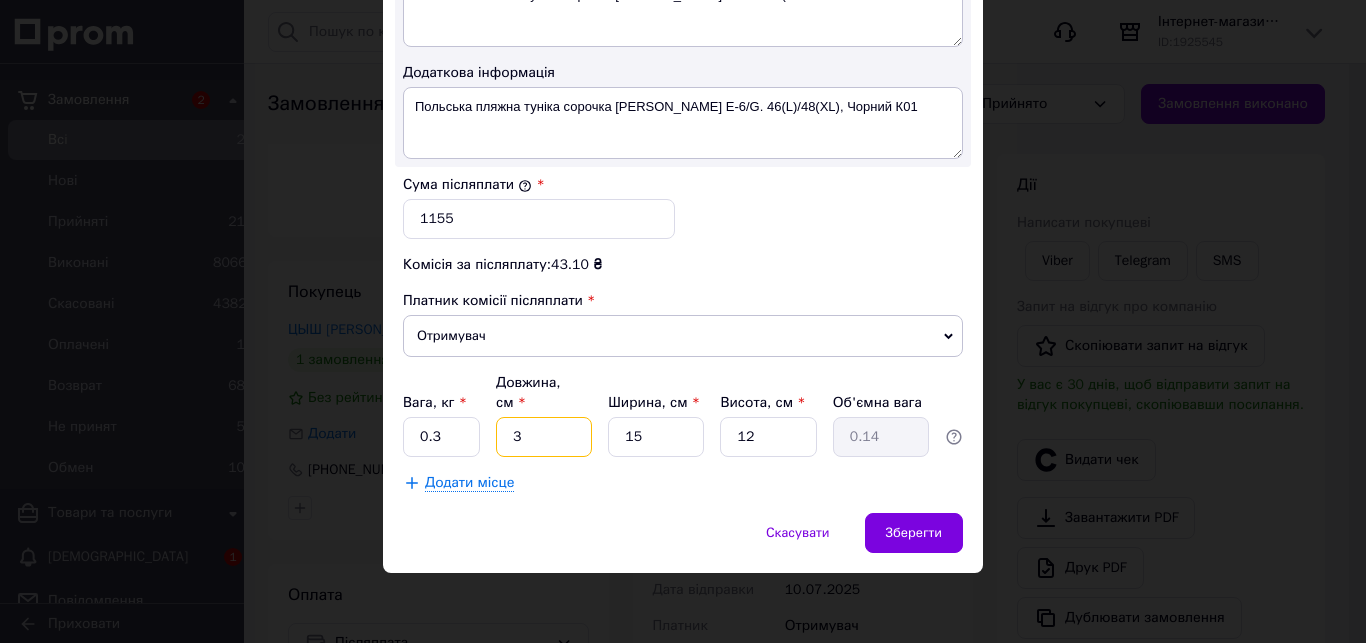 type on "35" 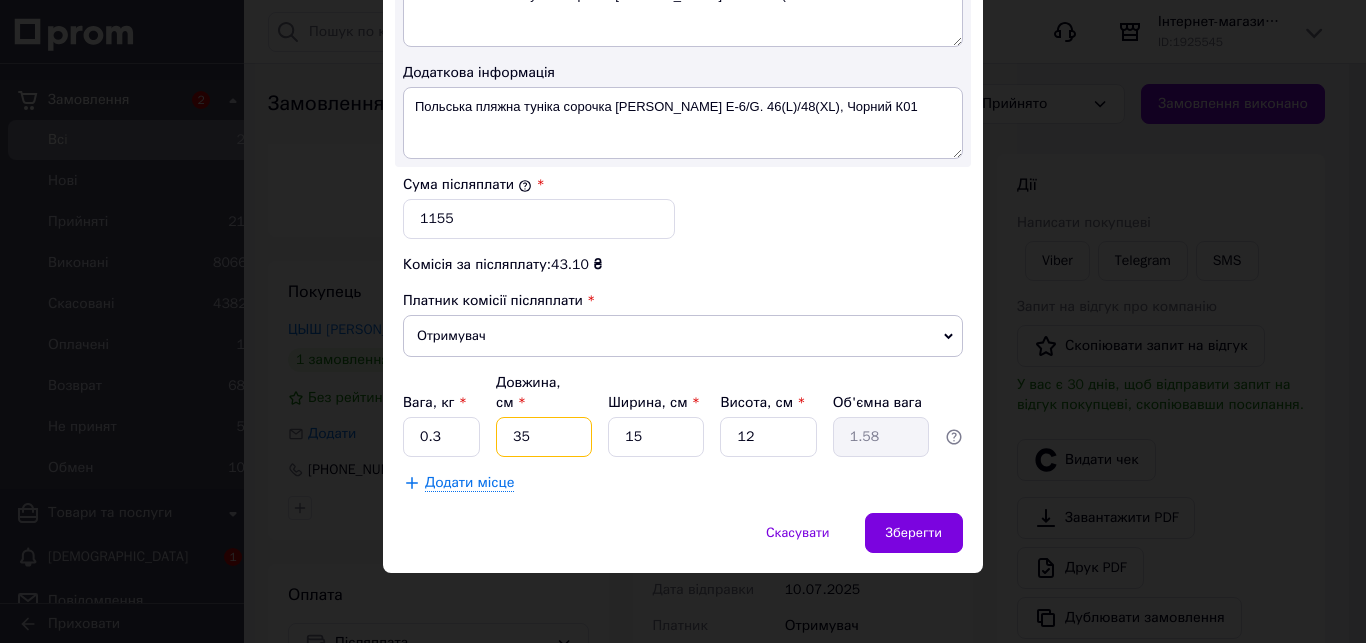 type on "35" 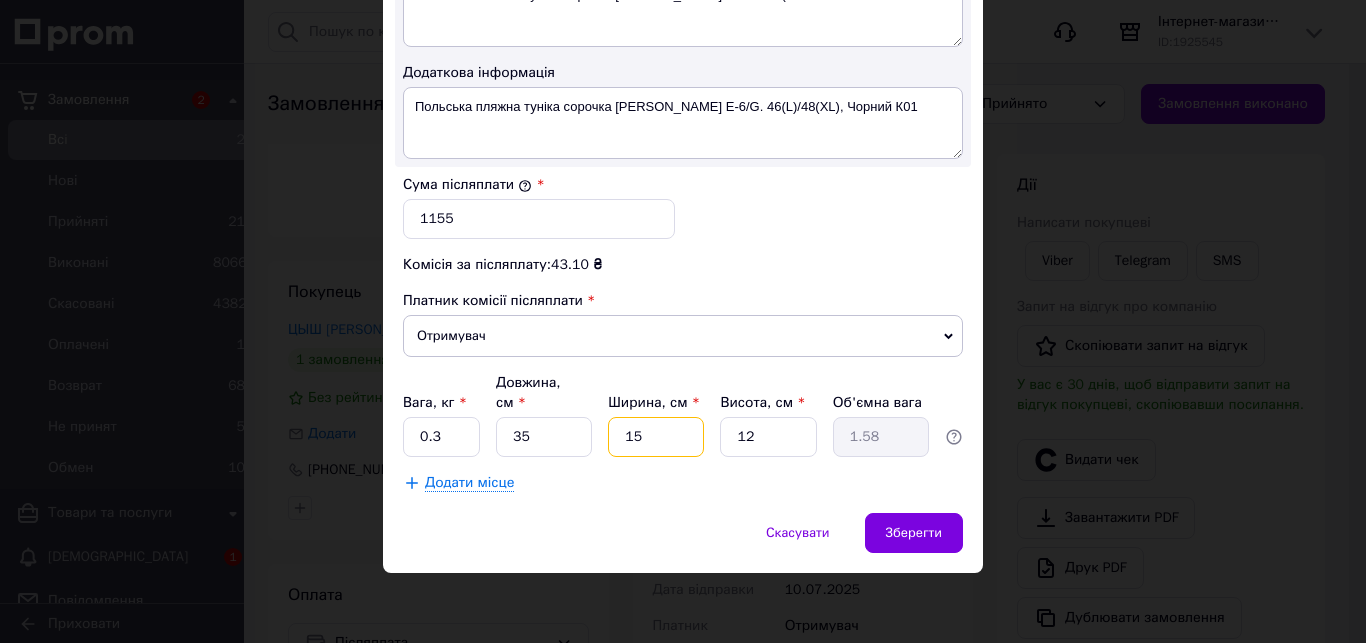 click on "15" at bounding box center (656, 437) 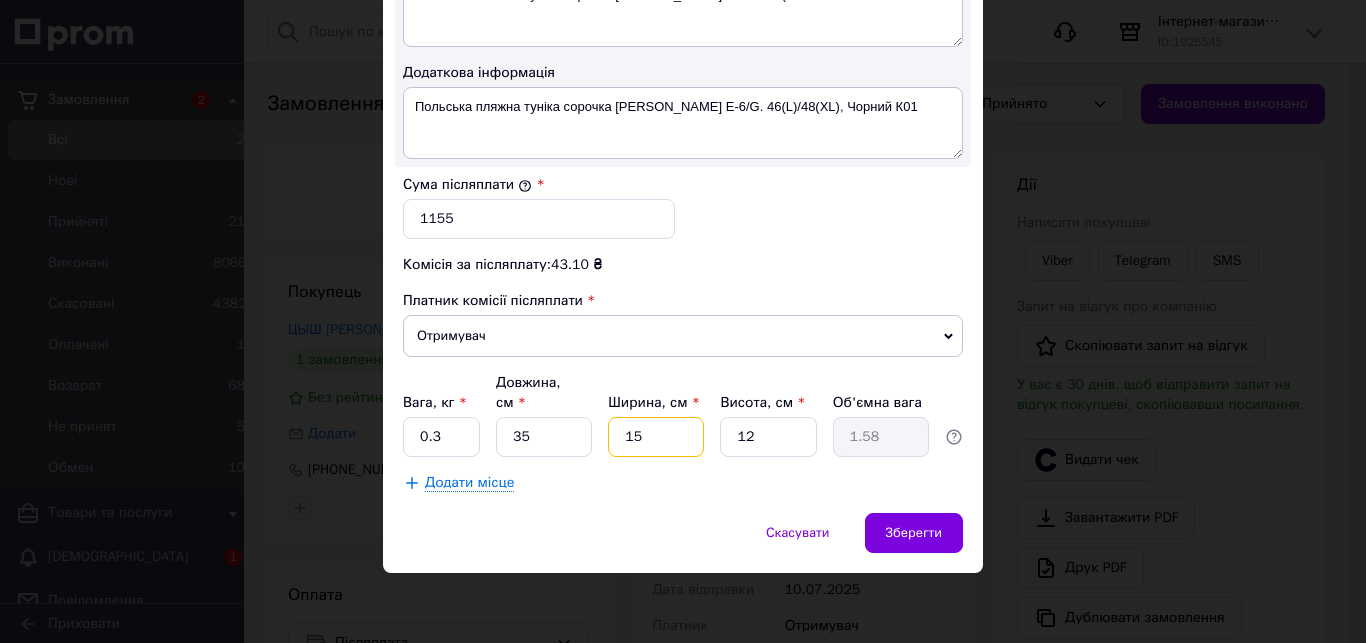 type on "1" 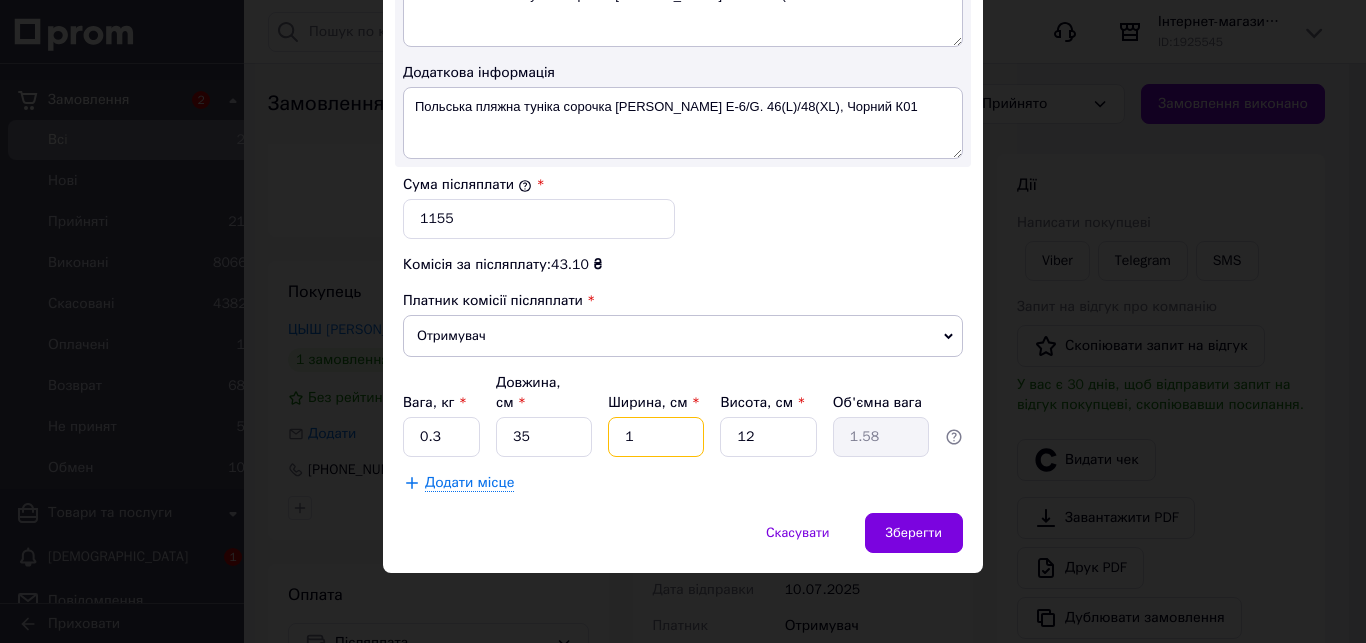 type on "0.11" 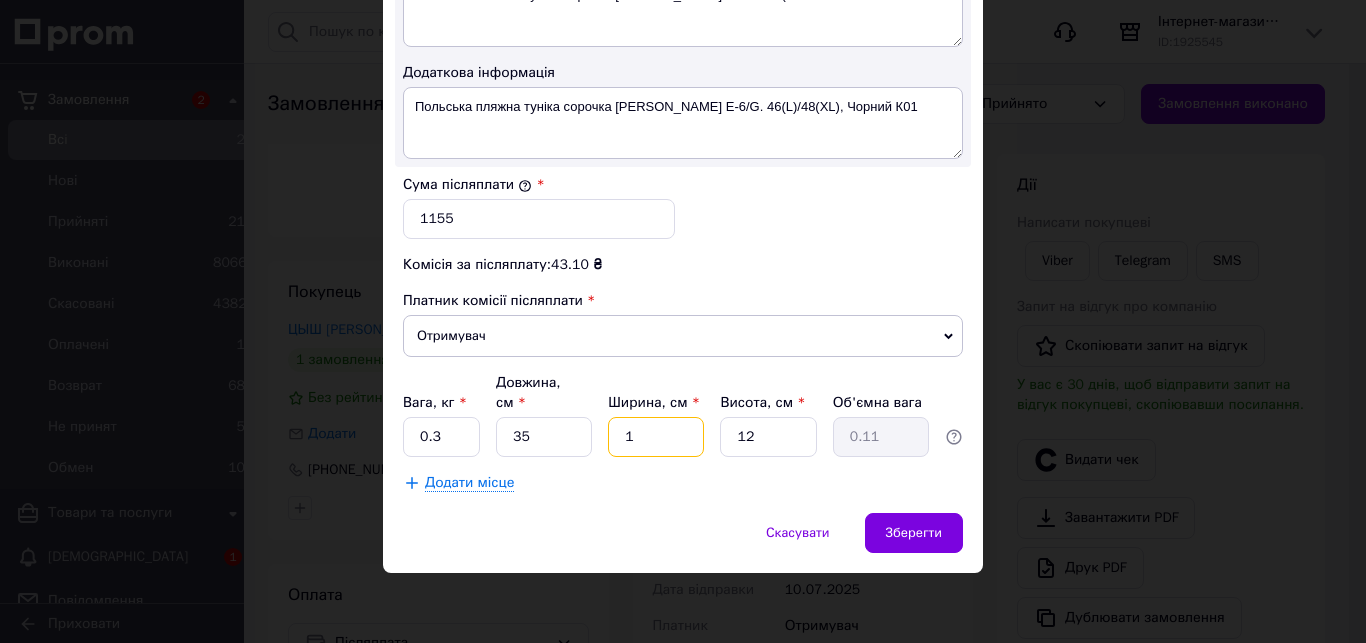 type 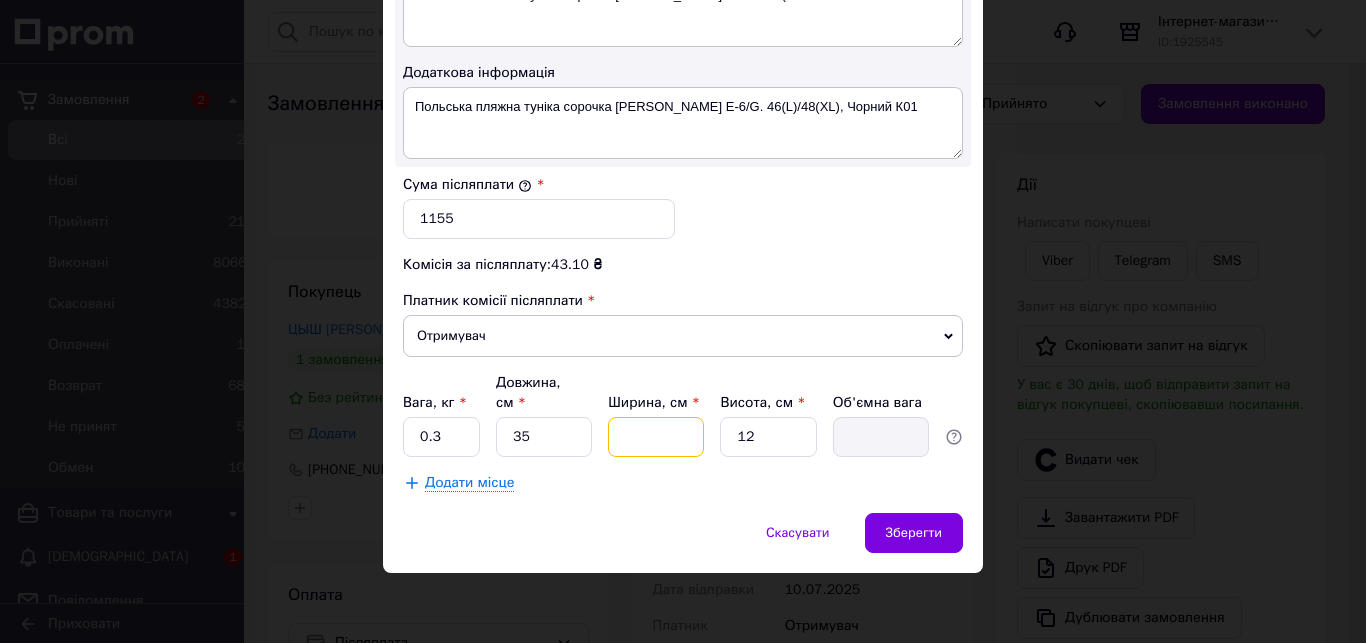 type on "2" 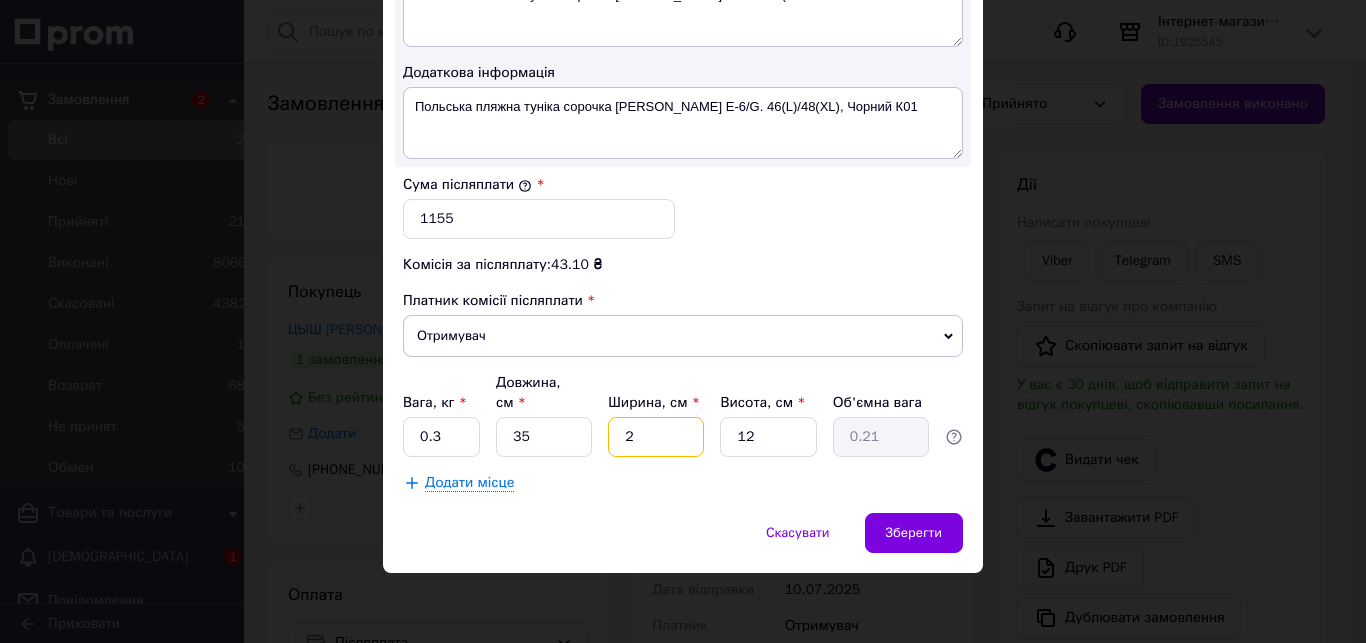 type on "22" 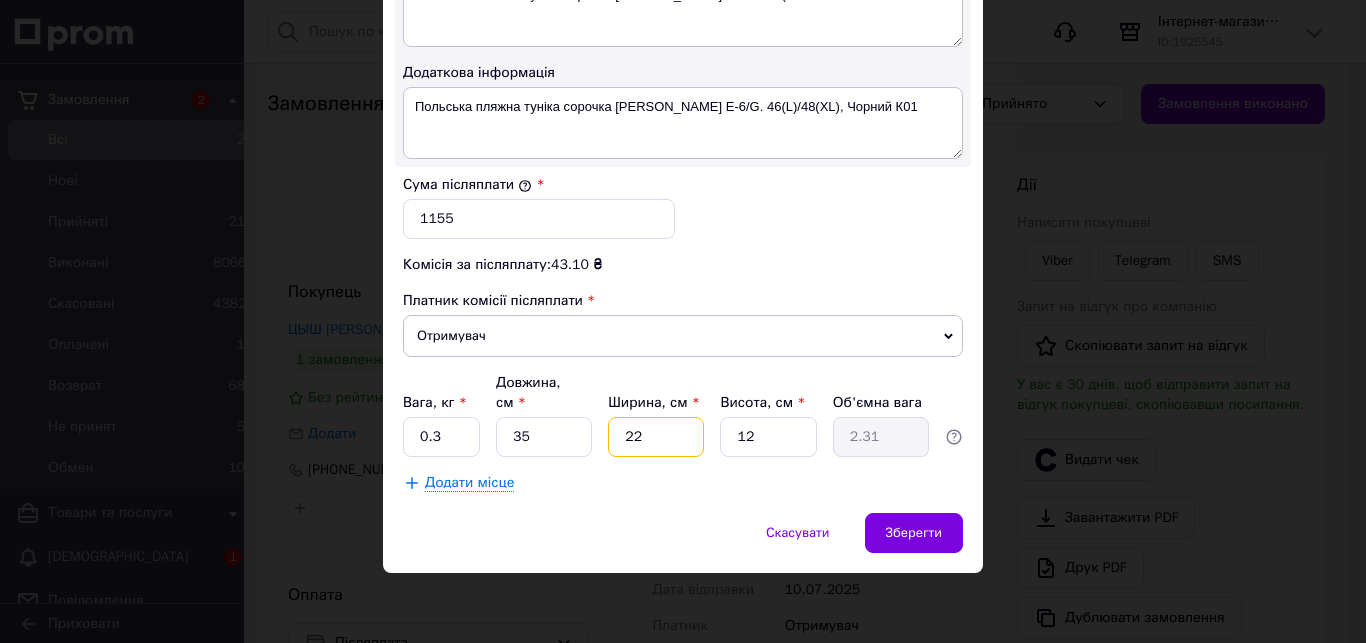 type on "22" 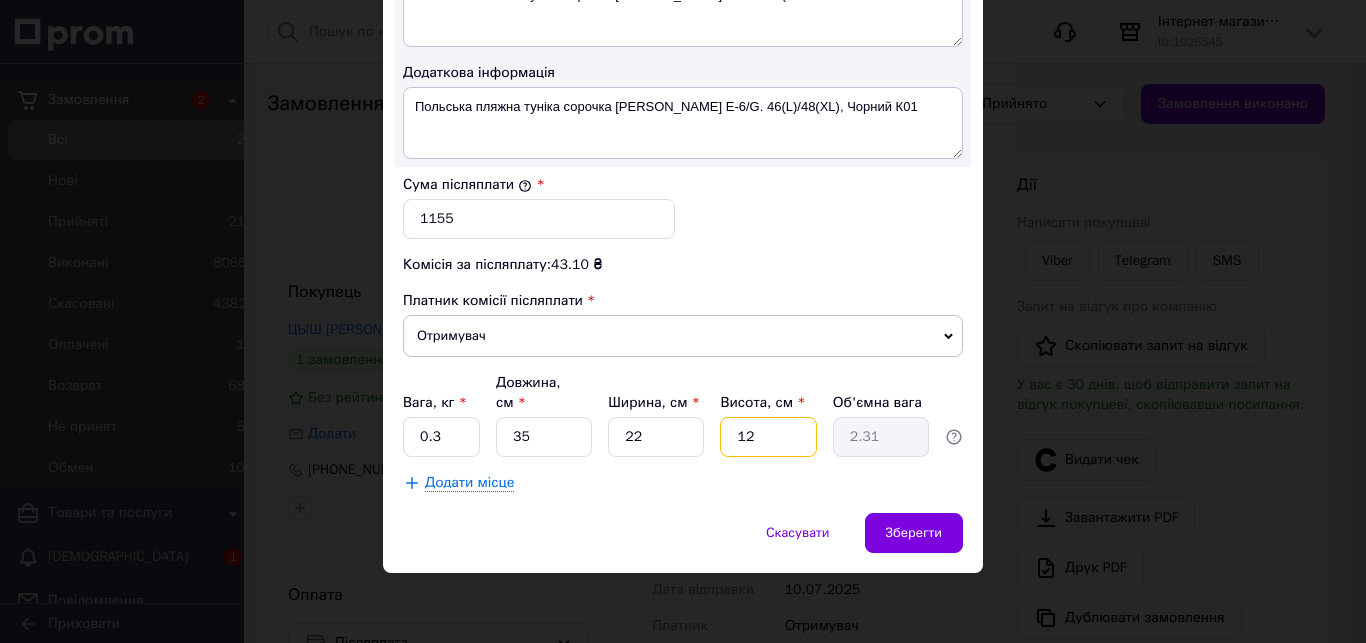 click on "12" at bounding box center [768, 437] 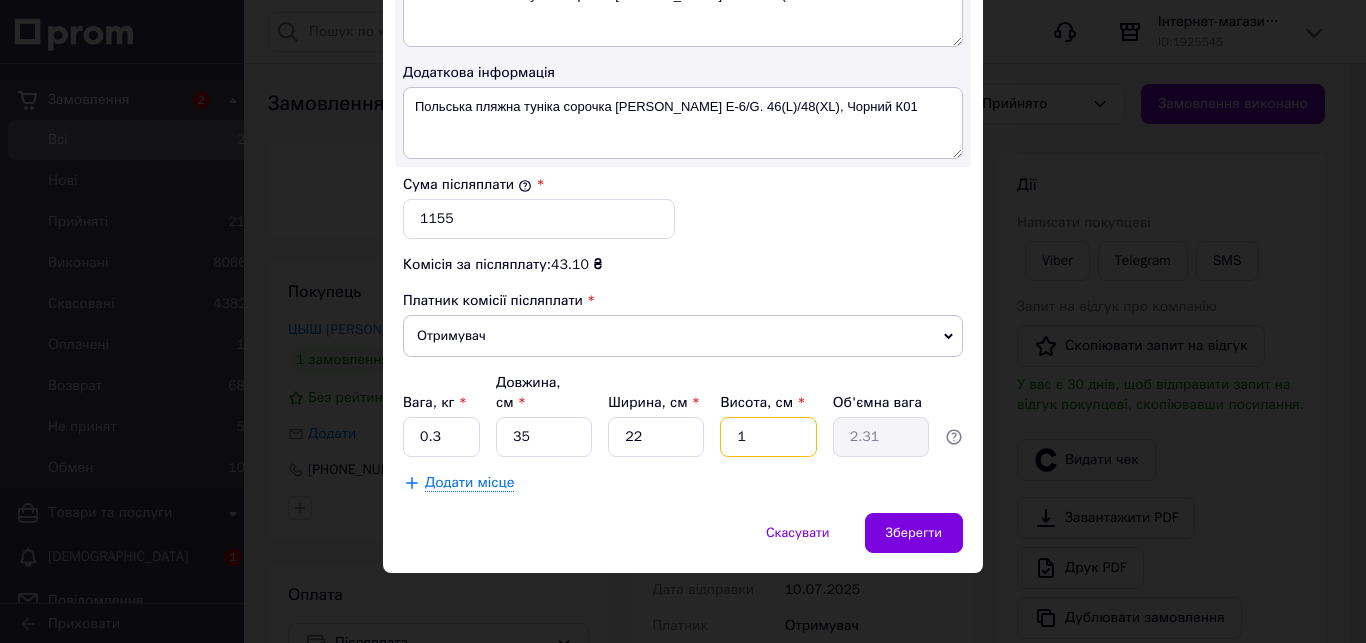 type on "0.19" 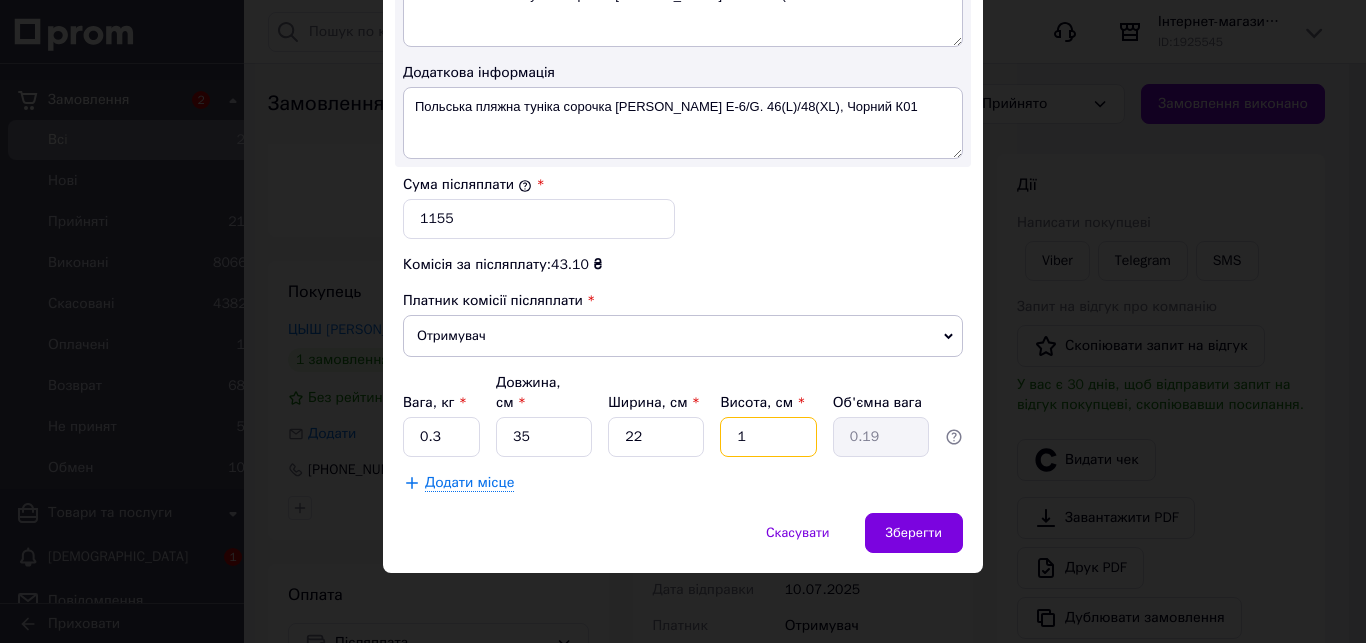 type 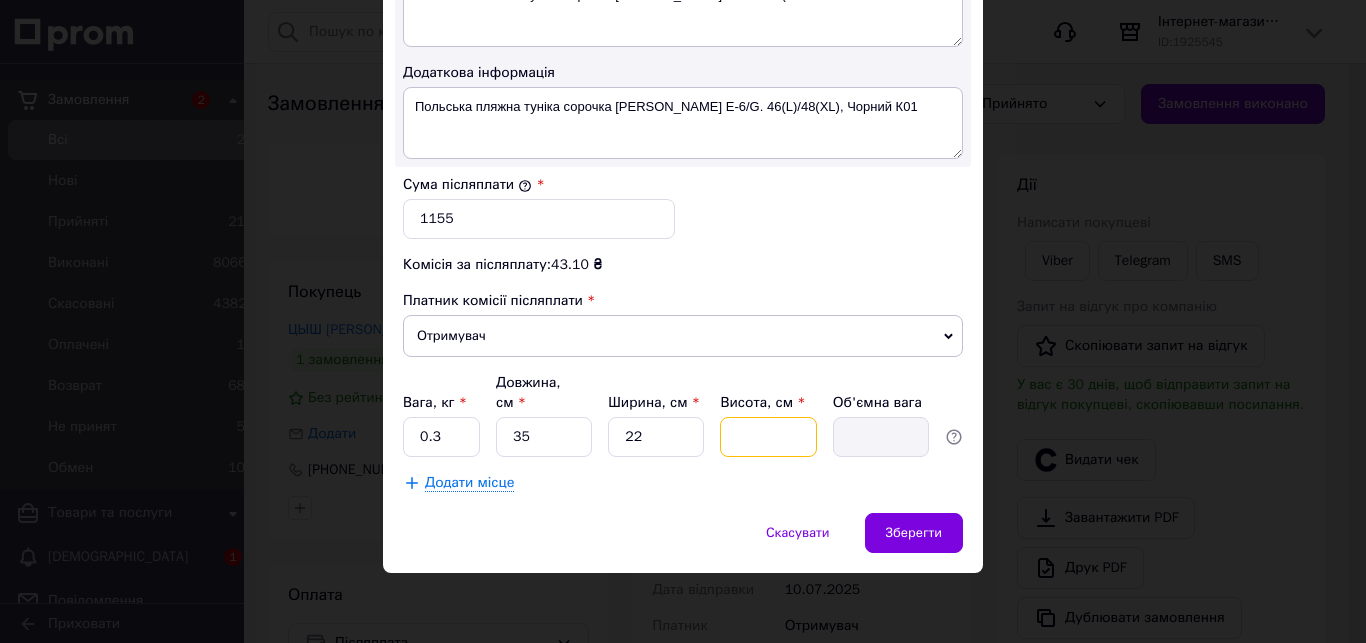 type on "4" 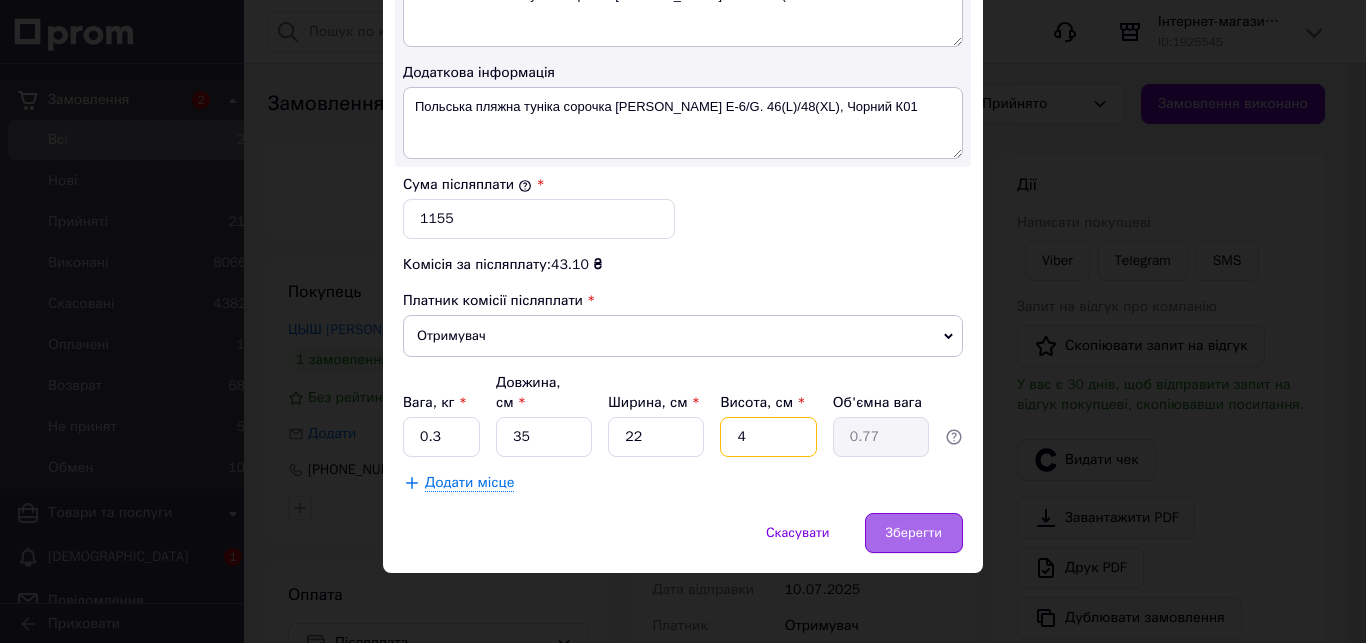 type on "4" 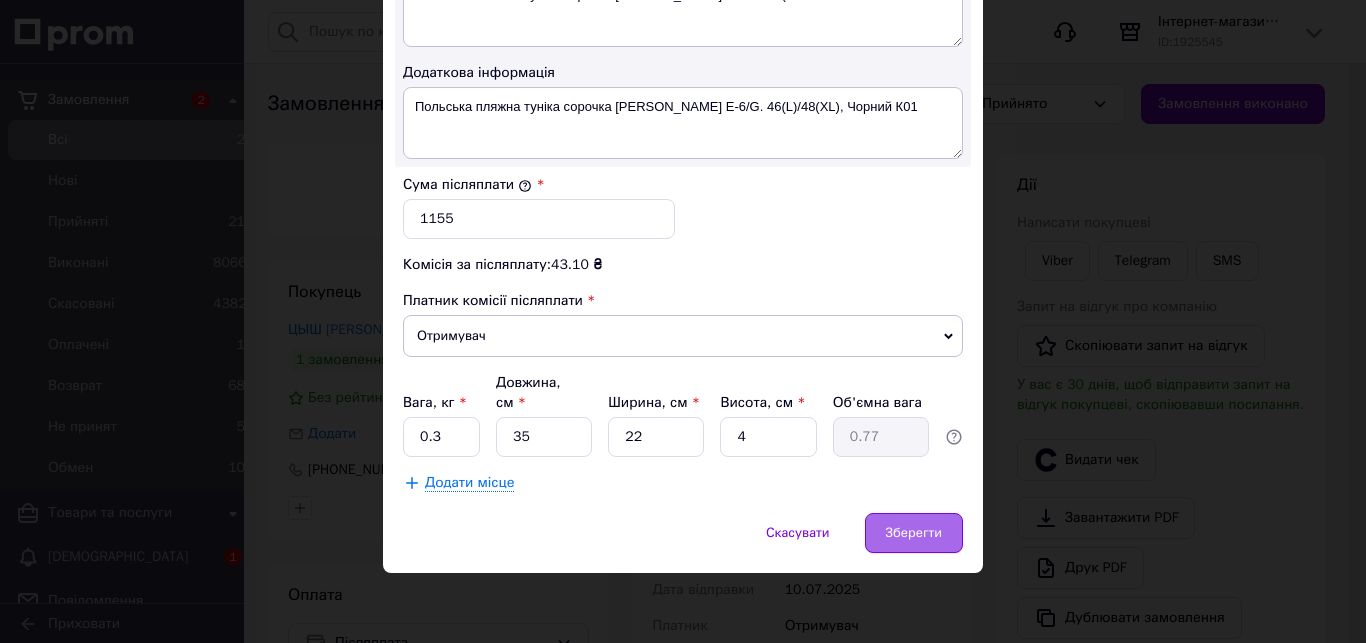 click on "Зберегти" at bounding box center (914, 533) 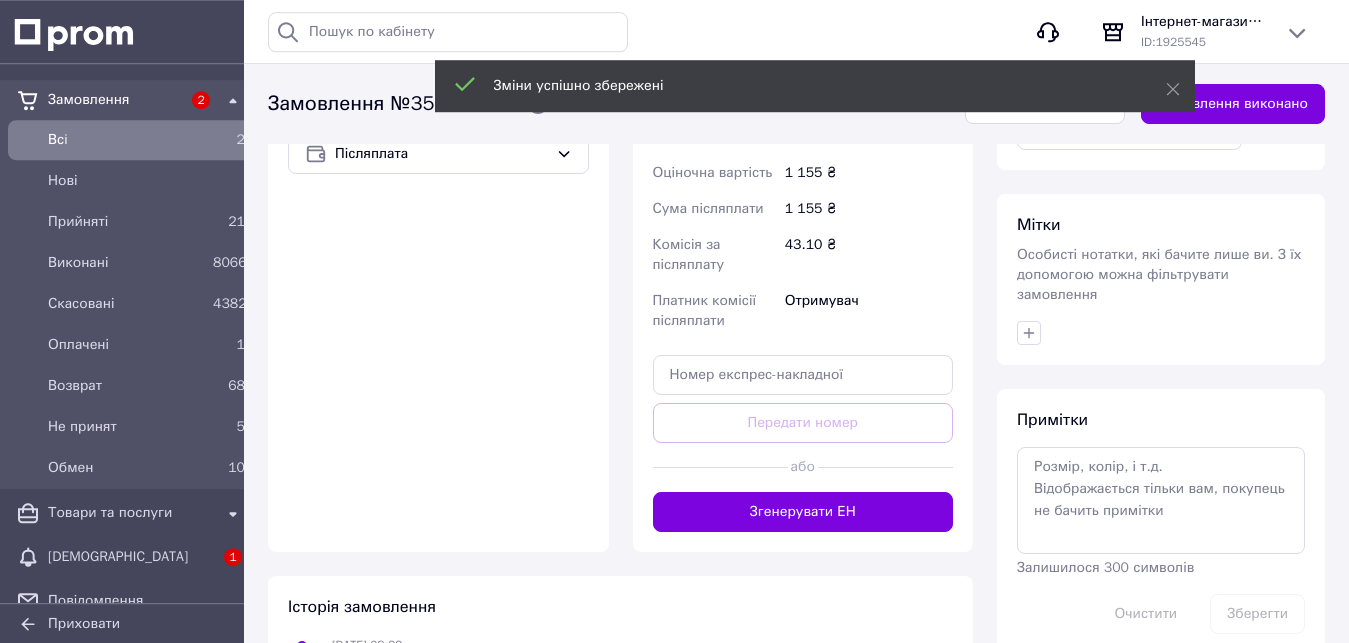 scroll, scrollTop: 816, scrollLeft: 0, axis: vertical 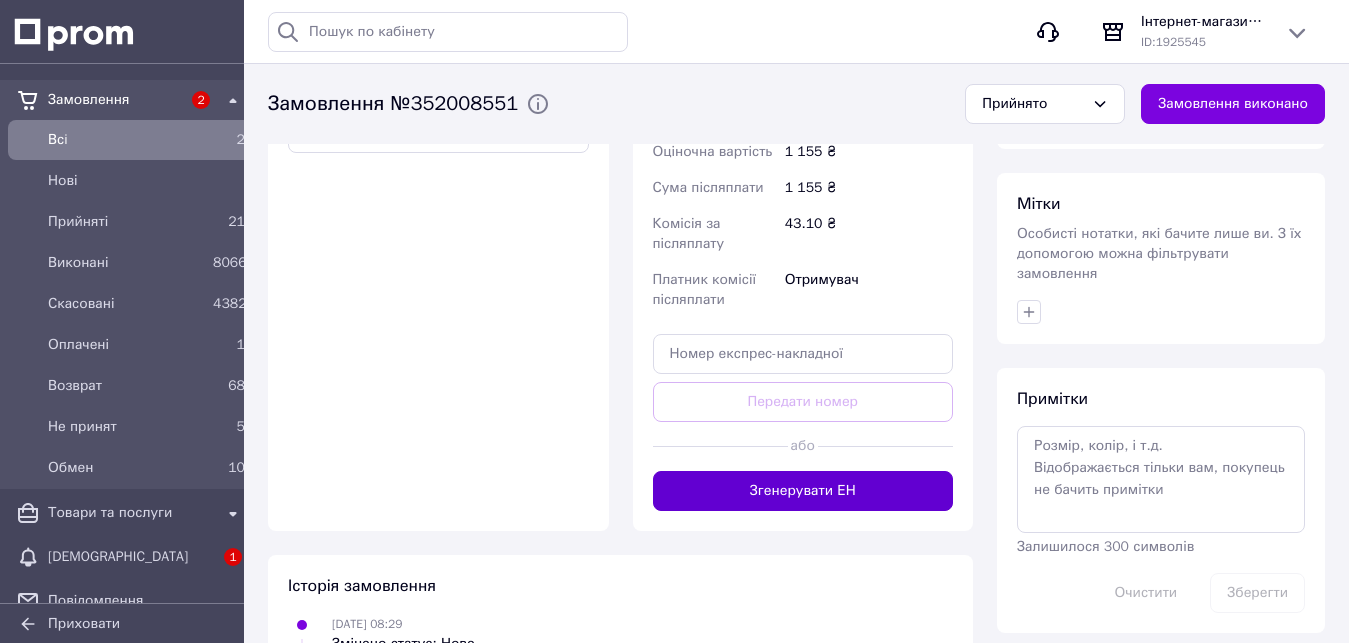 click on "Згенерувати ЕН" at bounding box center (803, 491) 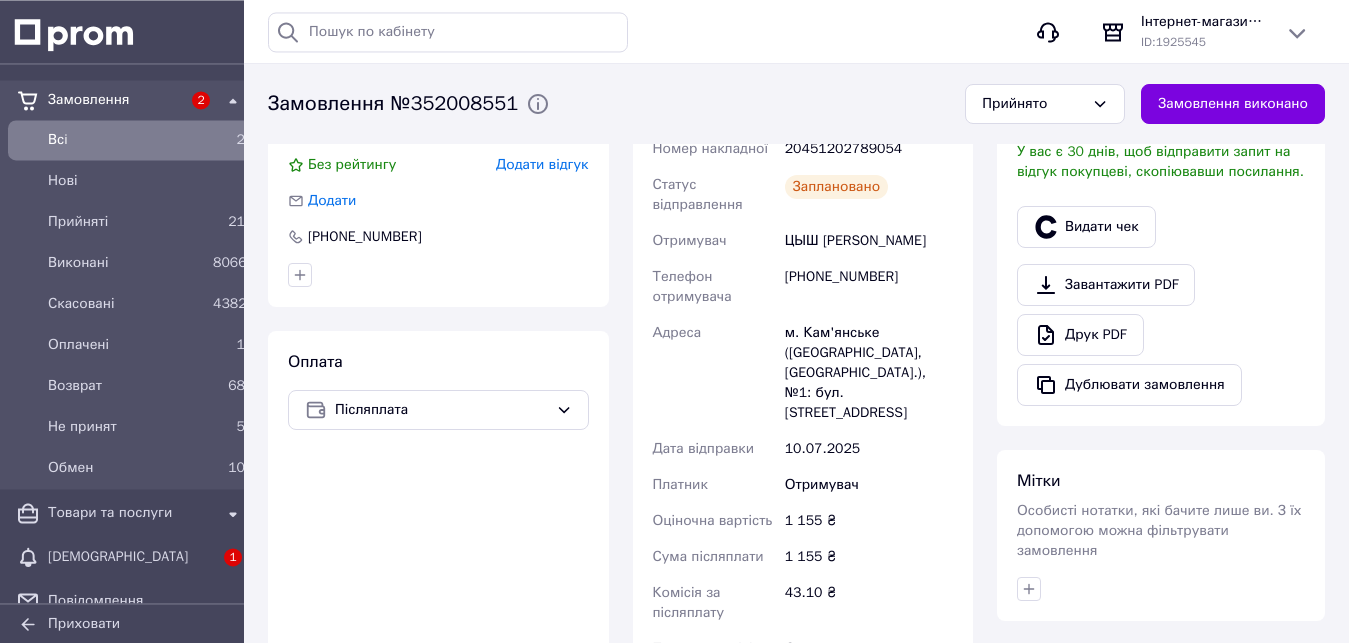 scroll, scrollTop: 510, scrollLeft: 0, axis: vertical 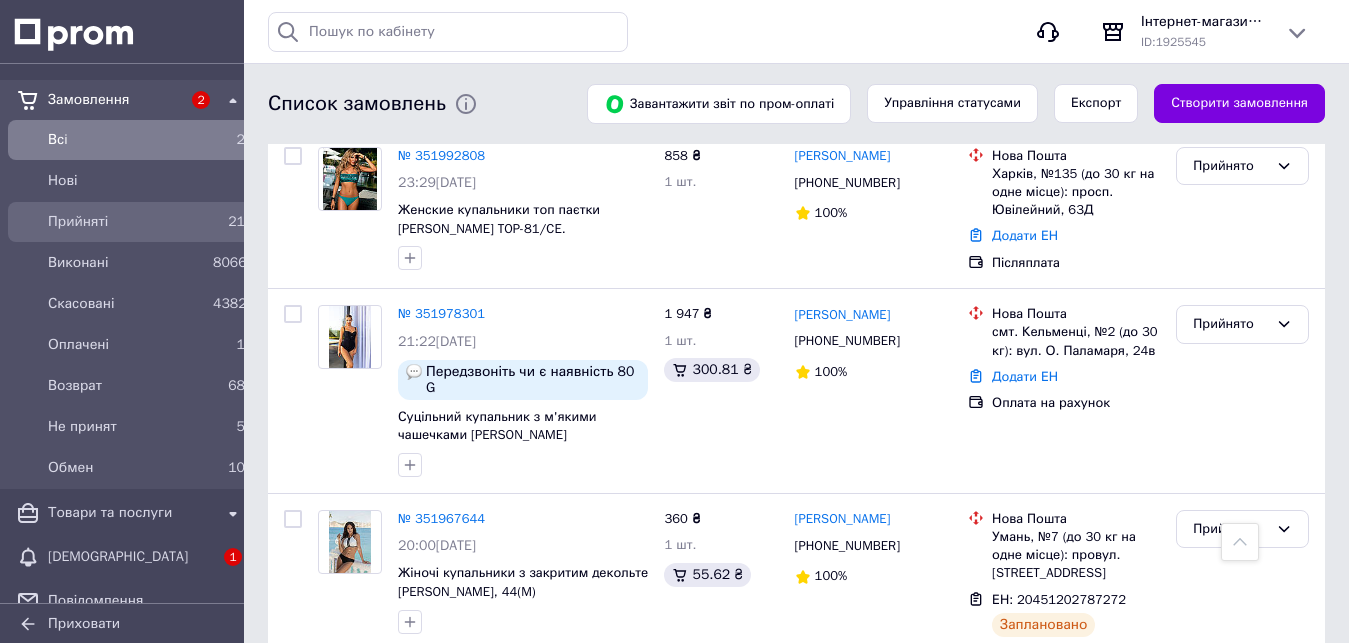 click on "Прийняті" at bounding box center (126, 222) 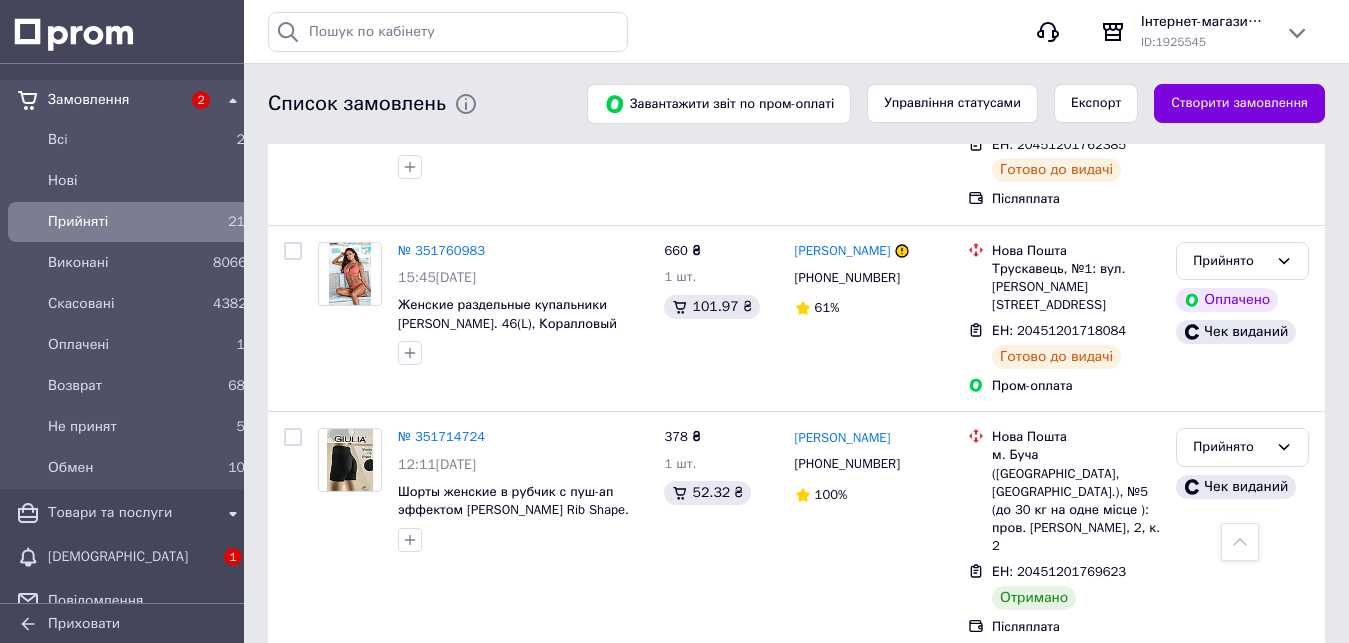 scroll, scrollTop: 2856, scrollLeft: 0, axis: vertical 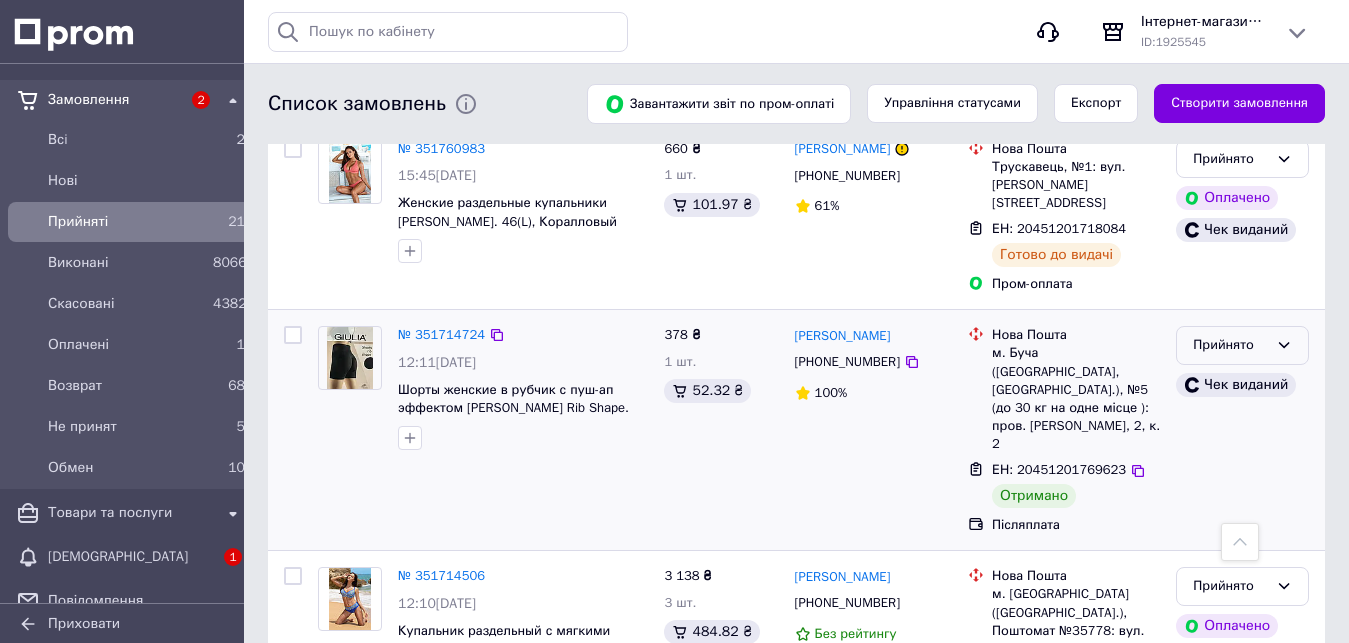 click on "Прийнято" at bounding box center (1242, 345) 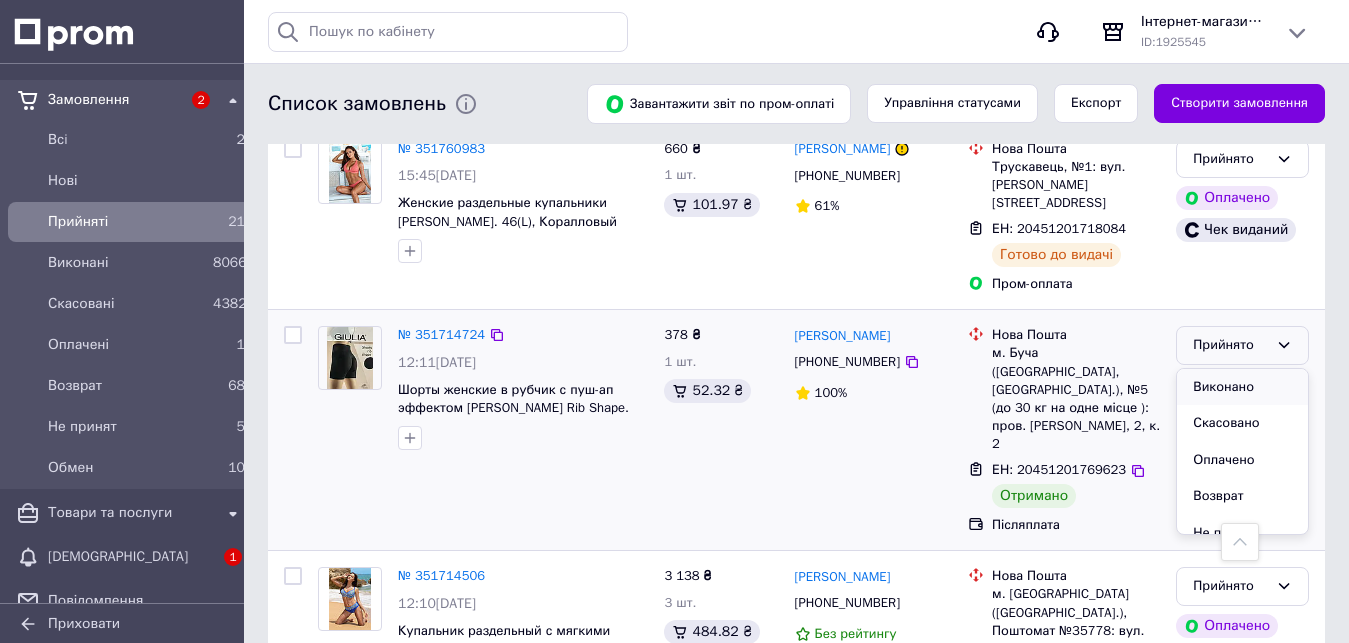 click on "Виконано" at bounding box center [1242, 387] 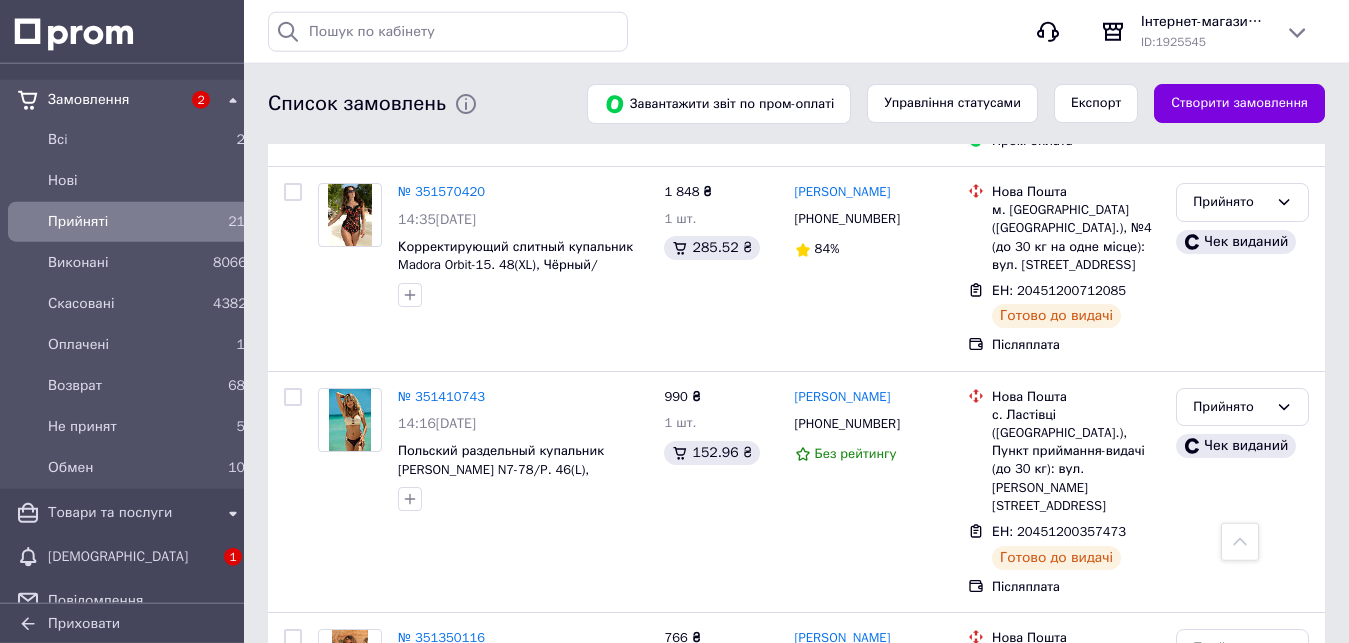 scroll, scrollTop: 3898, scrollLeft: 0, axis: vertical 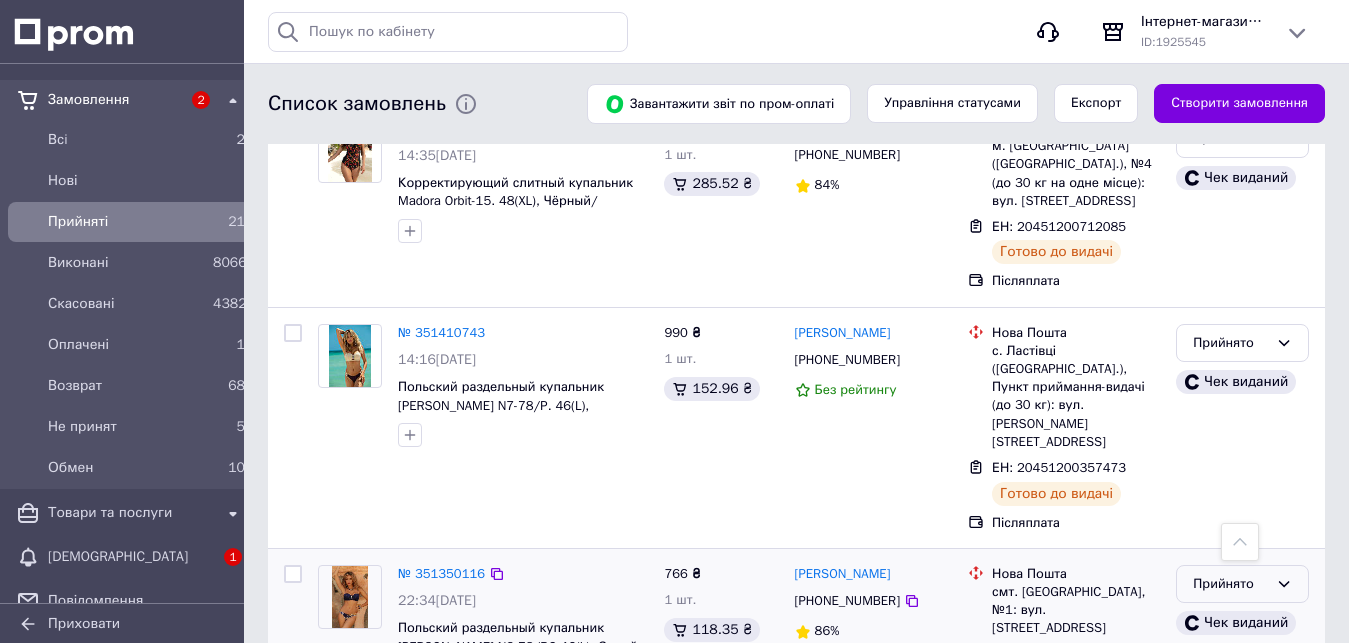 click 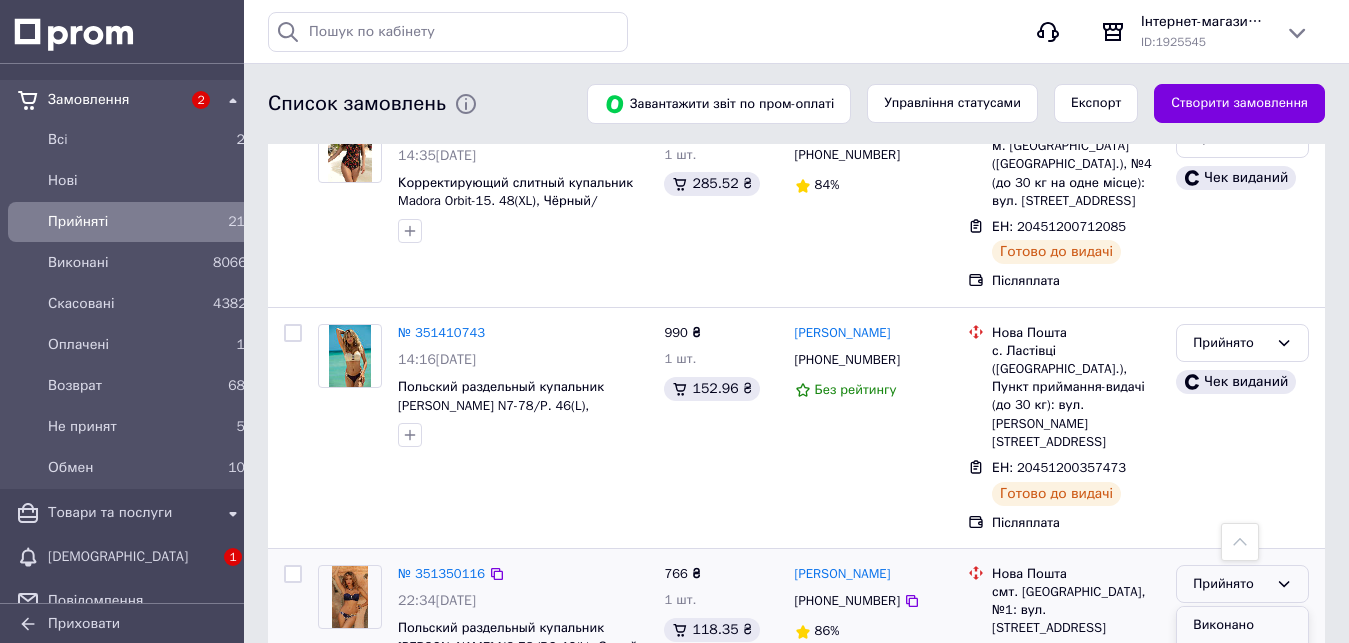 click on "Виконано" at bounding box center [1242, 625] 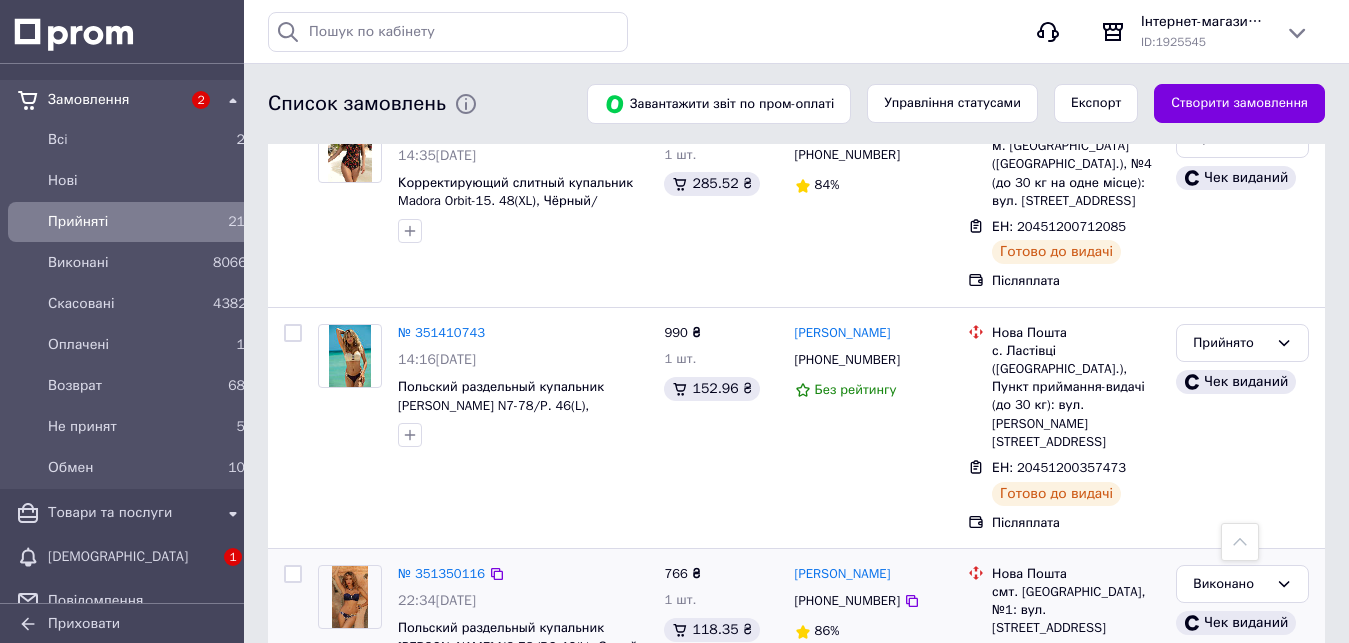 click on "2" at bounding box center [331, 779] 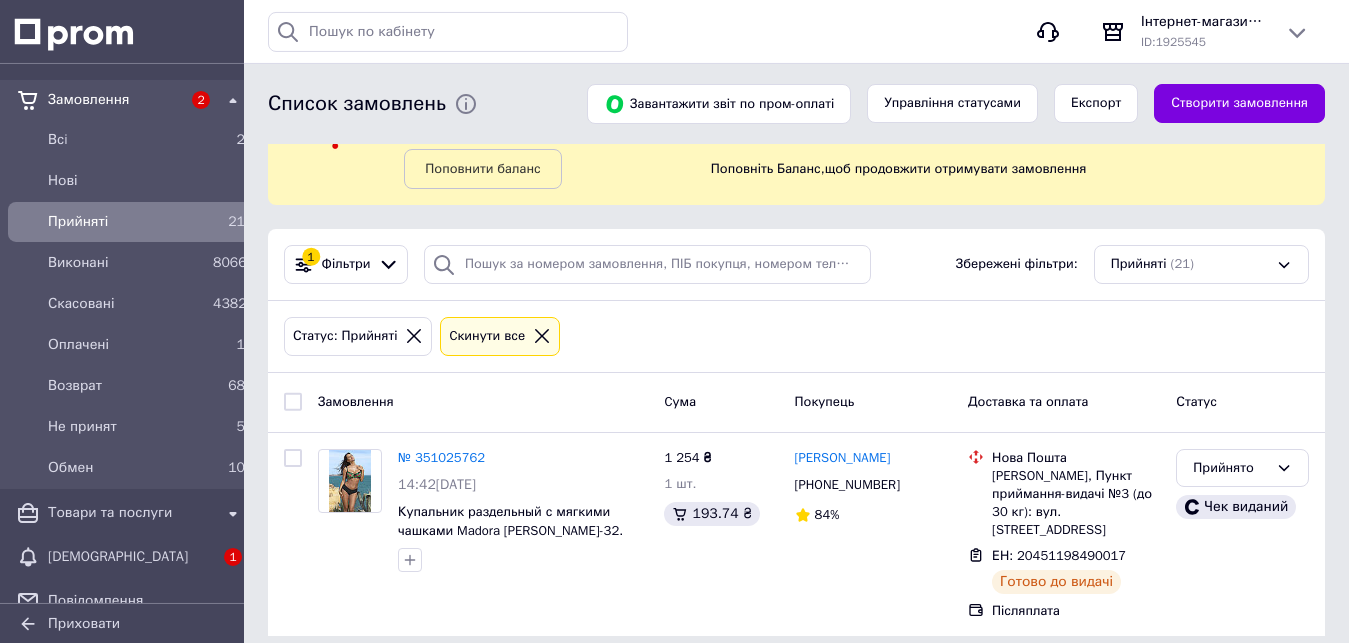 scroll, scrollTop: 138, scrollLeft: 0, axis: vertical 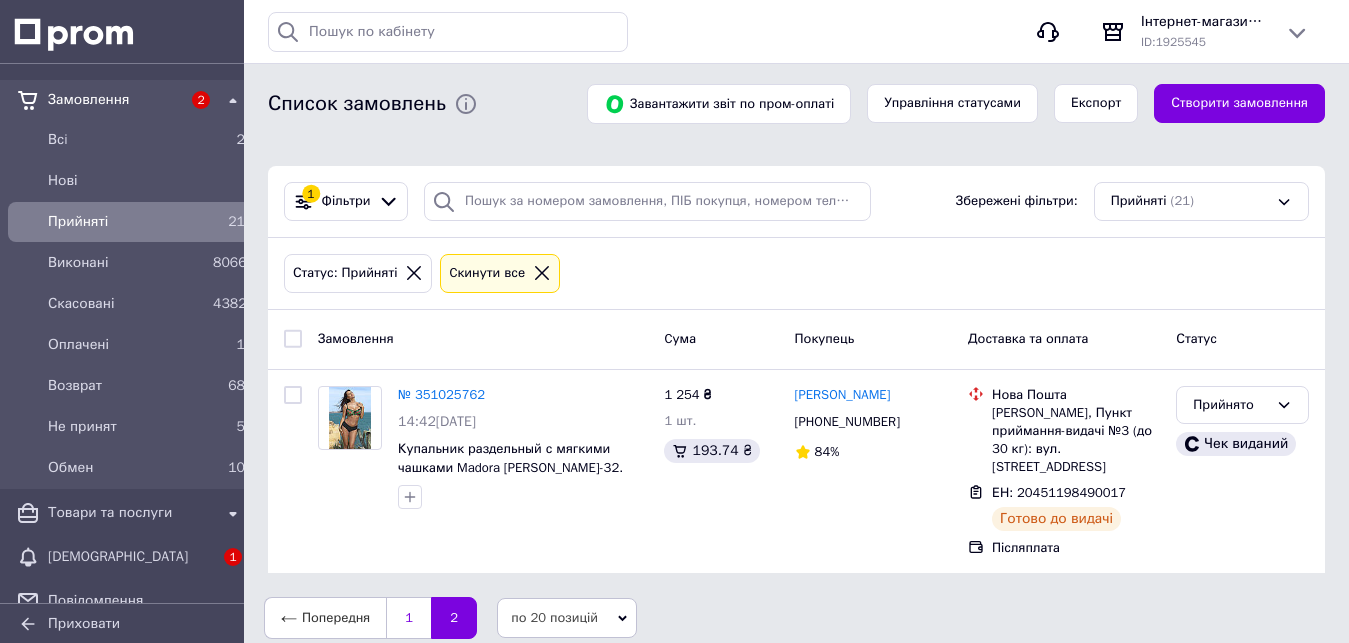 click on "1" at bounding box center (408, 618) 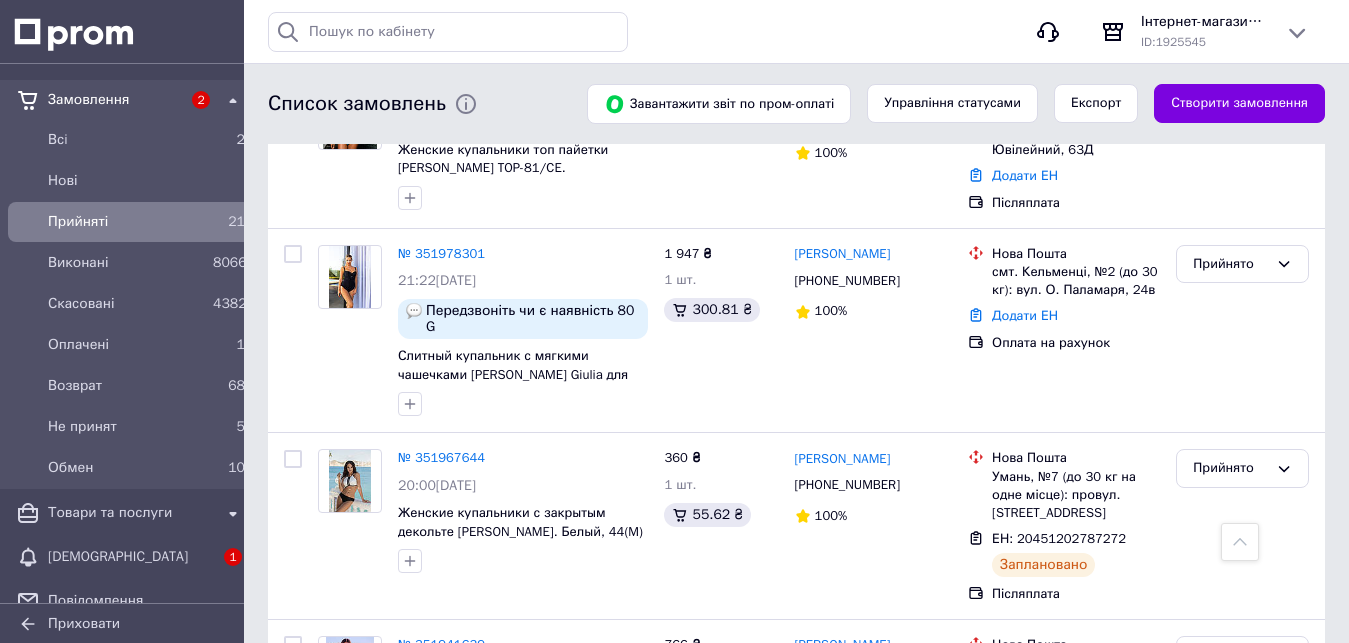 scroll, scrollTop: 510, scrollLeft: 0, axis: vertical 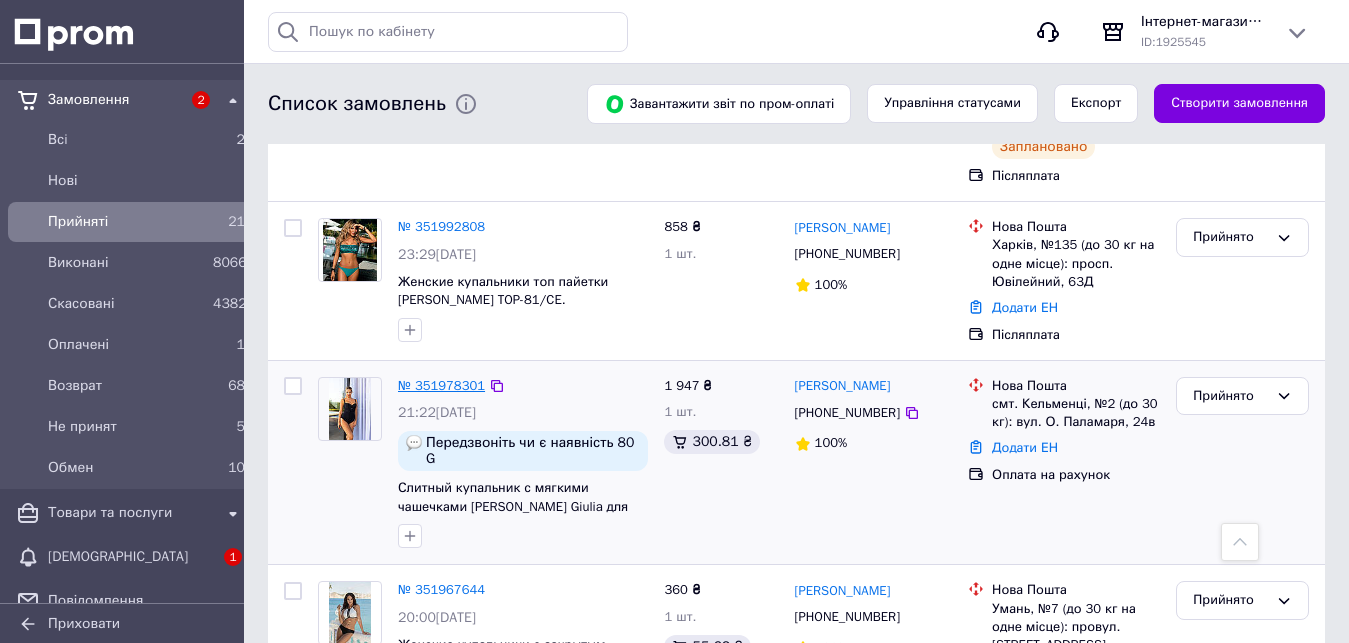 click on "№ 351978301" at bounding box center (441, 385) 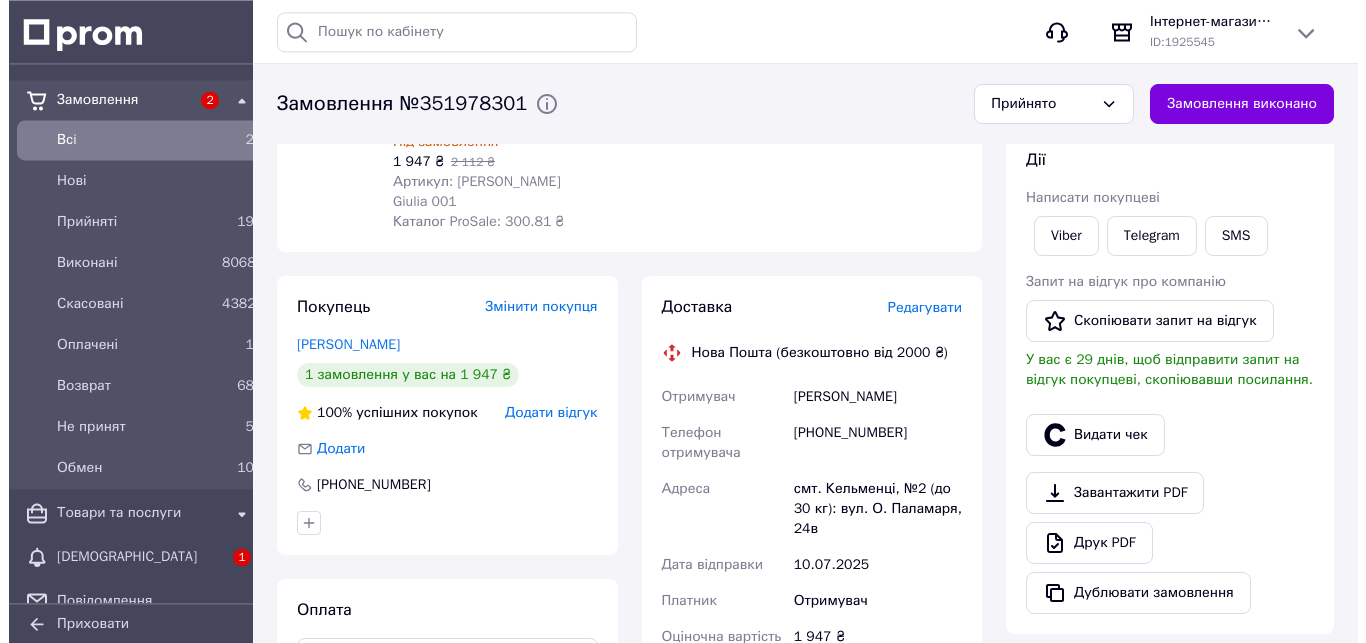 scroll, scrollTop: 408, scrollLeft: 0, axis: vertical 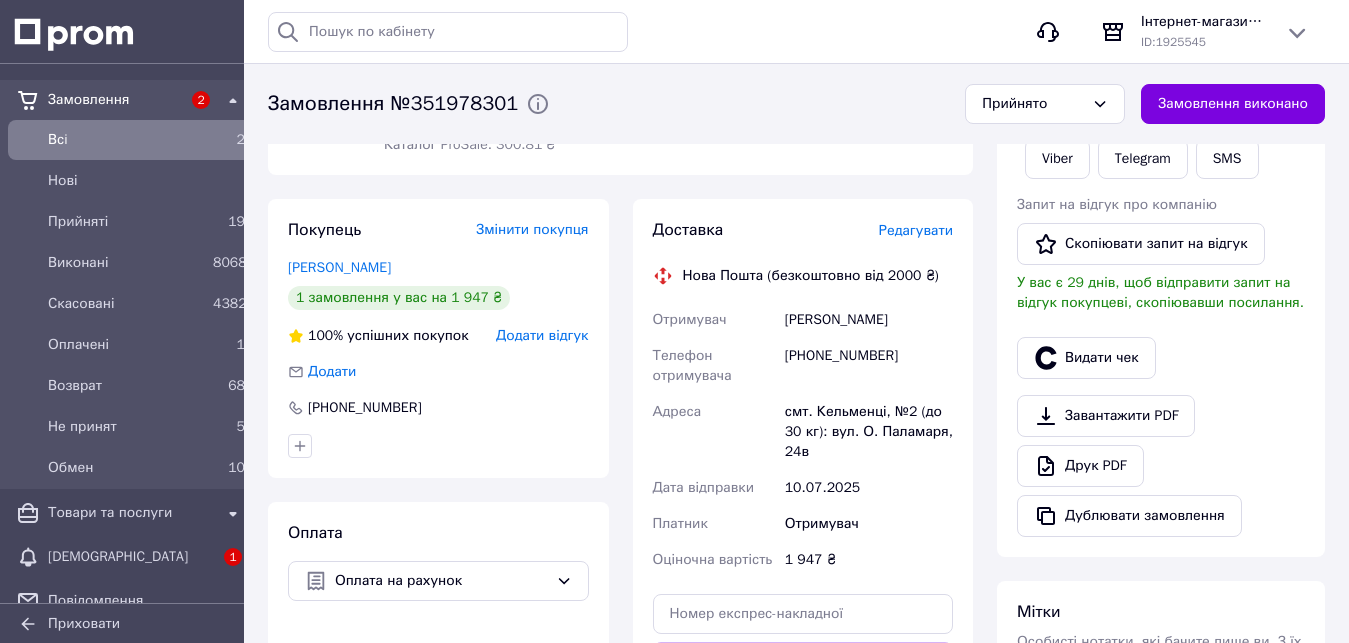 click on "Редагувати" at bounding box center [916, 230] 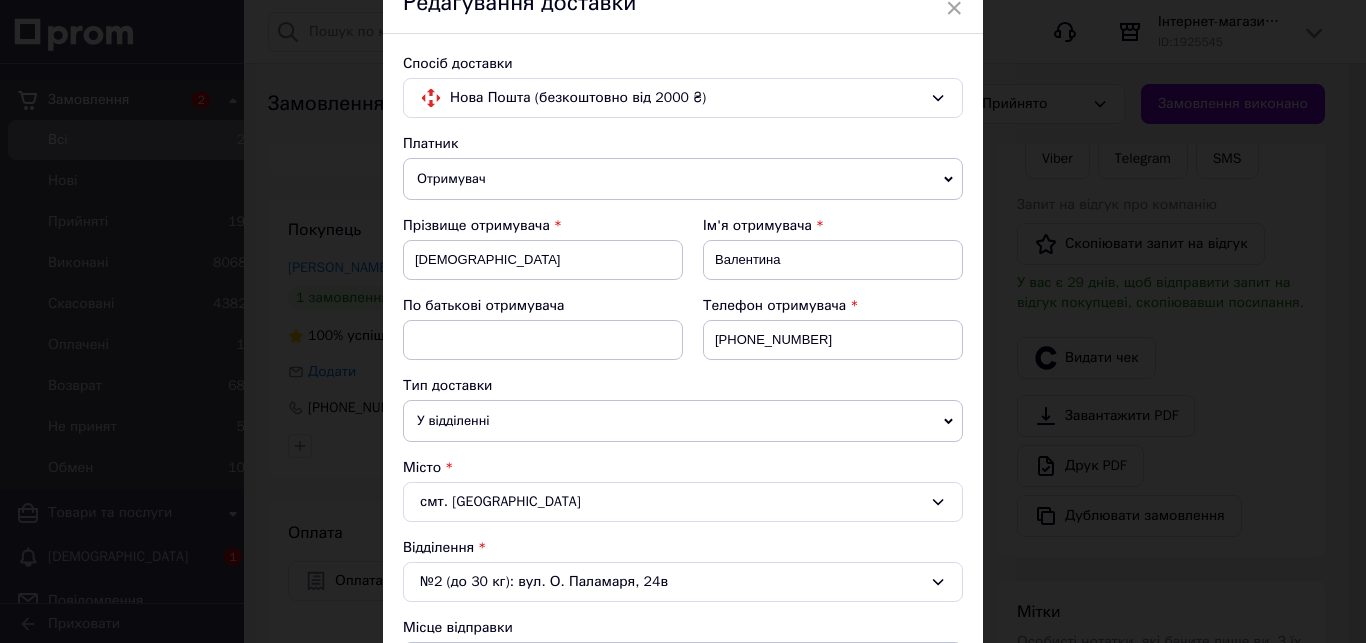 scroll, scrollTop: 228, scrollLeft: 0, axis: vertical 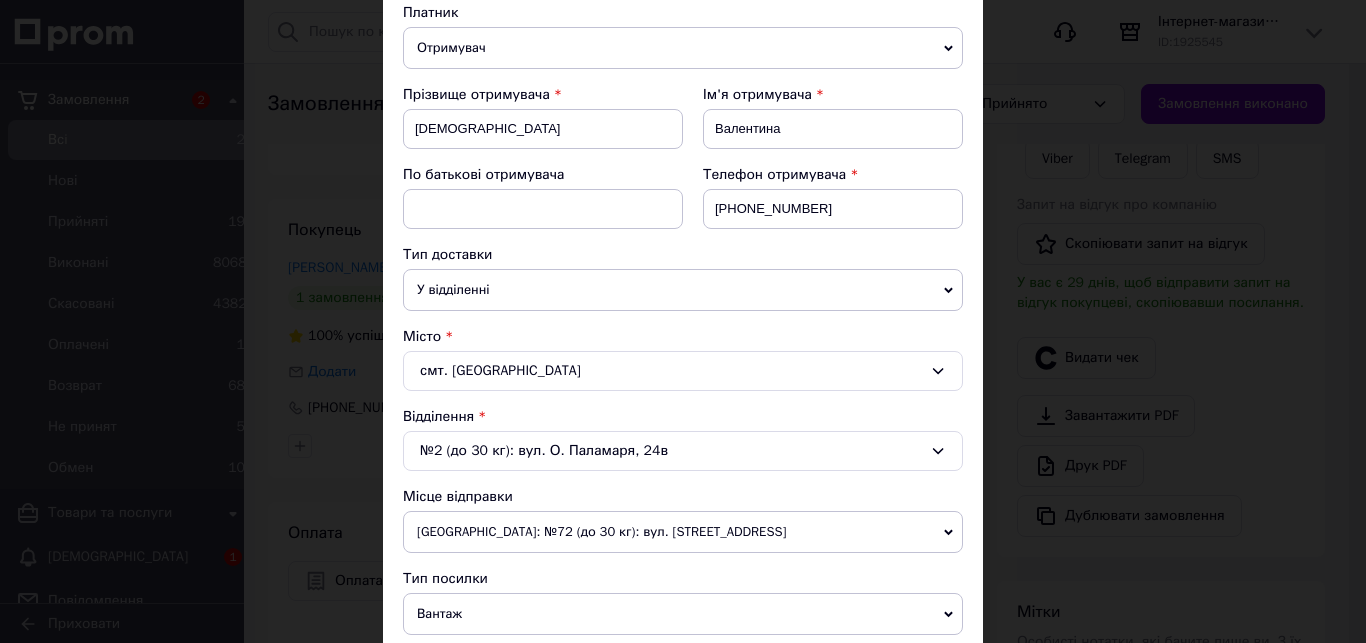 click on "Спосіб доставки Нова Пошта (безкоштовно від 2000 ₴) Платник Отримувач Відправник Прізвище отримувача Спасик Ім'я отримувача Валентина По батькові отримувача Телефон отримувача +380979400584 Тип доставки У відділенні Кур'єром В поштоматі Місто смт. Кельменці Відділення №2 (до 30 кг): вул. О. Паламаря, 24в Місце відправки Одеса: №72 (до 30 кг): вул. Балківська, 30 Одеса: №126: вул. Грушевського, 41 Додати ще місце відправки Тип посилки Вантаж Документи Номер упаковки (не обов'язково) Оціночна вартість 1947 Дата відправки 10.07.2025 < 2025 > < Июль > Пн Вт Ср Чт Пт Сб Вс 30 1 2 3 4 5 6 7 8 9 10 11 12 13 14 1" at bounding box center (683, 576) 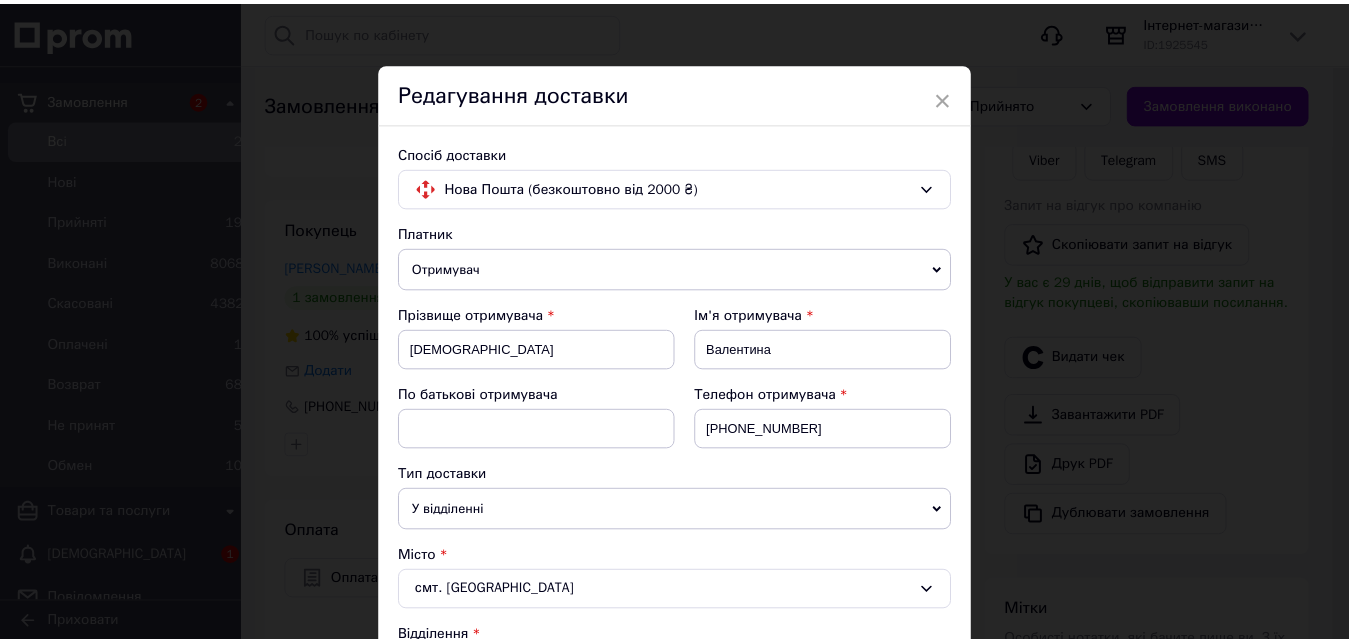 scroll, scrollTop: 0, scrollLeft: 0, axis: both 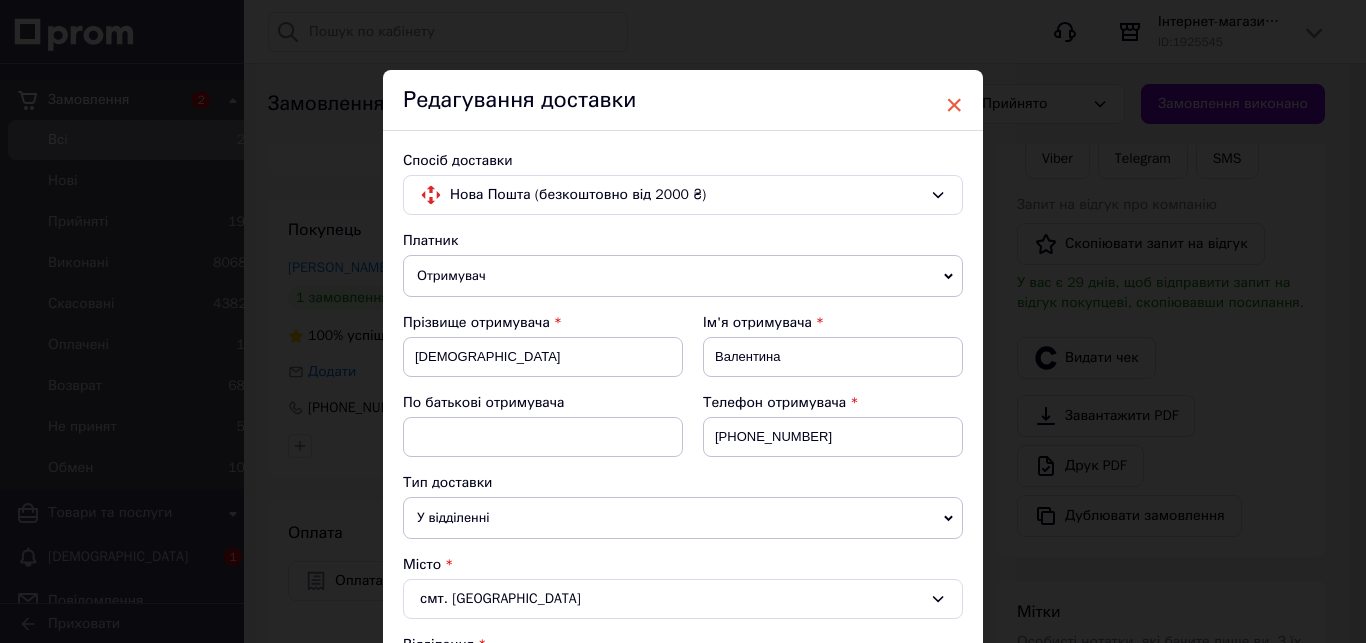 click on "×" at bounding box center [954, 105] 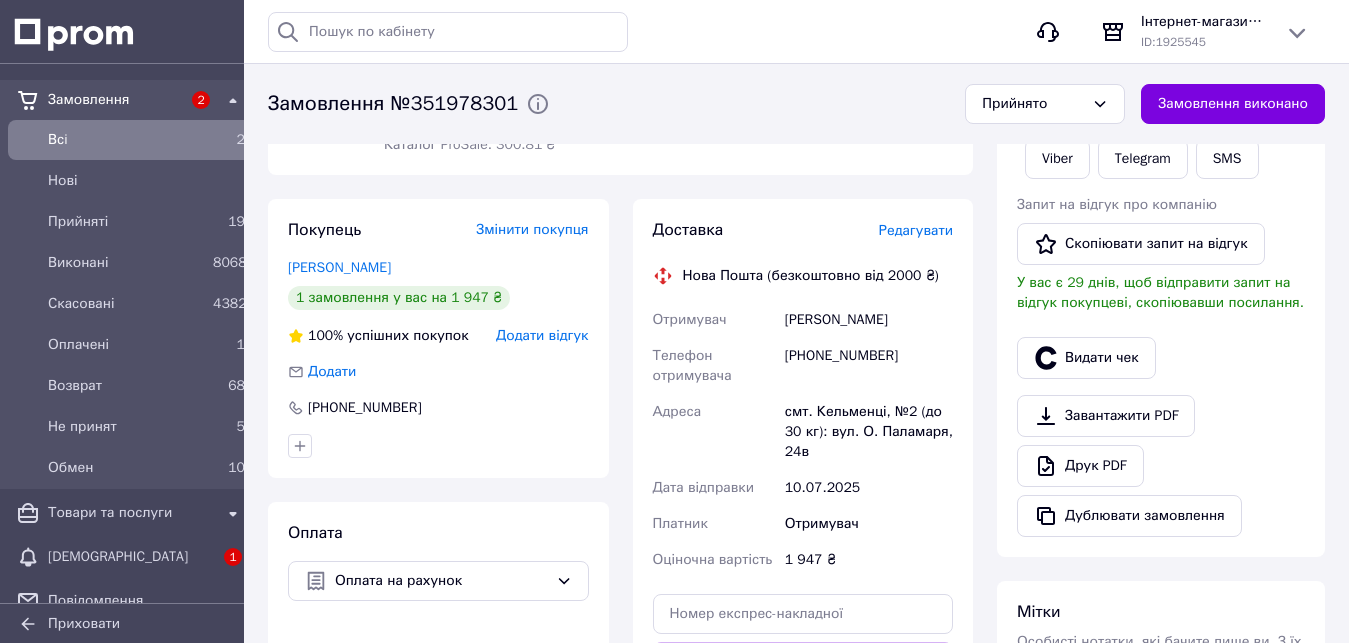 click on "Всi" at bounding box center [126, 140] 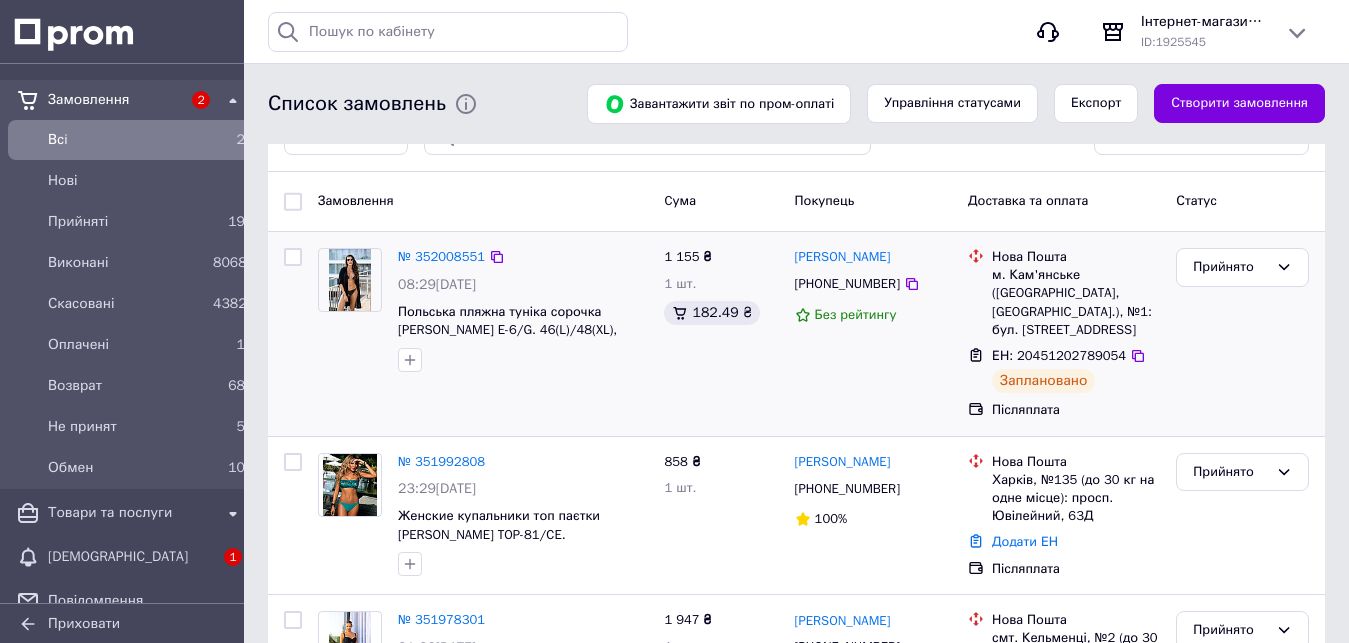 scroll, scrollTop: 408, scrollLeft: 0, axis: vertical 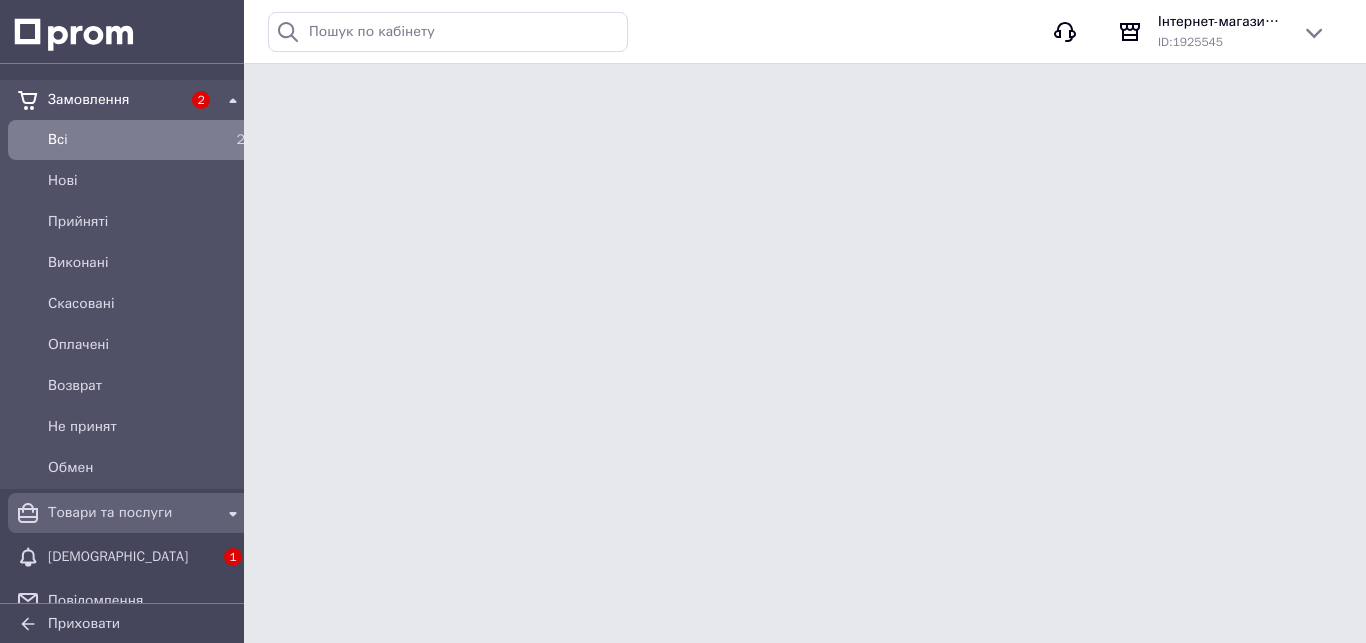 click on "Товари та послуги" at bounding box center [130, 513] 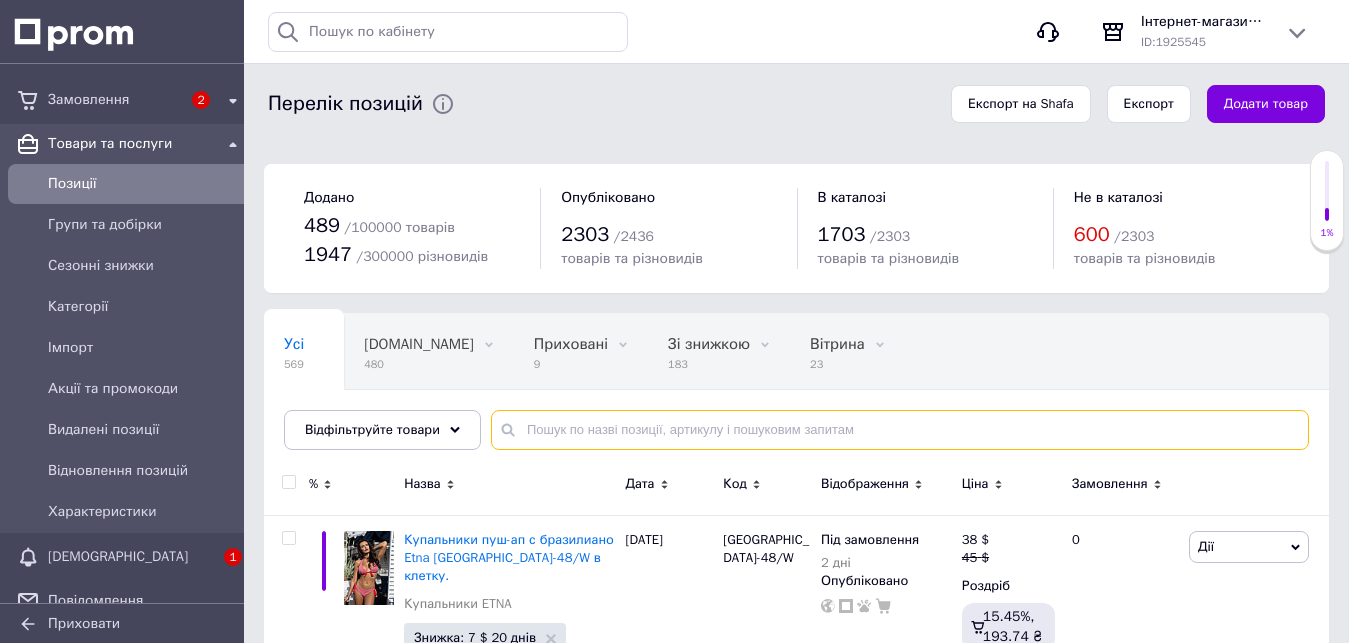 click at bounding box center [900, 430] 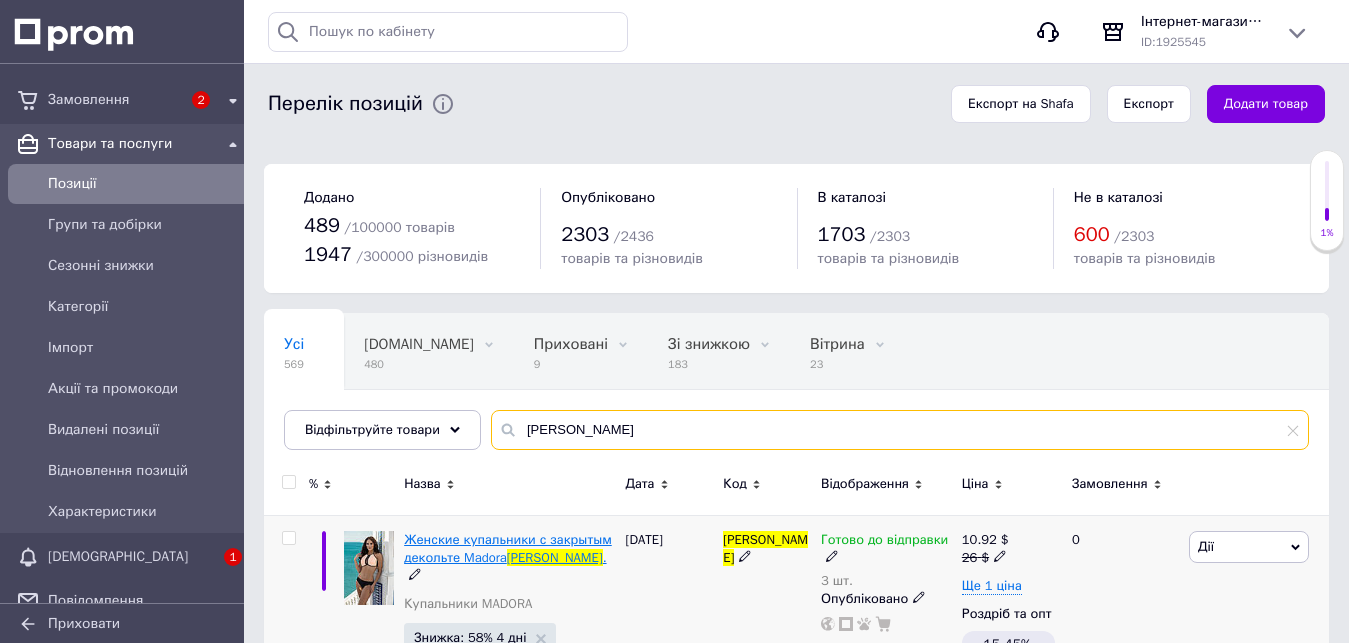 type on "[PERSON_NAME]" 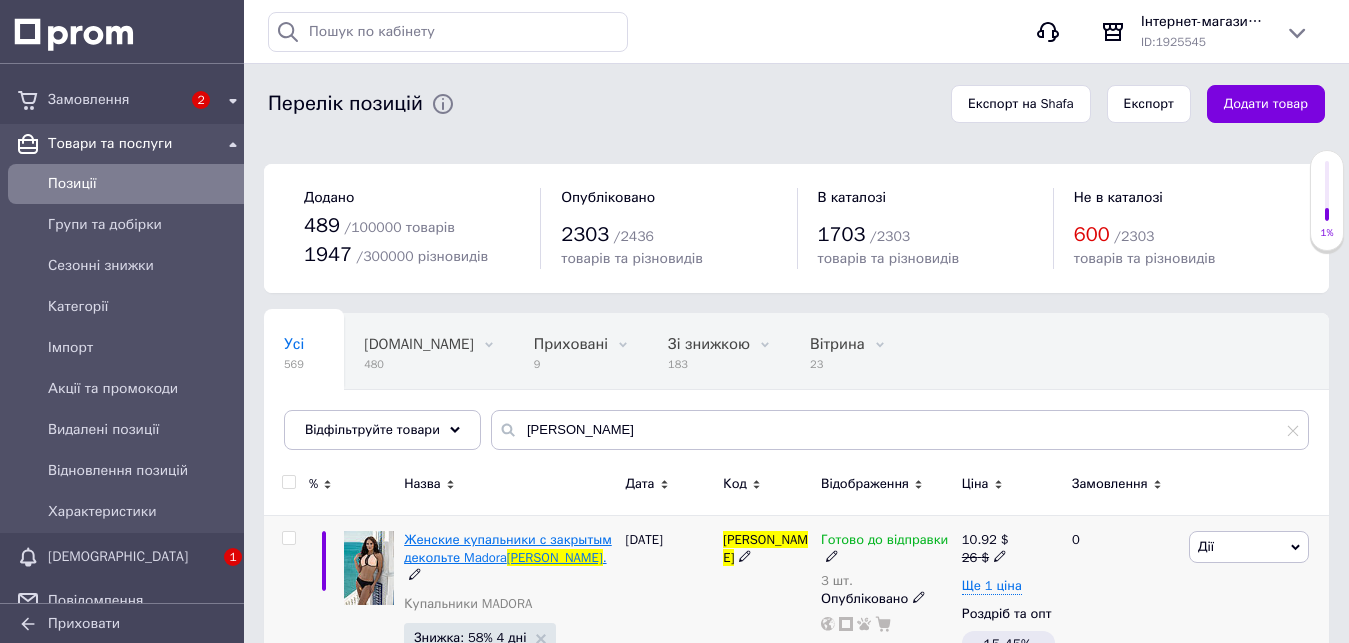 click on "Женские купальники с закрытым декольте Madora" at bounding box center (508, 548) 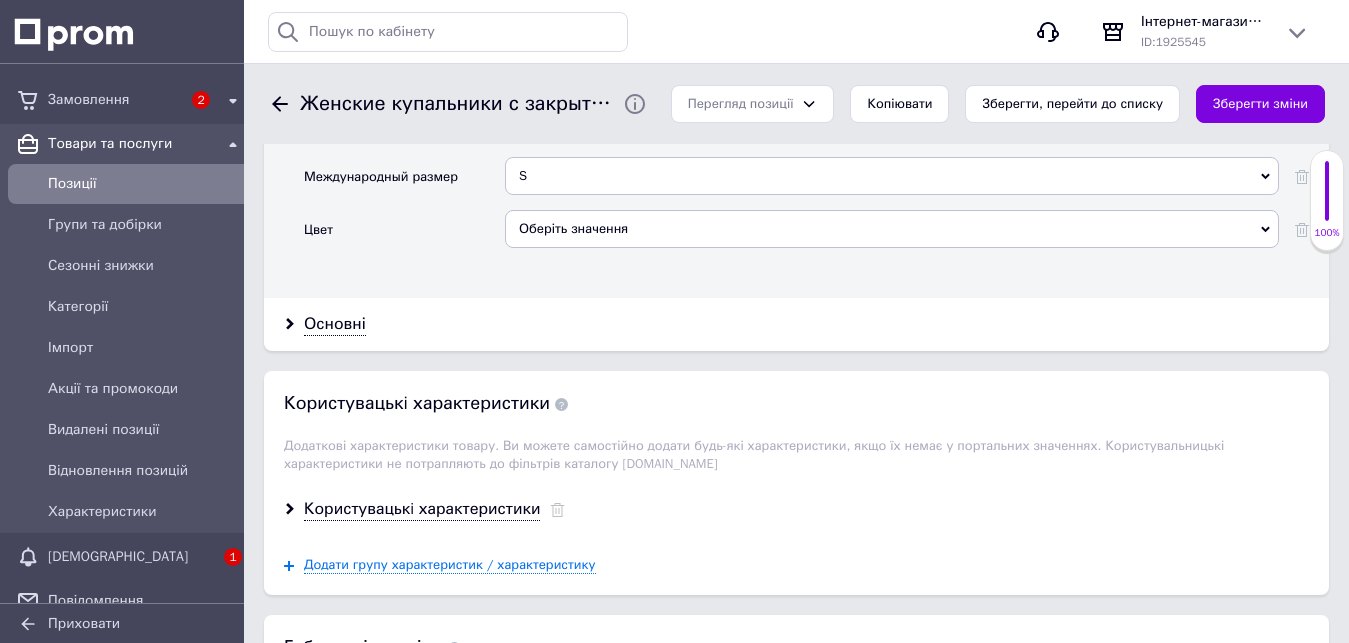 scroll, scrollTop: 1938, scrollLeft: 0, axis: vertical 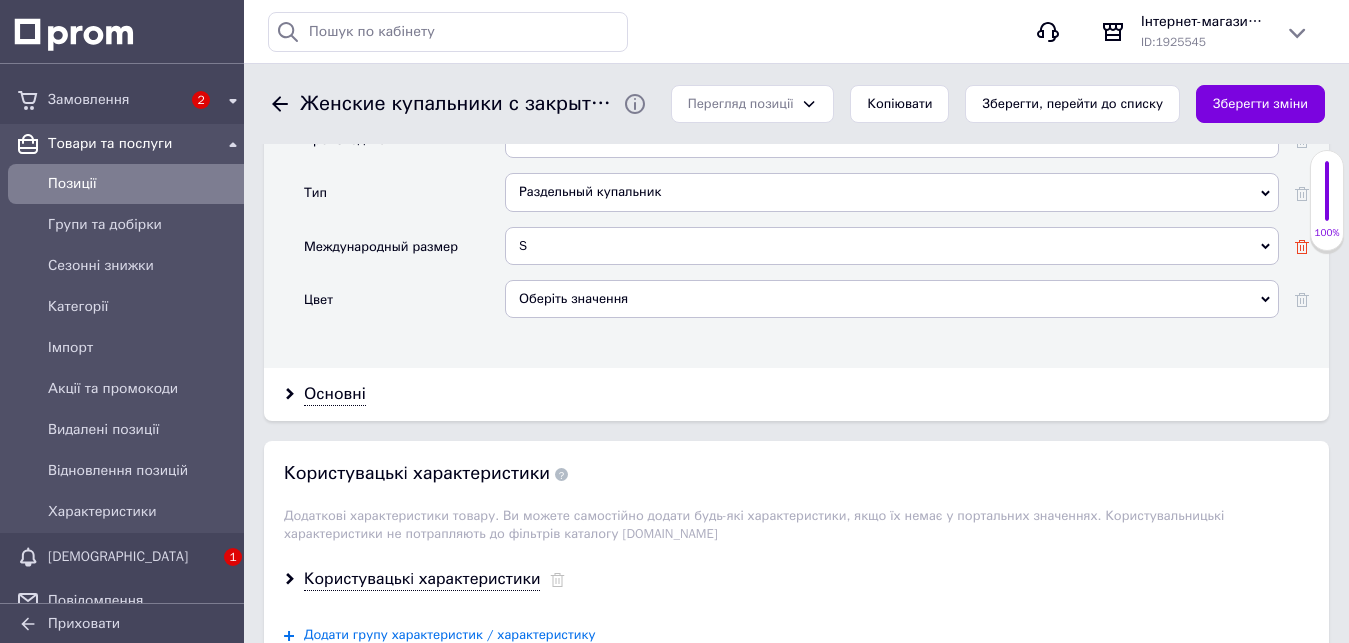 click 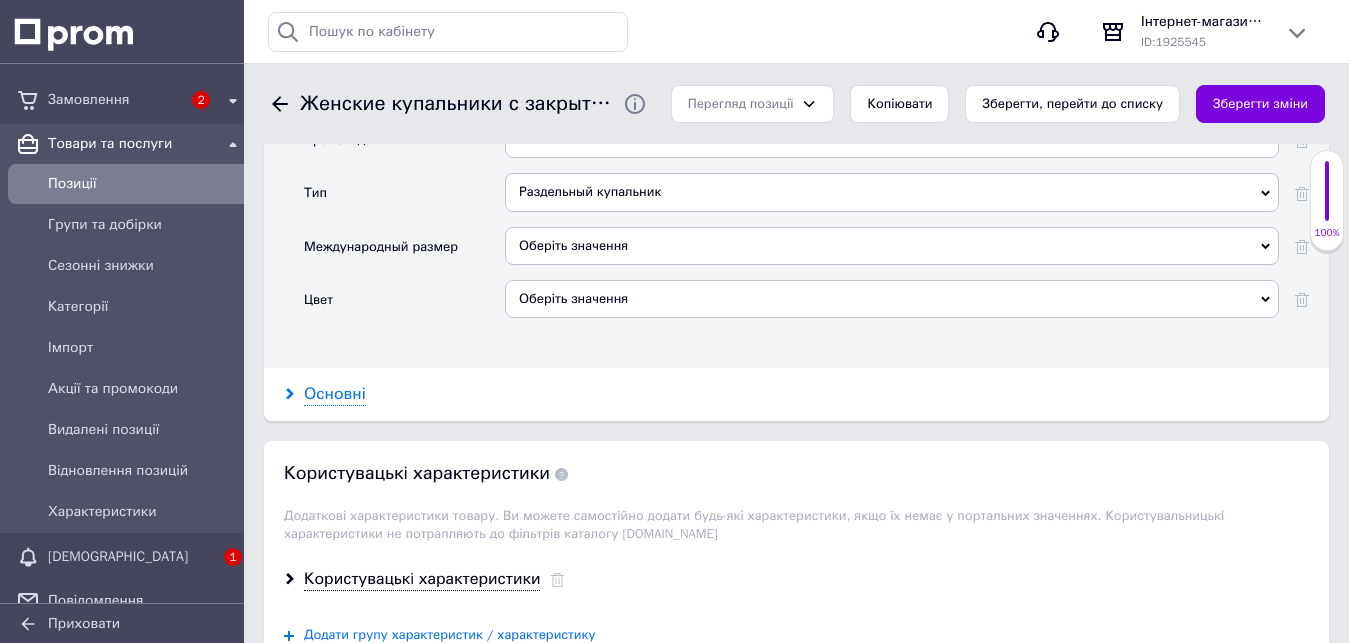 click on "Основні" at bounding box center [335, 394] 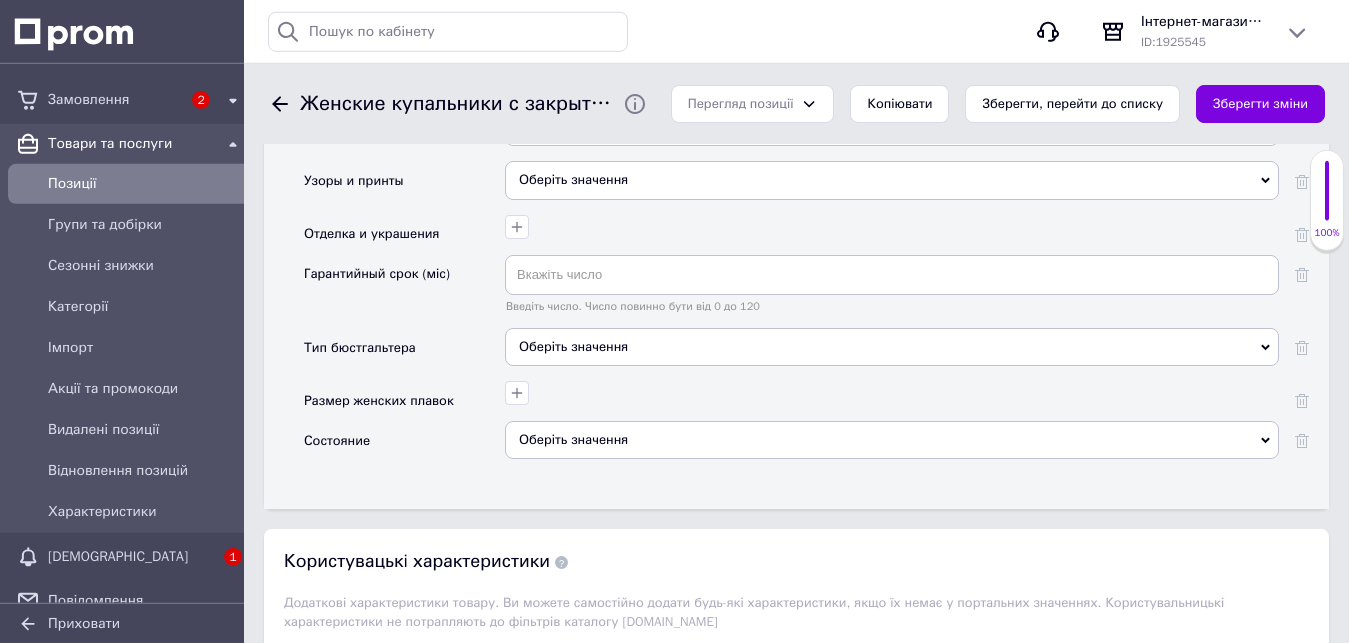 scroll, scrollTop: 2856, scrollLeft: 0, axis: vertical 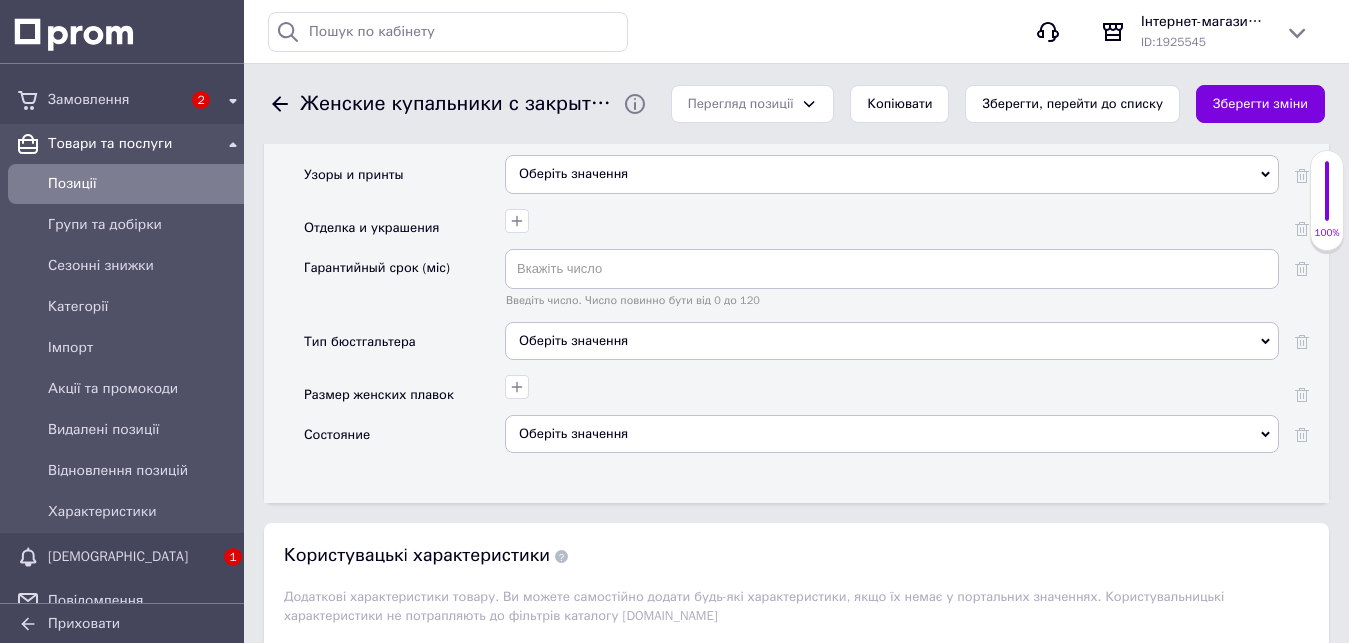 click on "Оберіть значення" at bounding box center [892, 434] 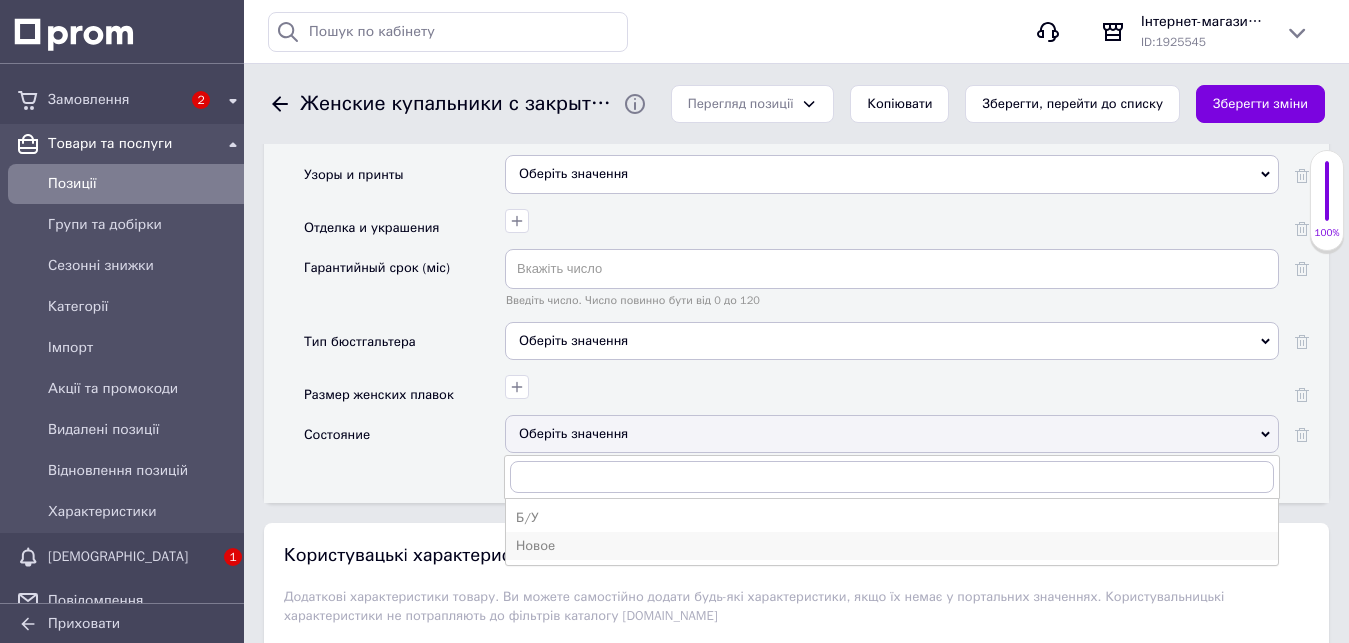 click on "Новое" at bounding box center [892, 546] 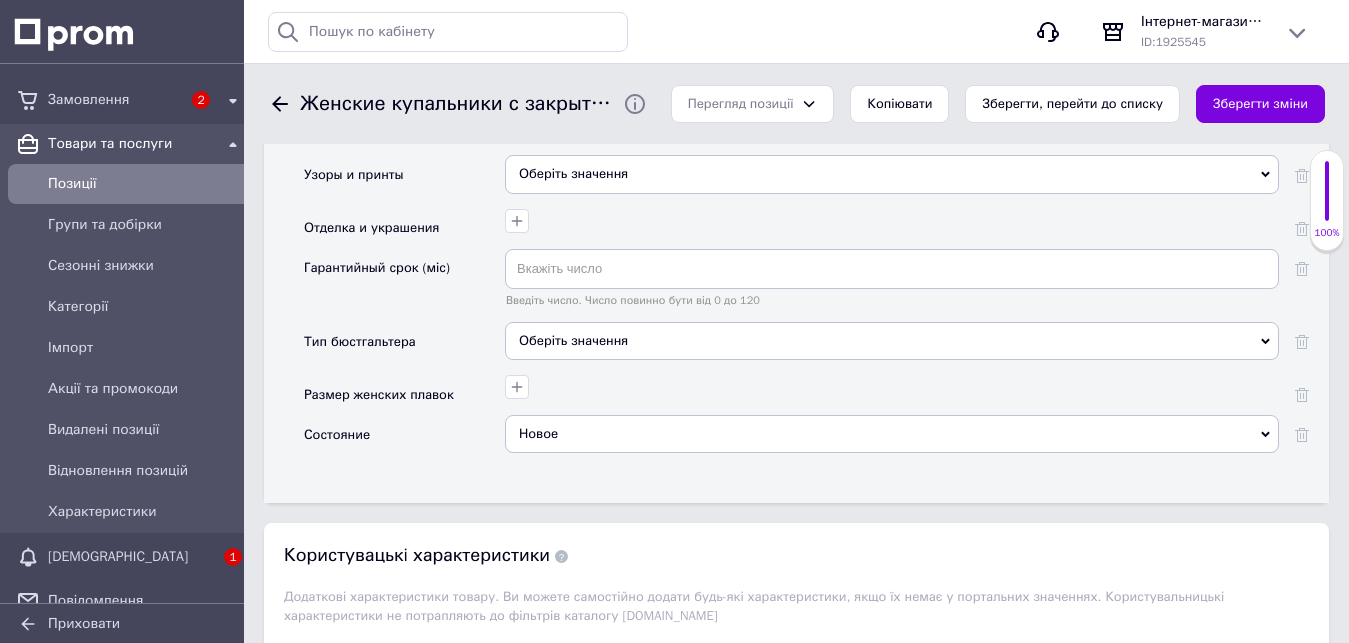 click on "Оберіть значення" at bounding box center [892, 341] 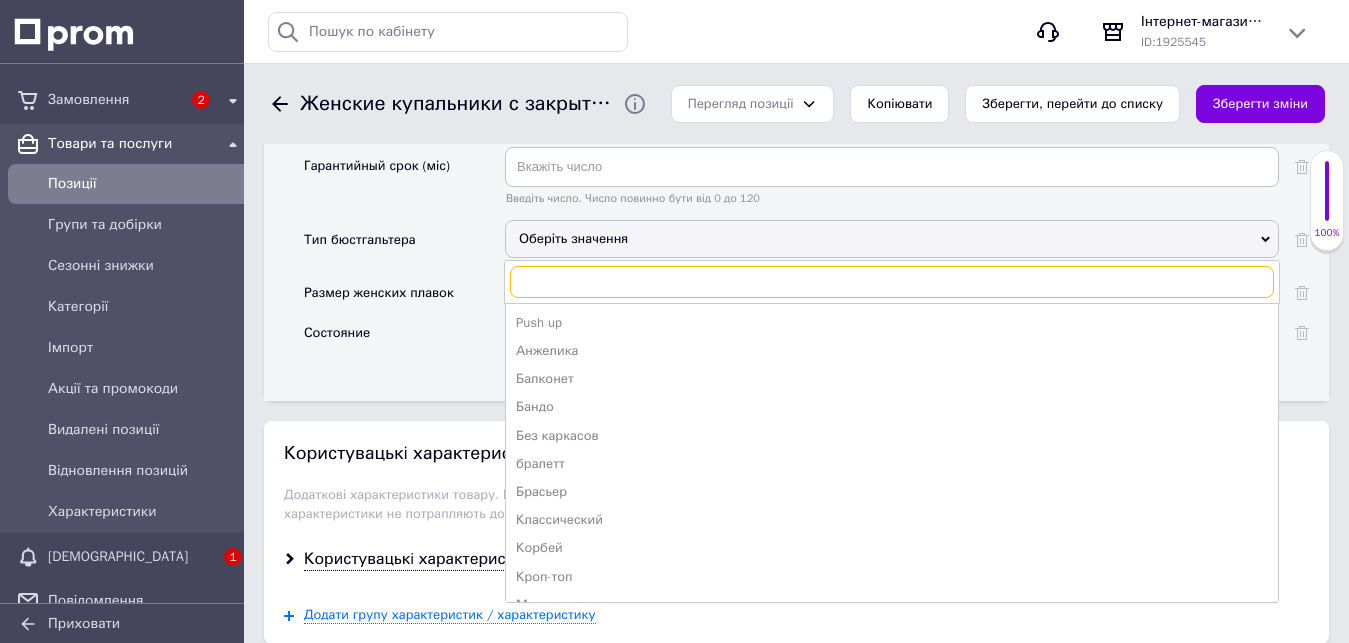 scroll, scrollTop: 3060, scrollLeft: 0, axis: vertical 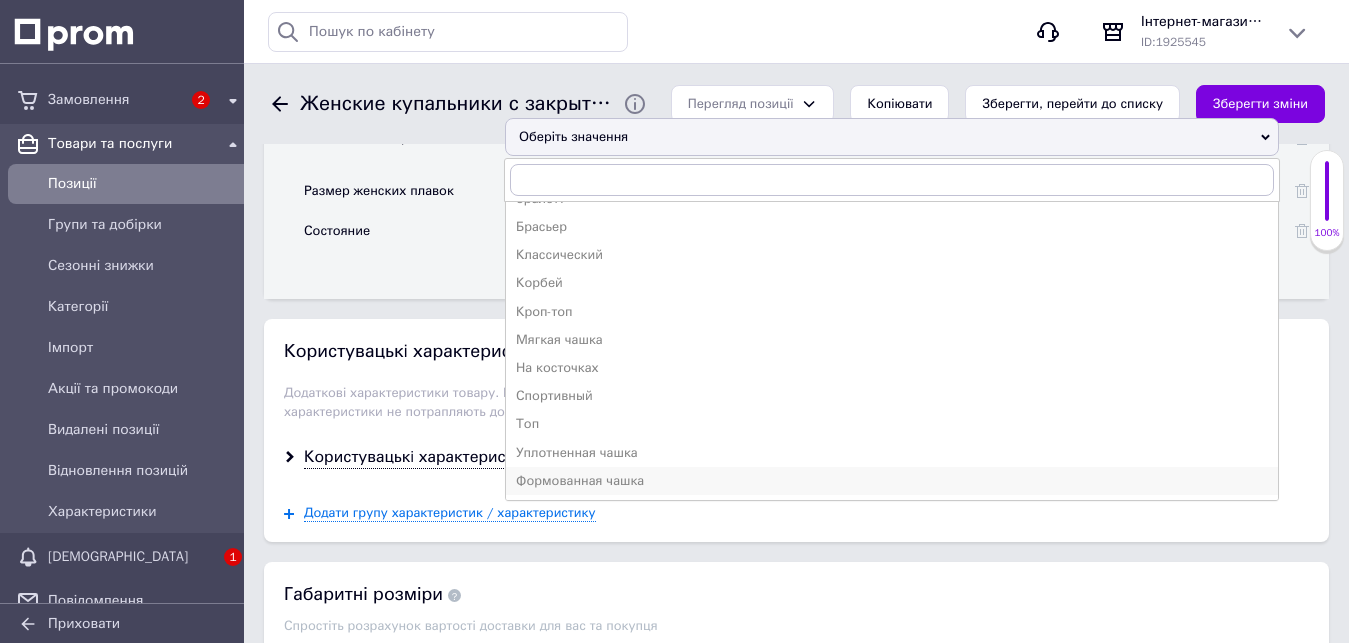 click on "Формованная чашка" at bounding box center (892, 481) 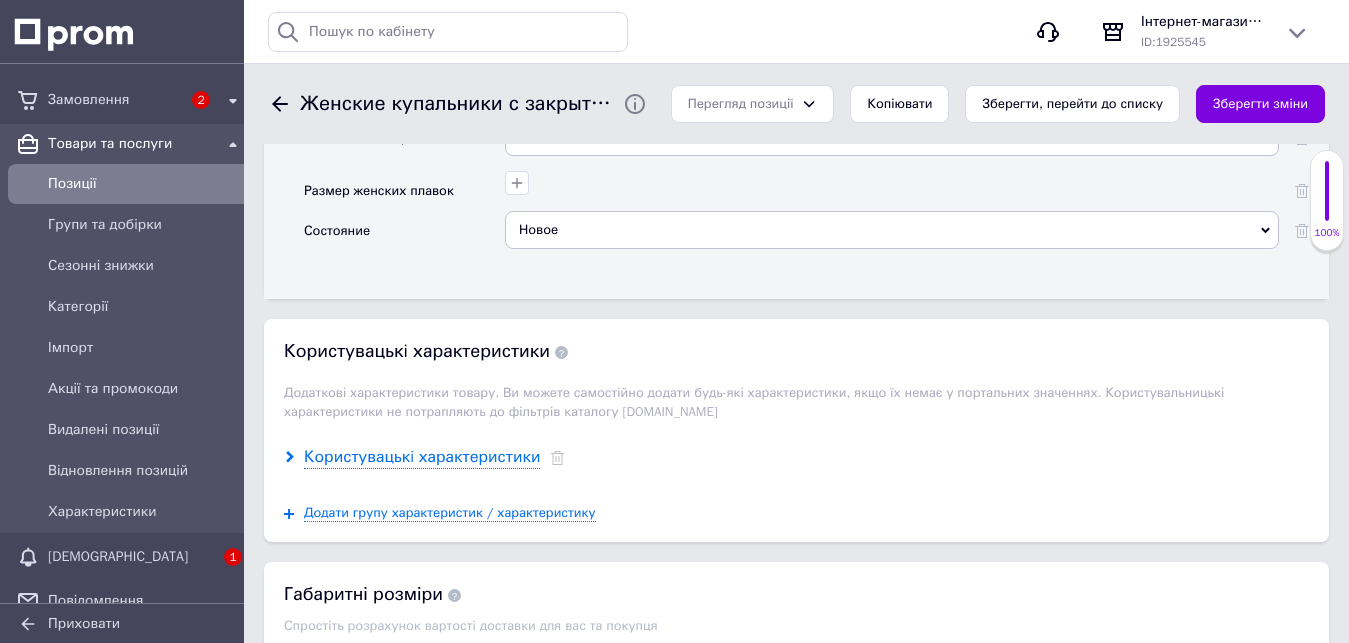 click on "Користувацькi характеристики" at bounding box center (422, 457) 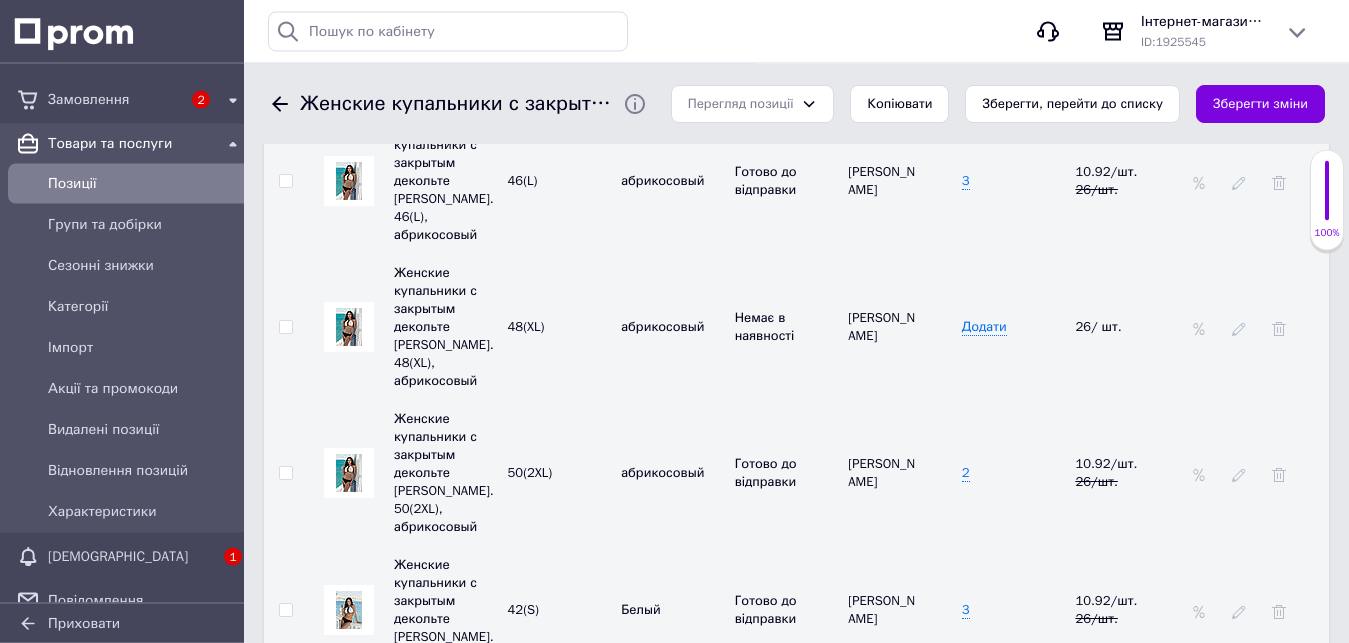 scroll, scrollTop: 4488, scrollLeft: 0, axis: vertical 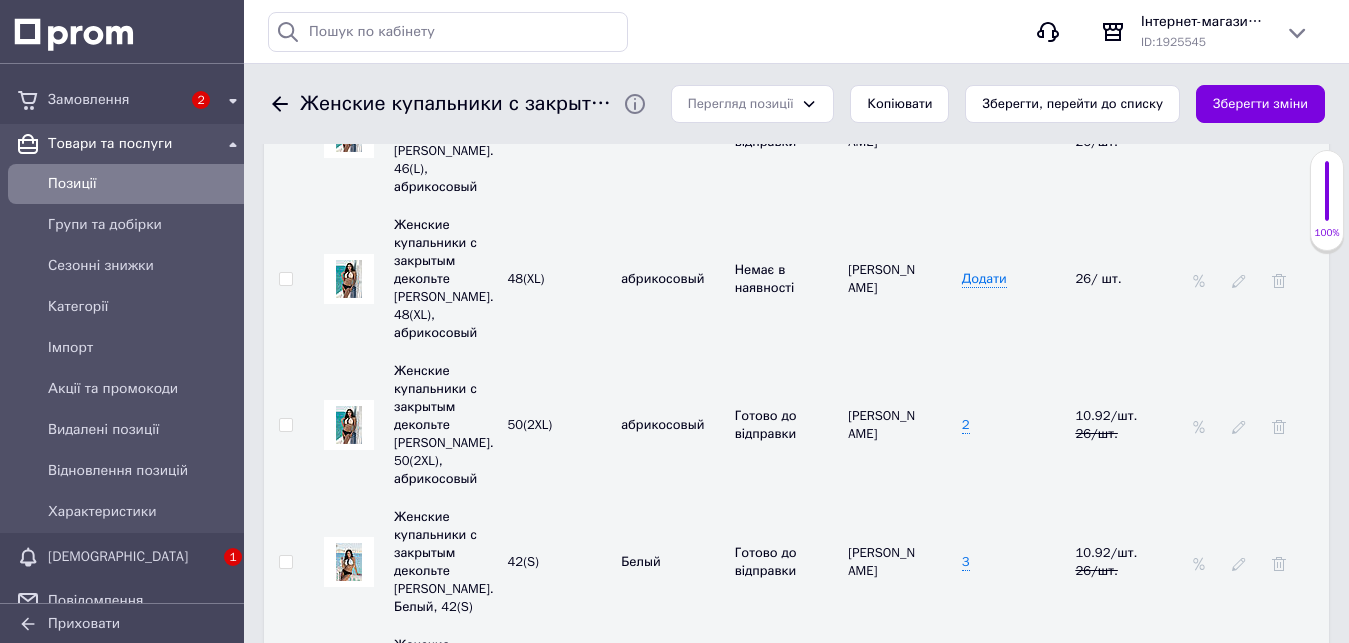 click 